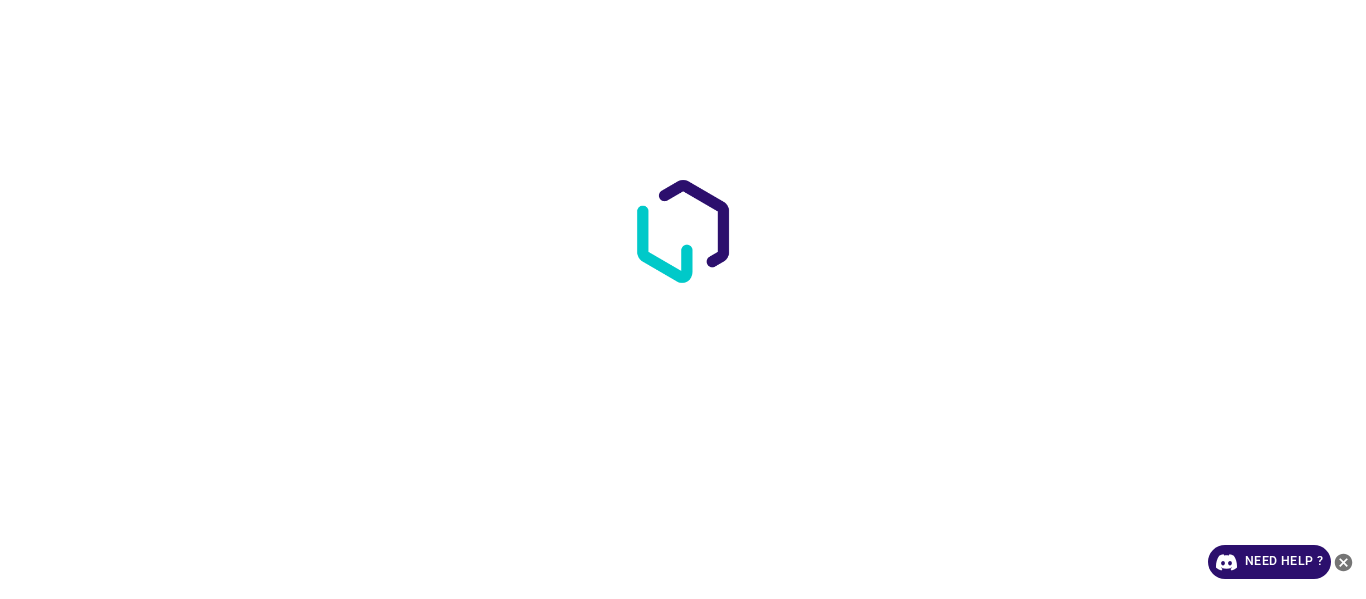 scroll, scrollTop: 0, scrollLeft: 0, axis: both 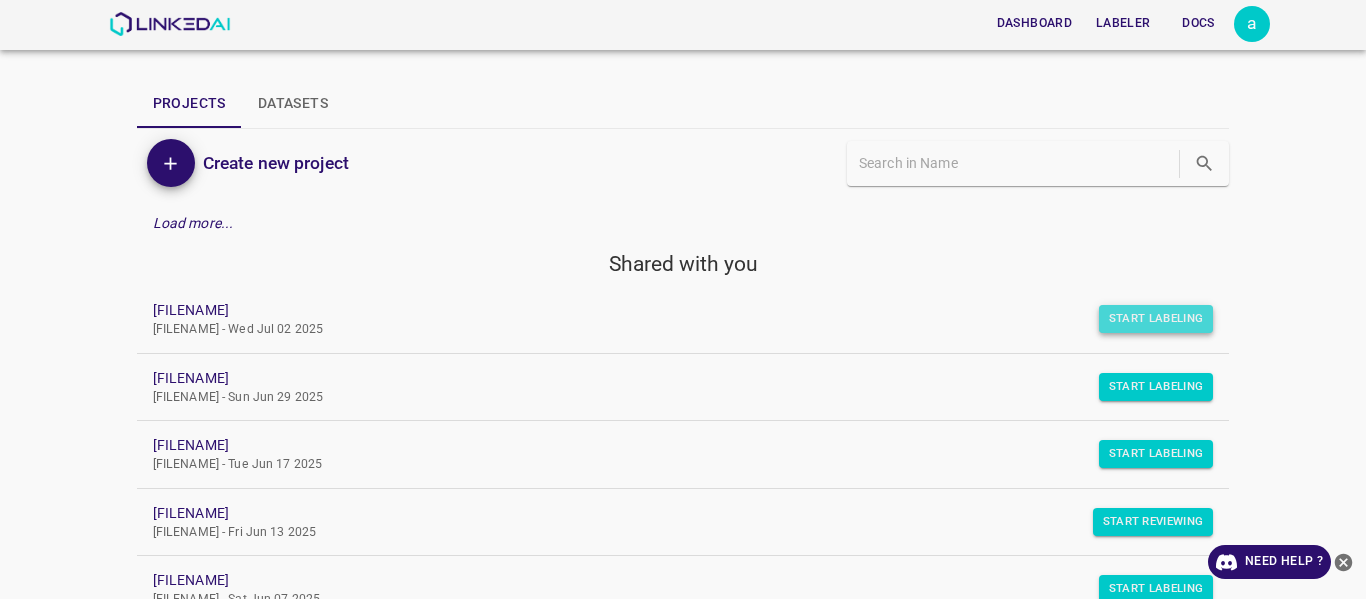 click on "Start Labeling" at bounding box center [1156, 319] 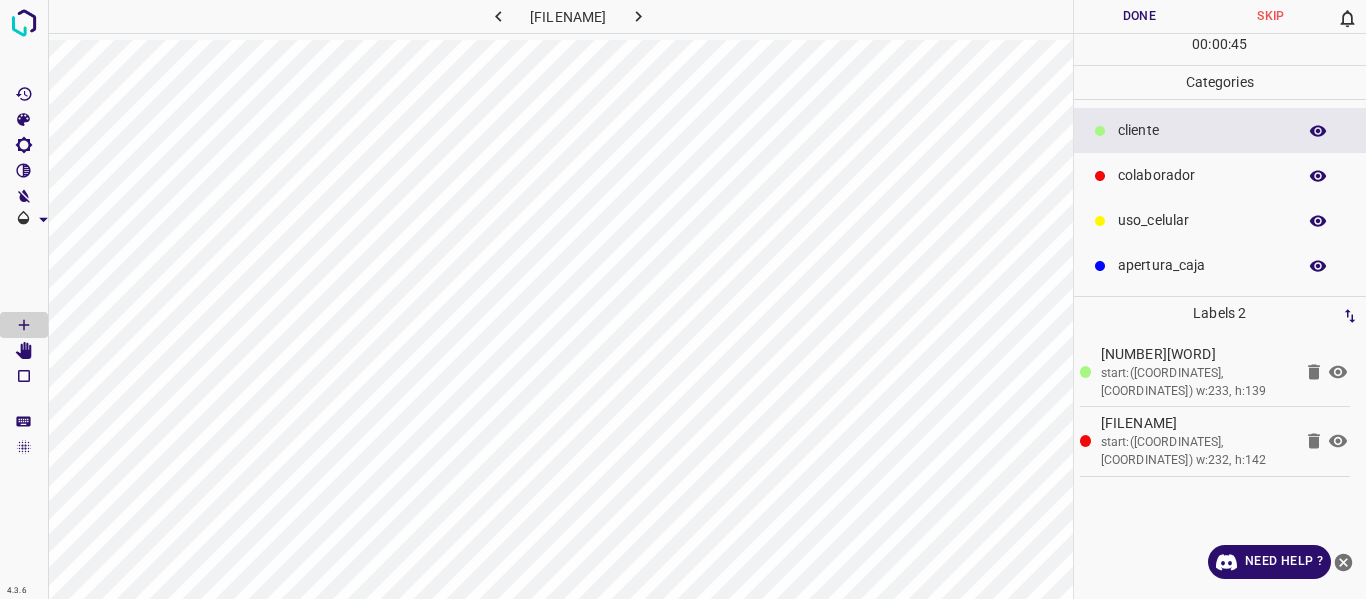 click on "Done" at bounding box center [1140, 16] 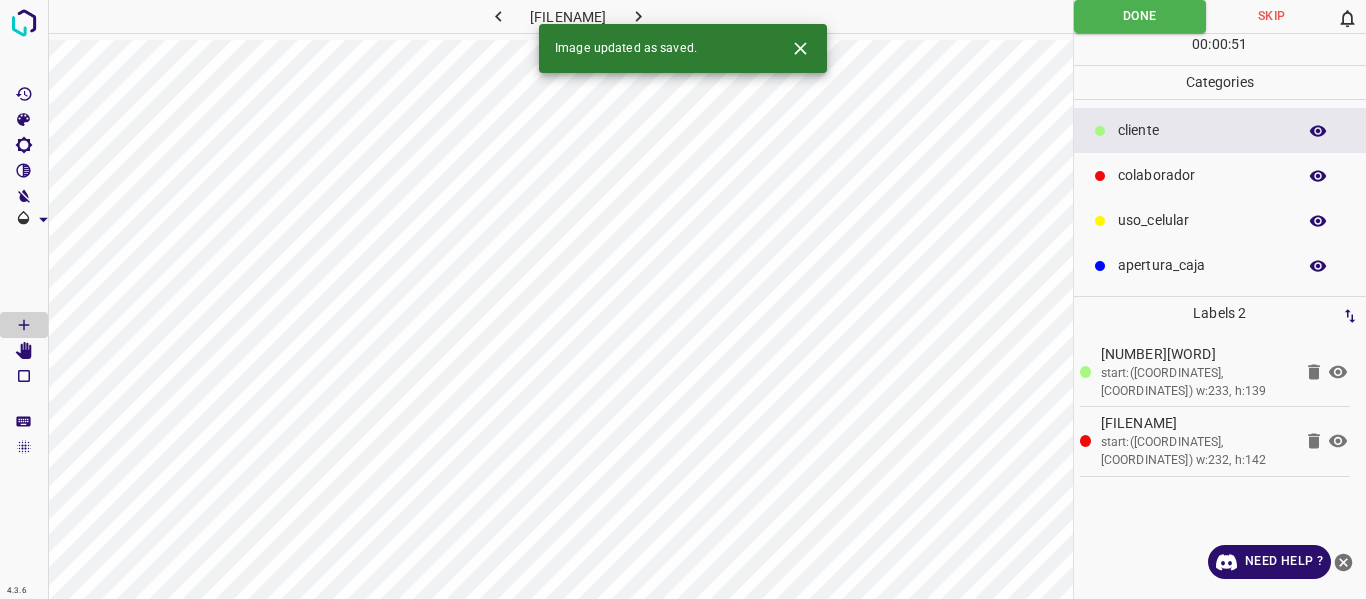 click at bounding box center [725, 16] 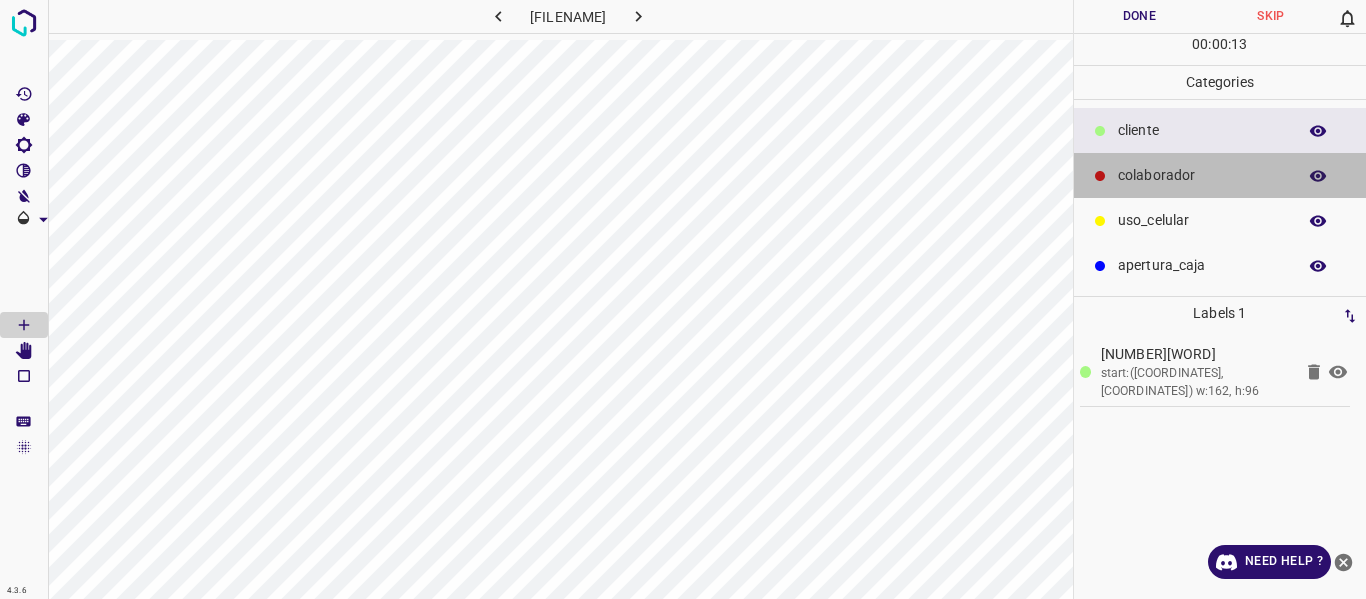 click on "colaborador" at bounding box center (1202, 130) 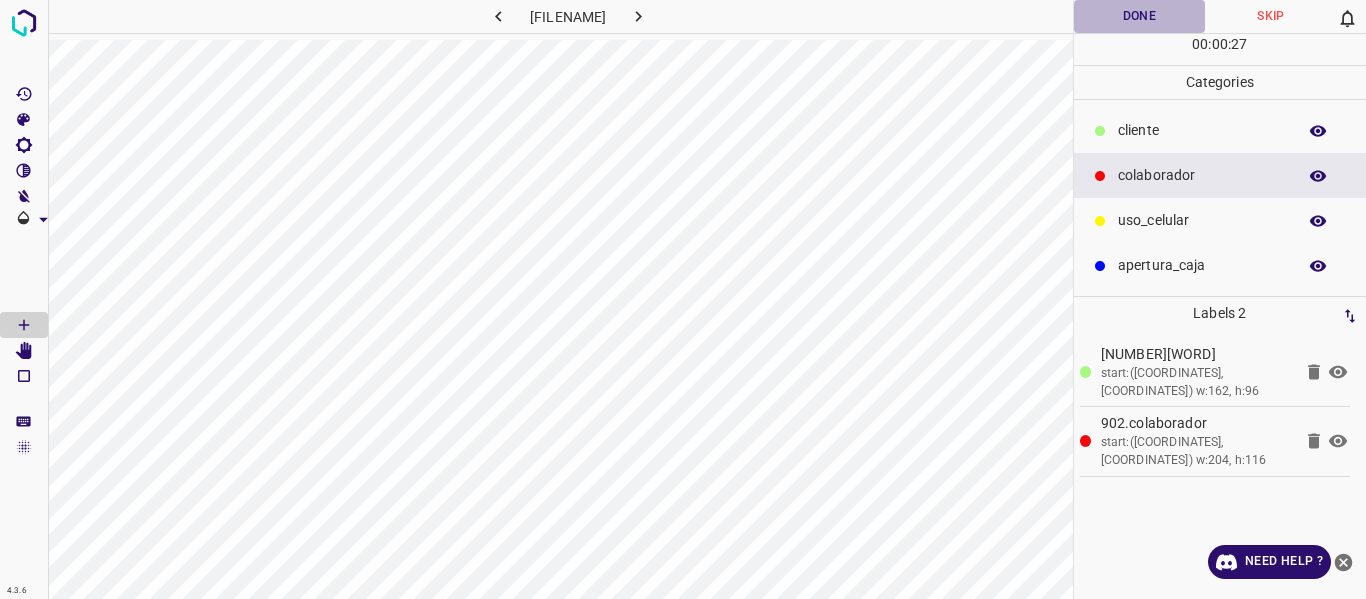 click on "Done" at bounding box center [1140, 16] 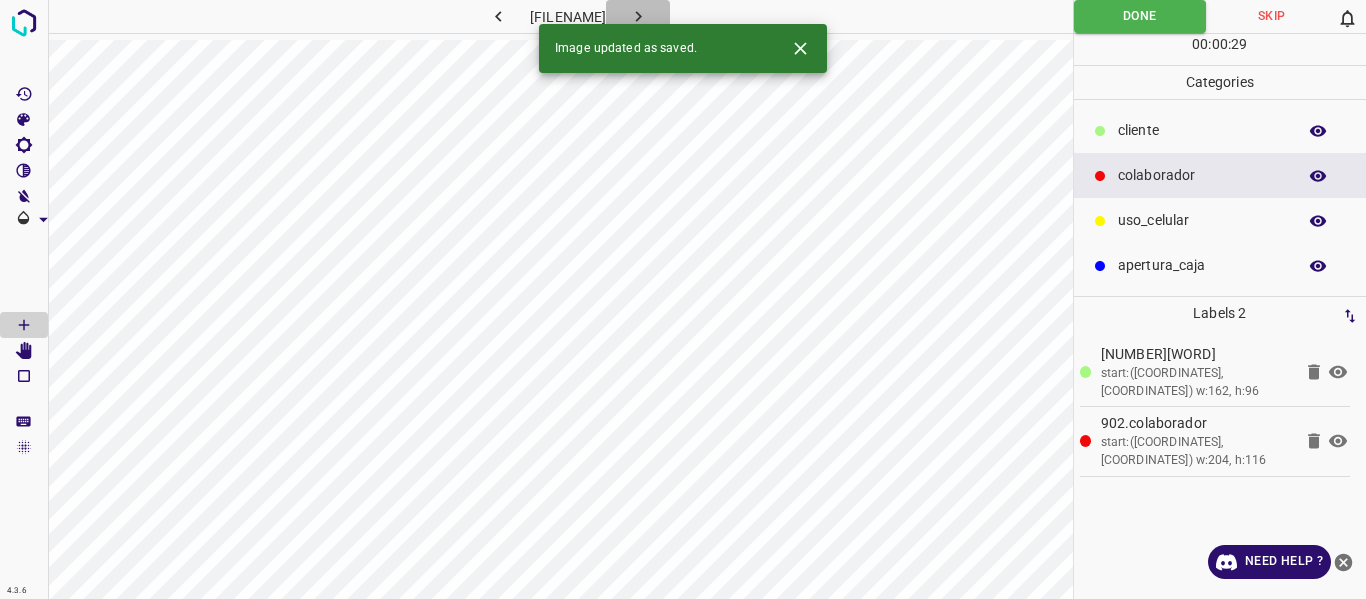 click at bounding box center [725, 16] 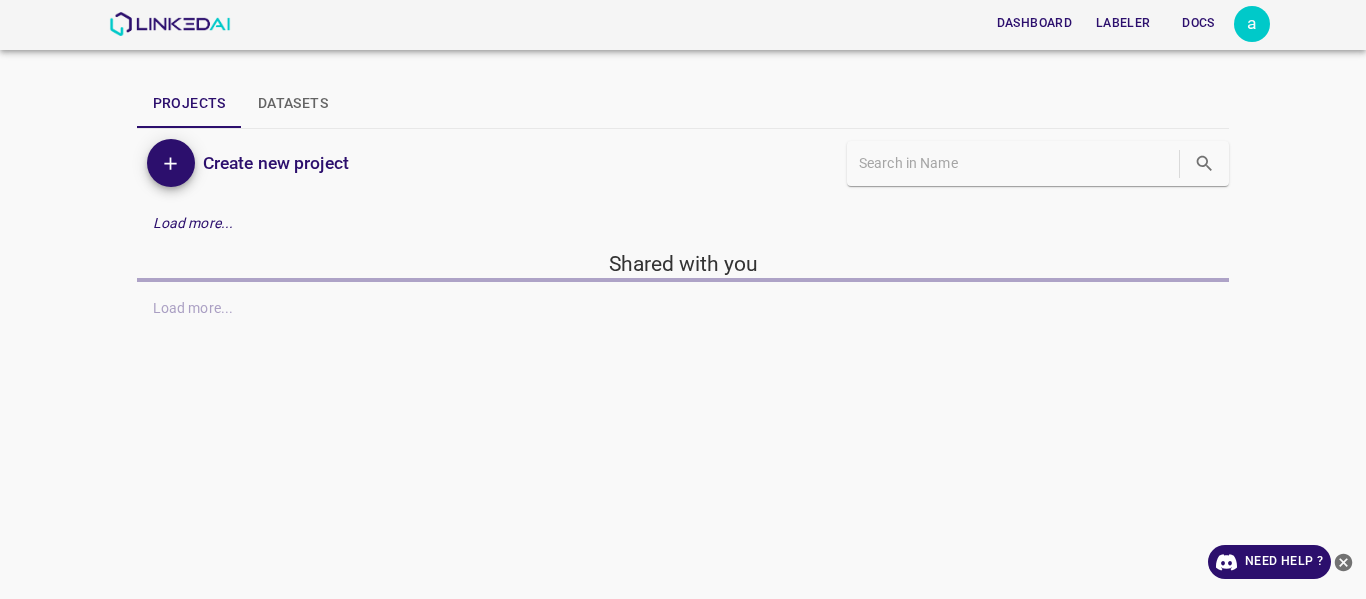 scroll, scrollTop: 0, scrollLeft: 0, axis: both 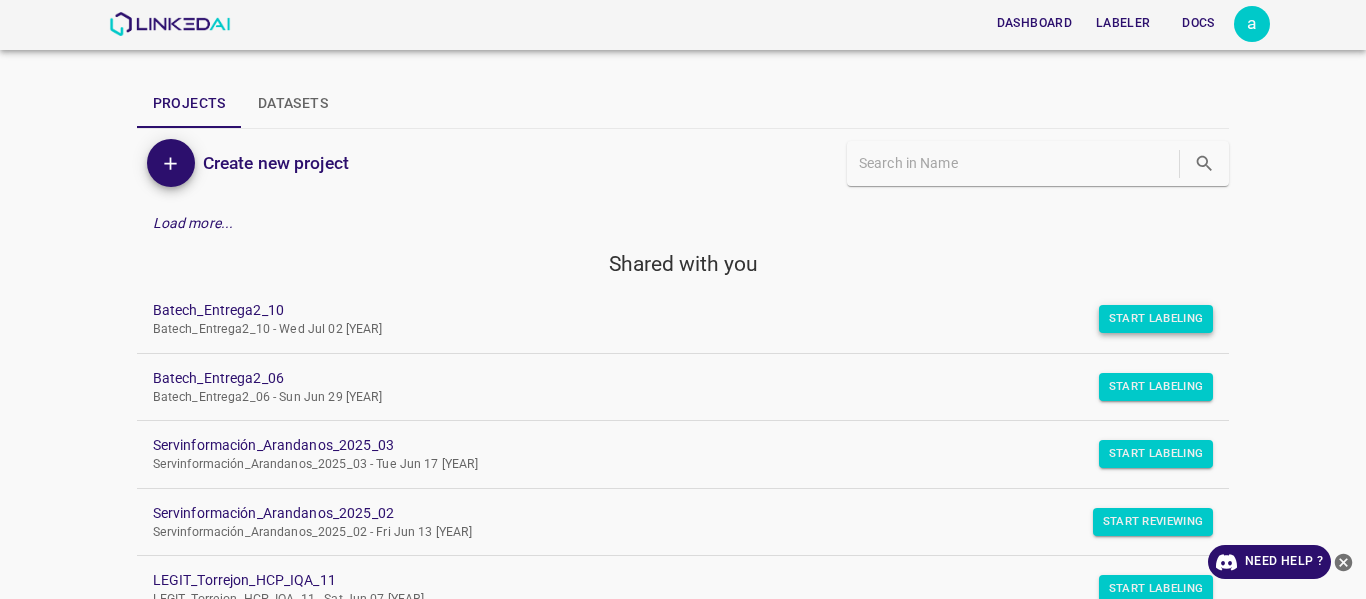 click on "Start Labeling" at bounding box center (1156, 319) 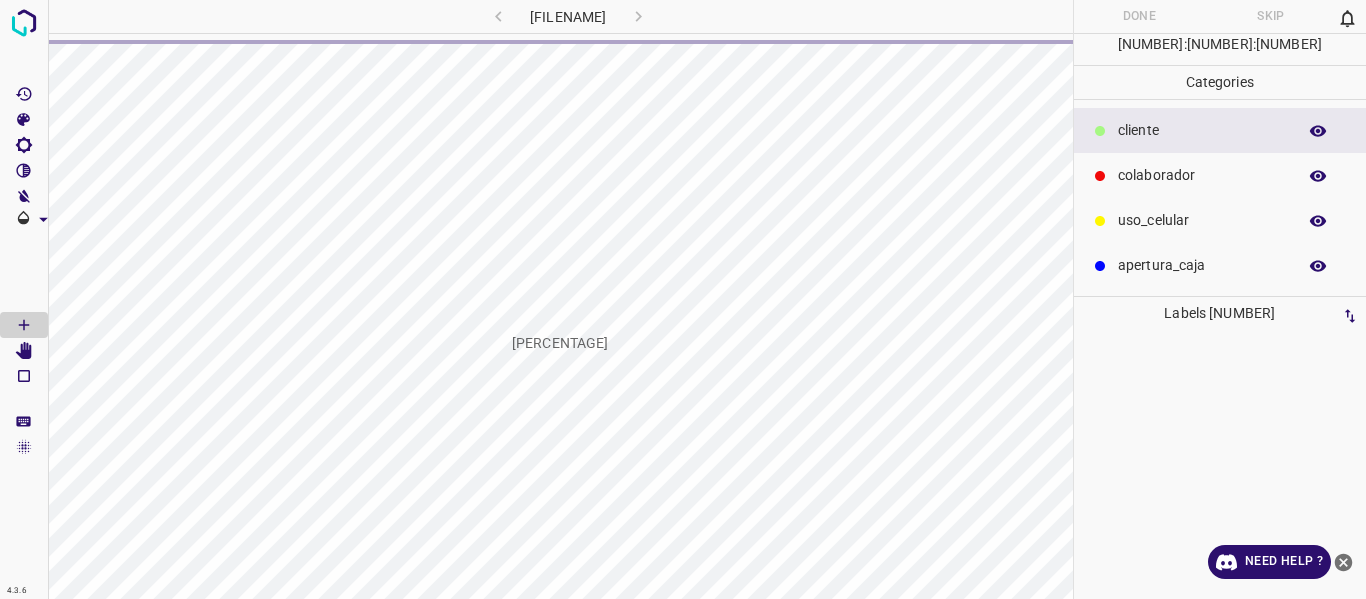 scroll, scrollTop: 0, scrollLeft: 0, axis: both 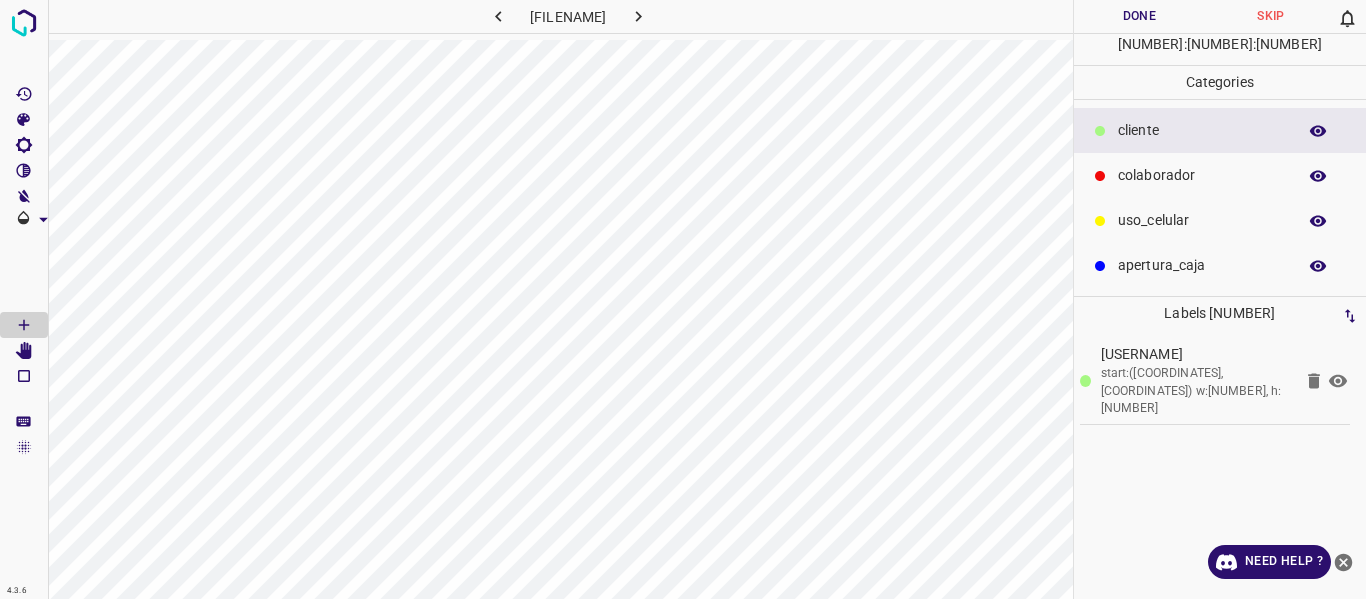 click on "colaborador" at bounding box center [1220, 175] 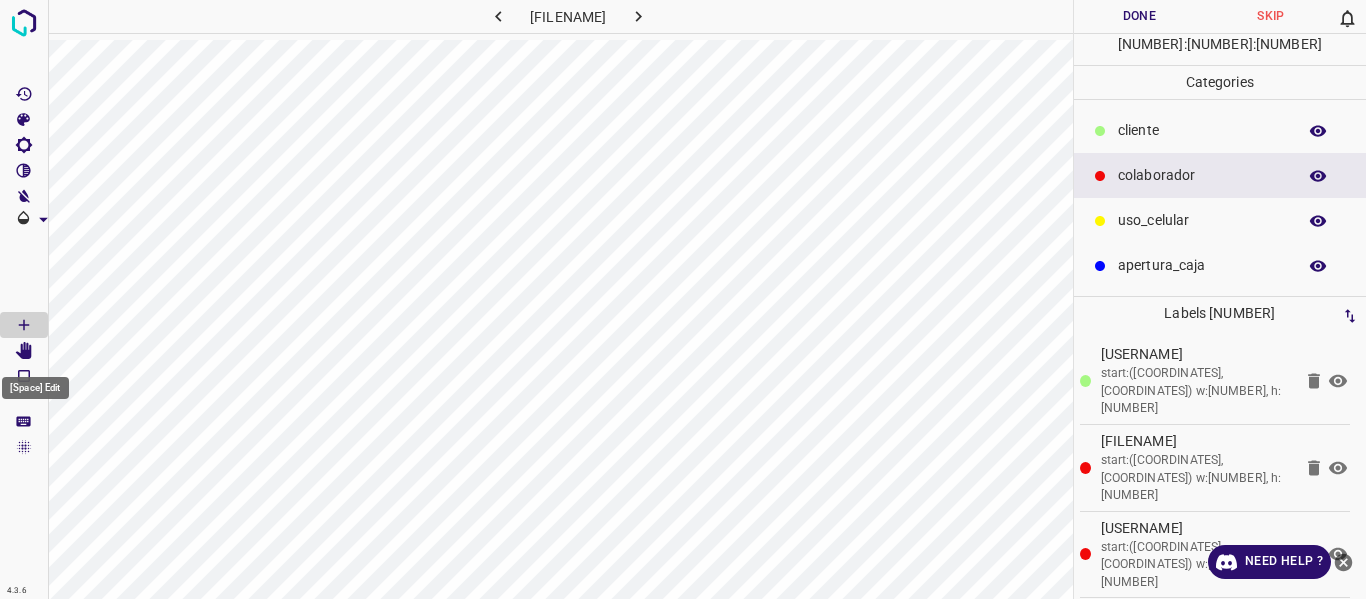 click at bounding box center (24, 351) 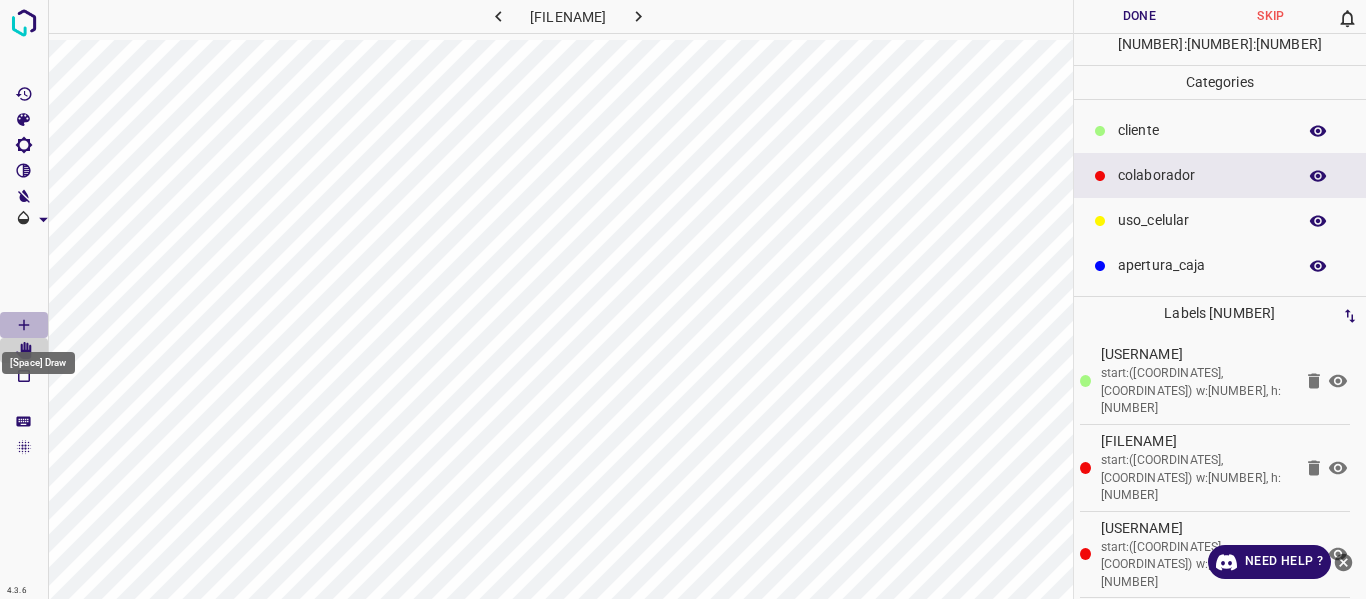 click at bounding box center (24, 325) 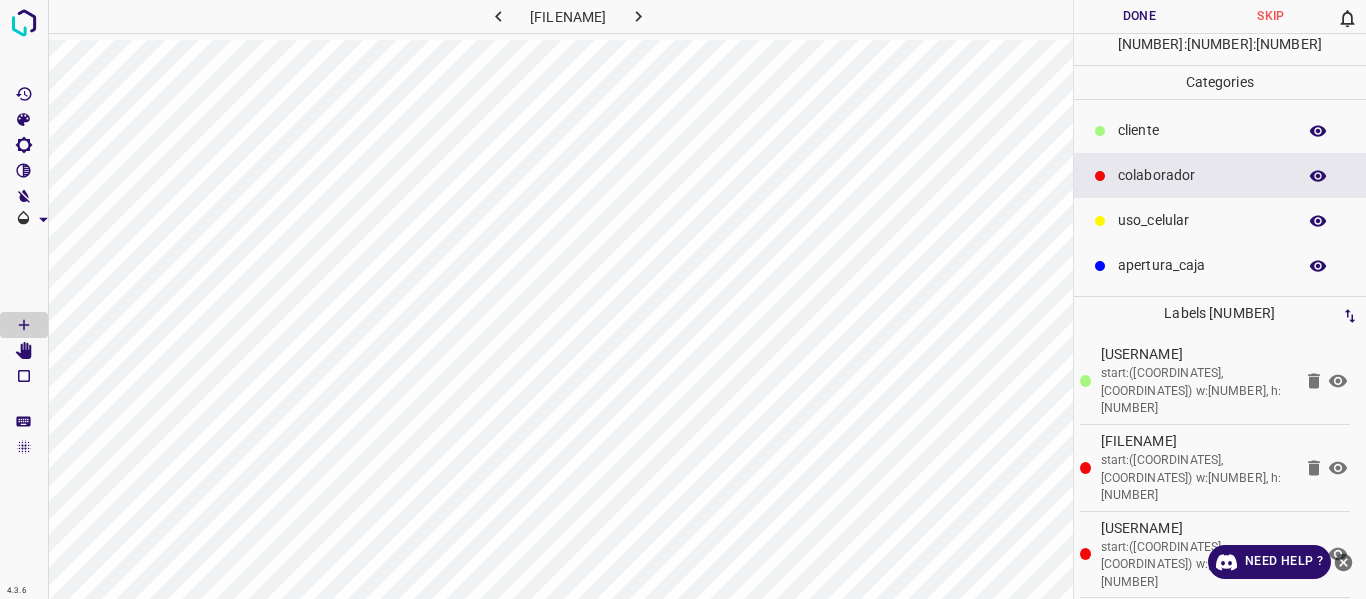 click on "Done" at bounding box center [1140, 16] 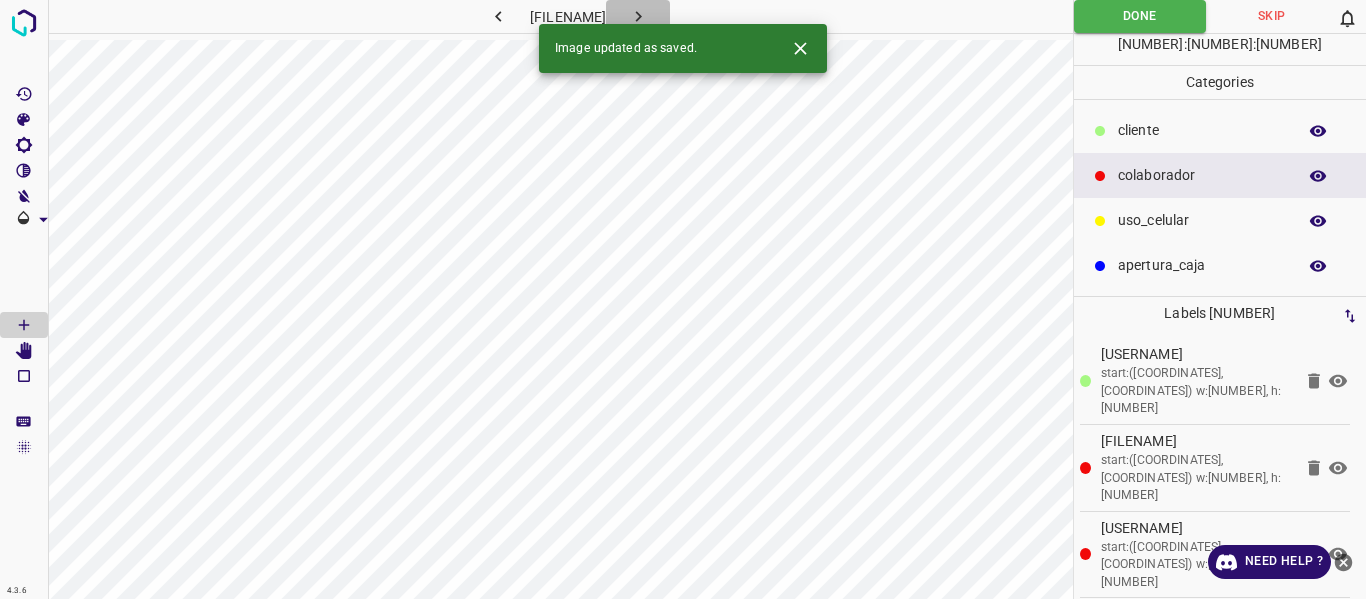 click at bounding box center [698, 16] 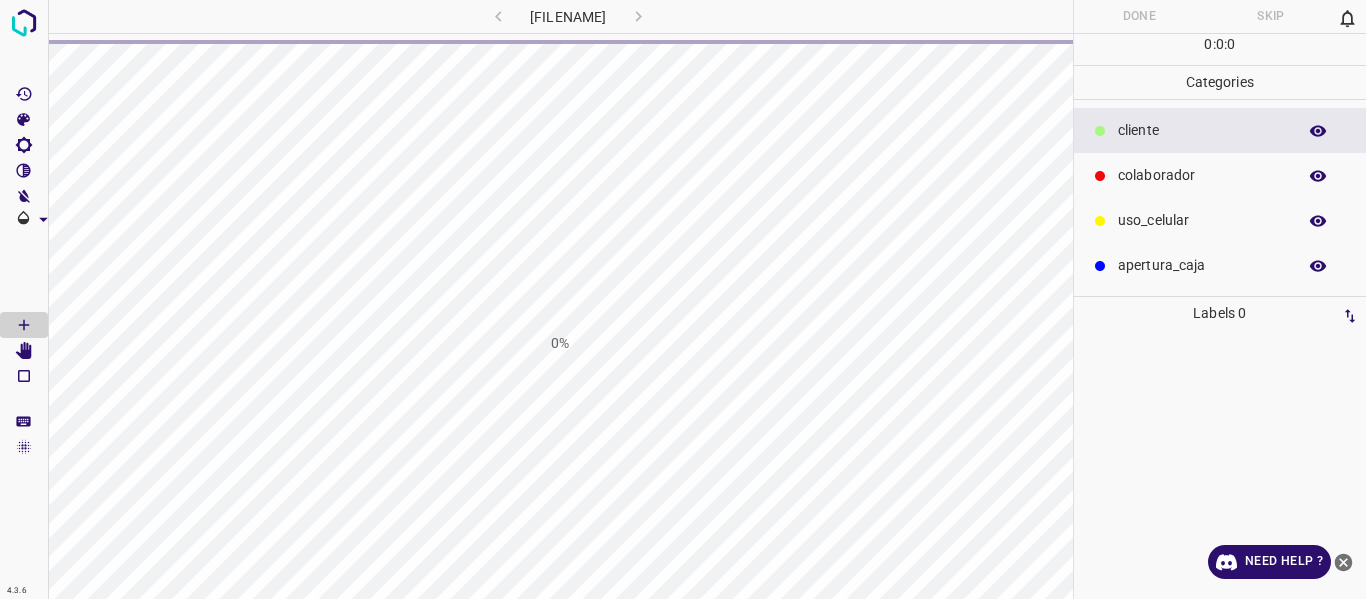 scroll, scrollTop: 0, scrollLeft: 0, axis: both 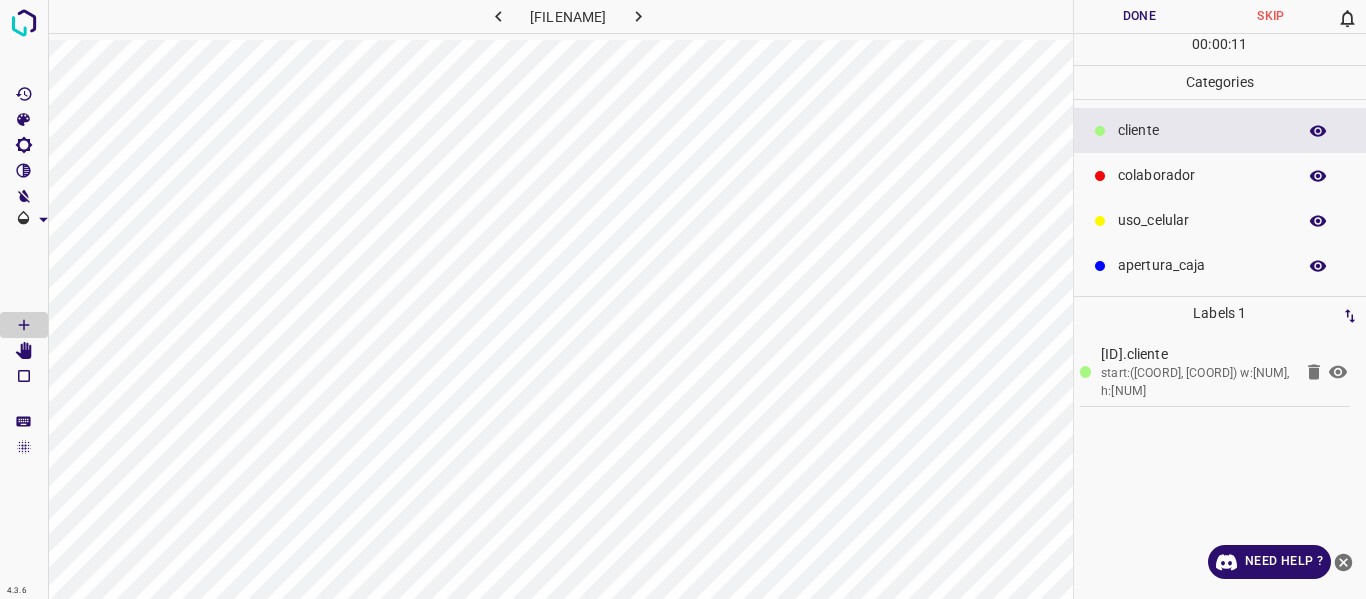 click on "colaborador" at bounding box center (1202, 130) 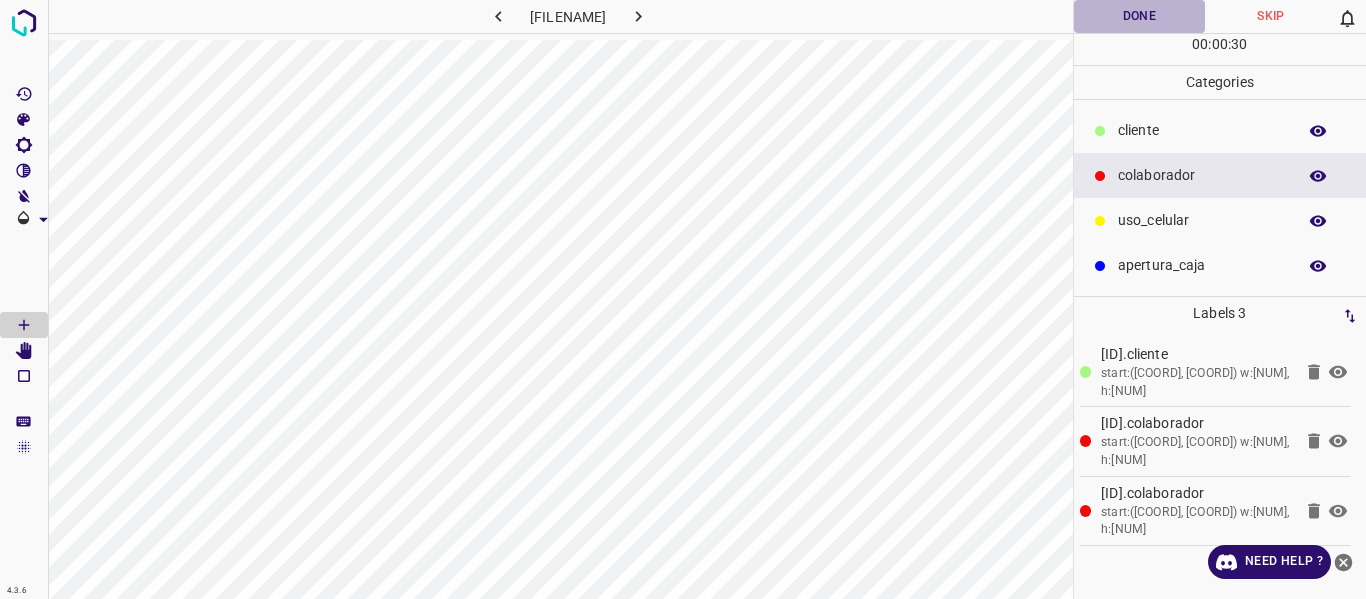 click on "Done" at bounding box center (1140, 16) 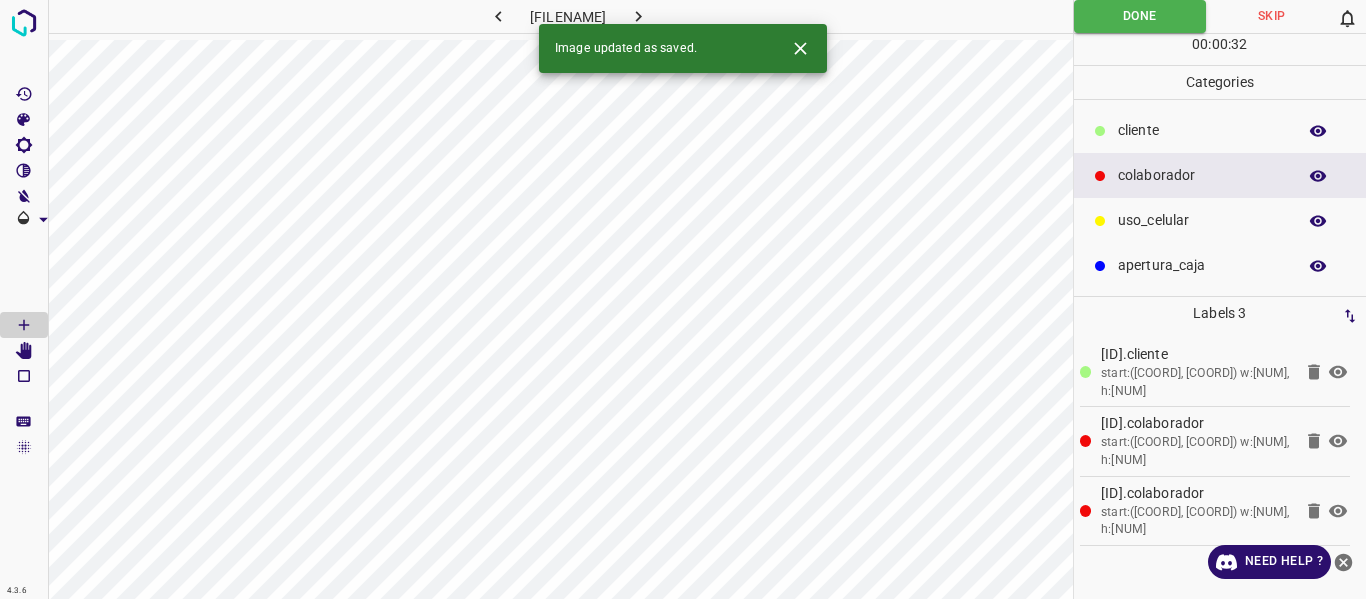 drag, startPoint x: 742, startPoint y: 12, endPoint x: 729, endPoint y: 44, distance: 34.539833 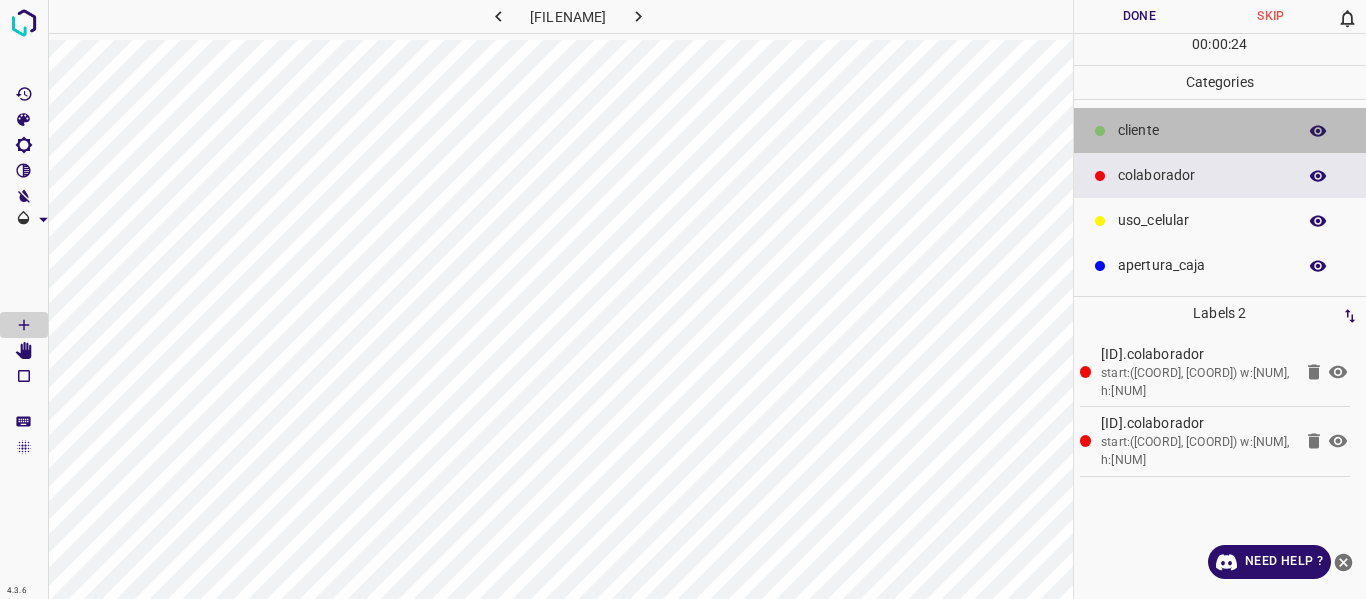 click on "​​cliente" at bounding box center [1220, 130] 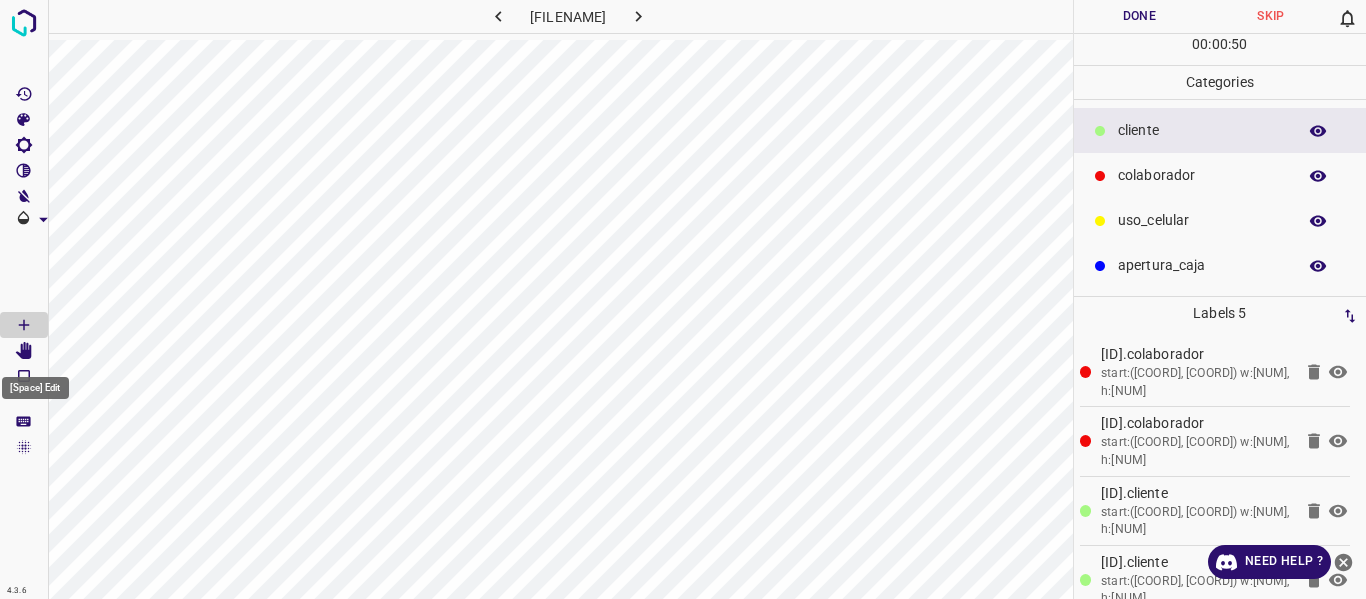 click at bounding box center (24, 351) 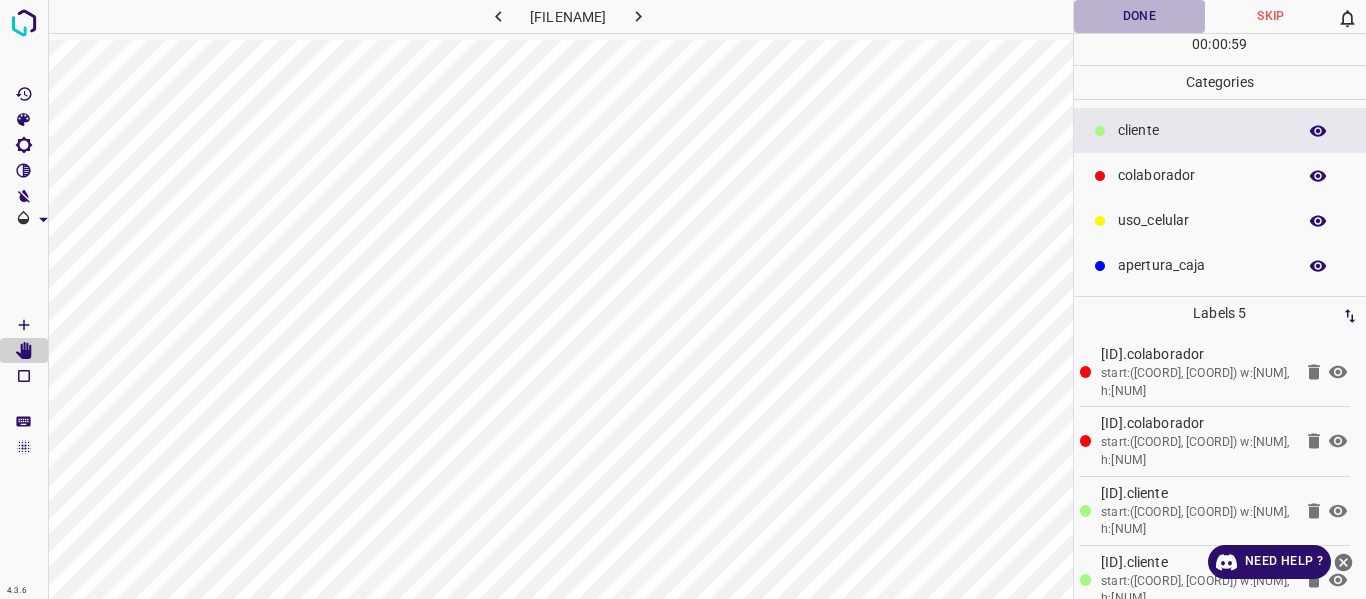 click on "Done" at bounding box center [1140, 16] 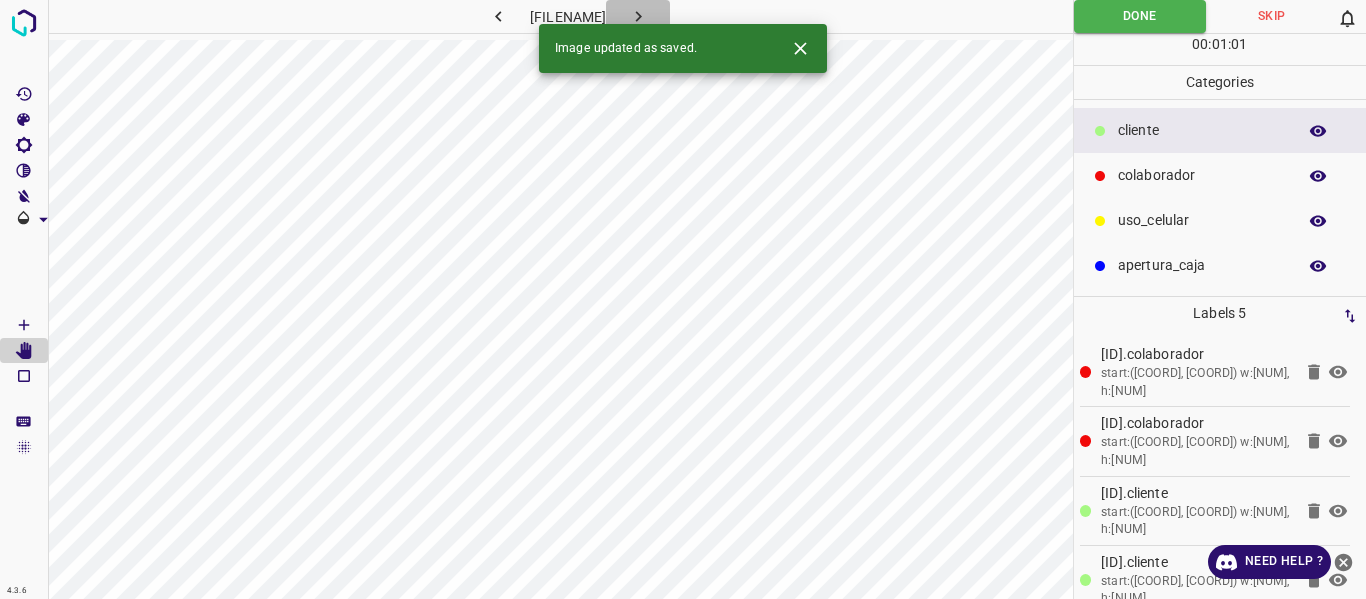 click at bounding box center (632, 16) 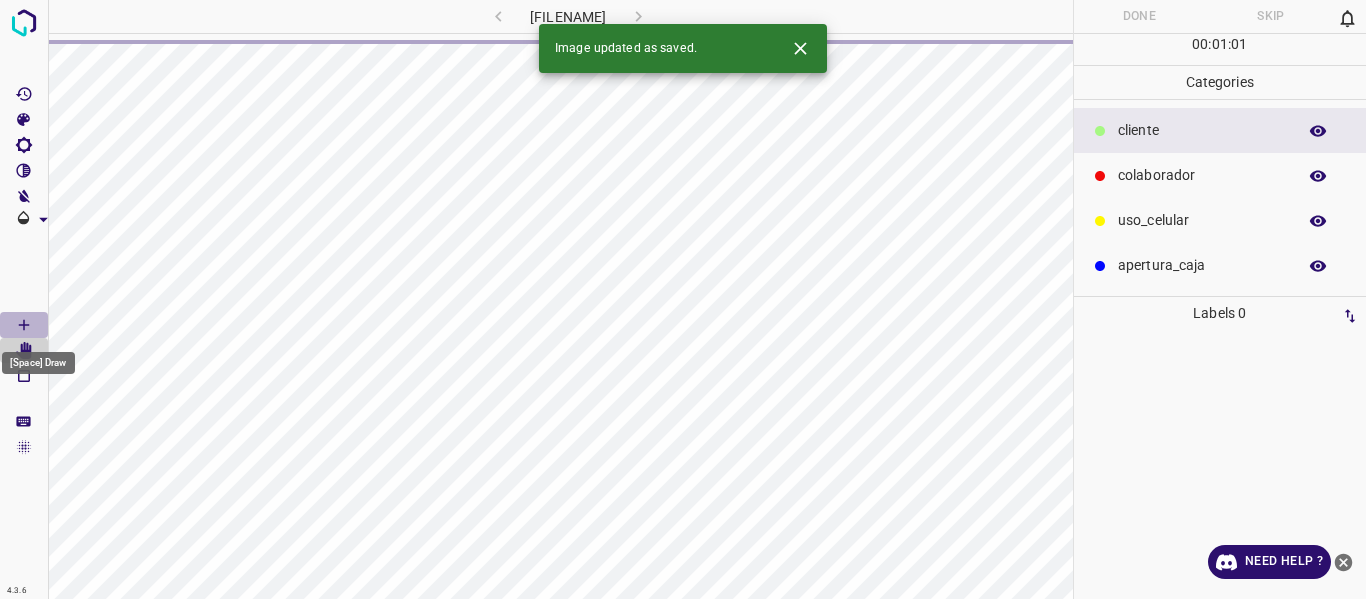click at bounding box center (24, 325) 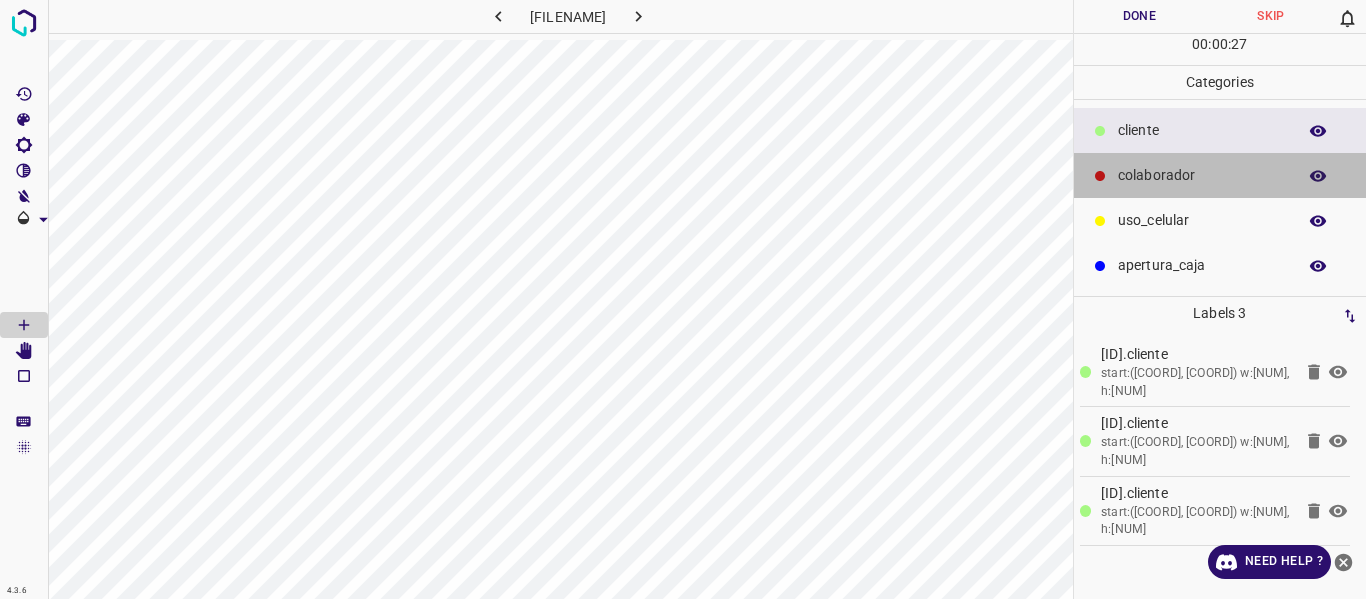click on "colaborador" at bounding box center (1202, 130) 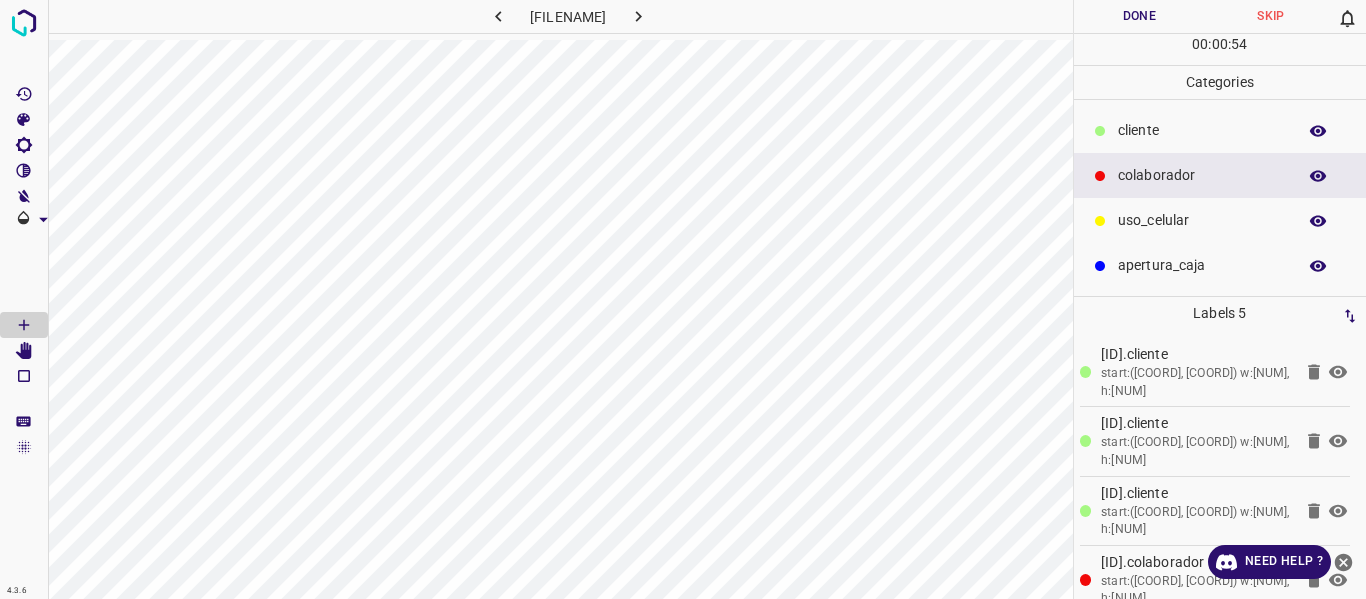click on "Done" at bounding box center [1140, 16] 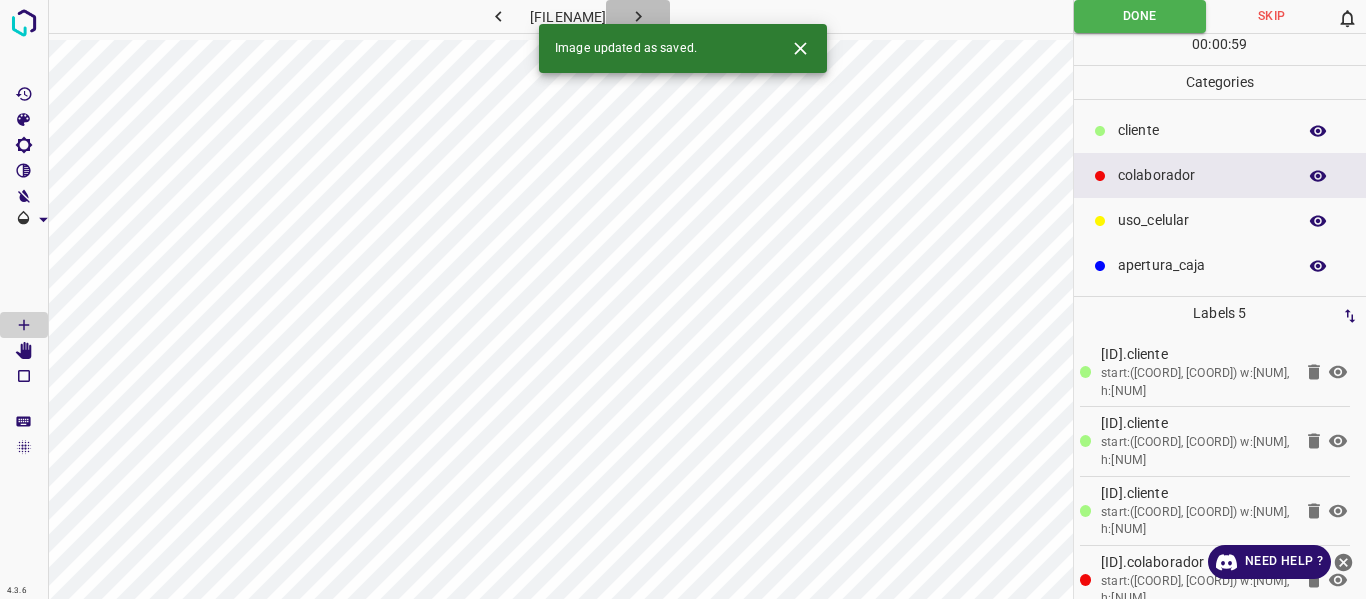 click at bounding box center (631, 16) 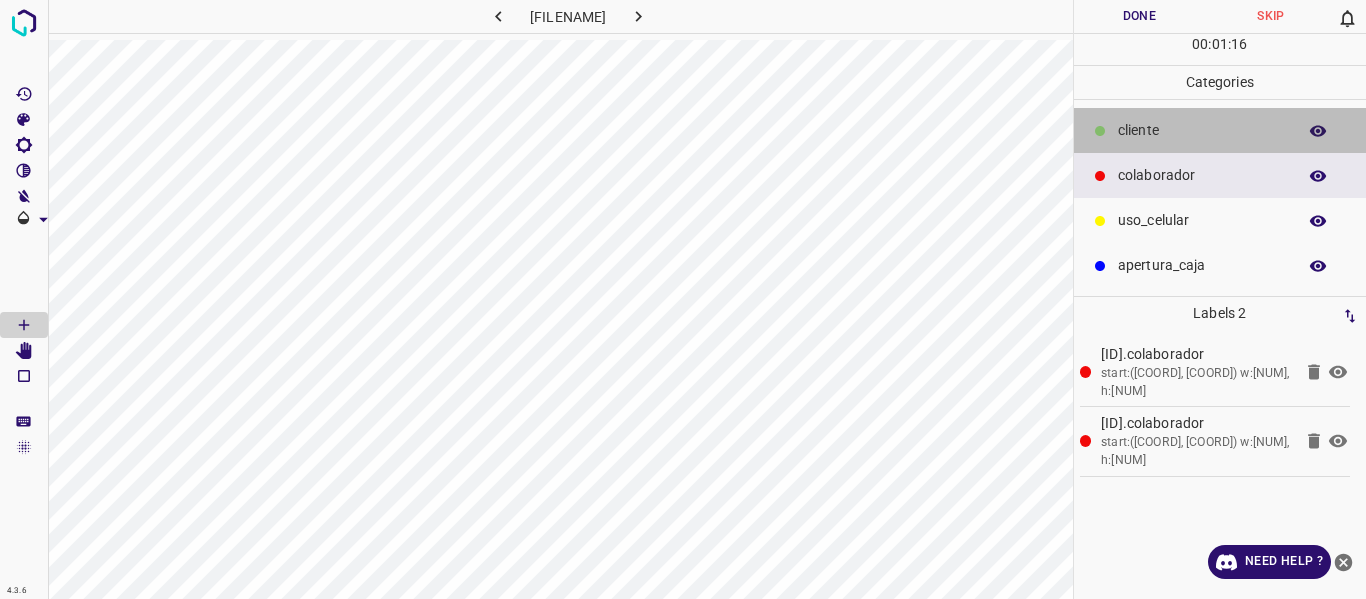 click on "​​cliente" at bounding box center (1202, 130) 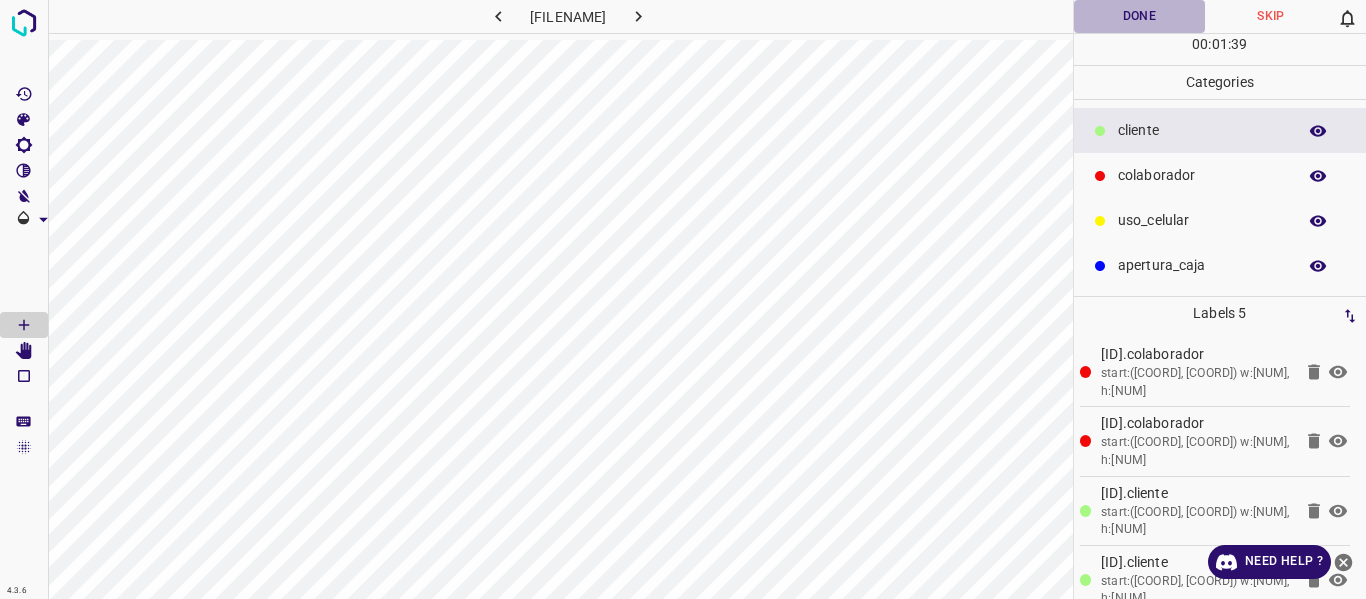 click on "Done" at bounding box center (1140, 16) 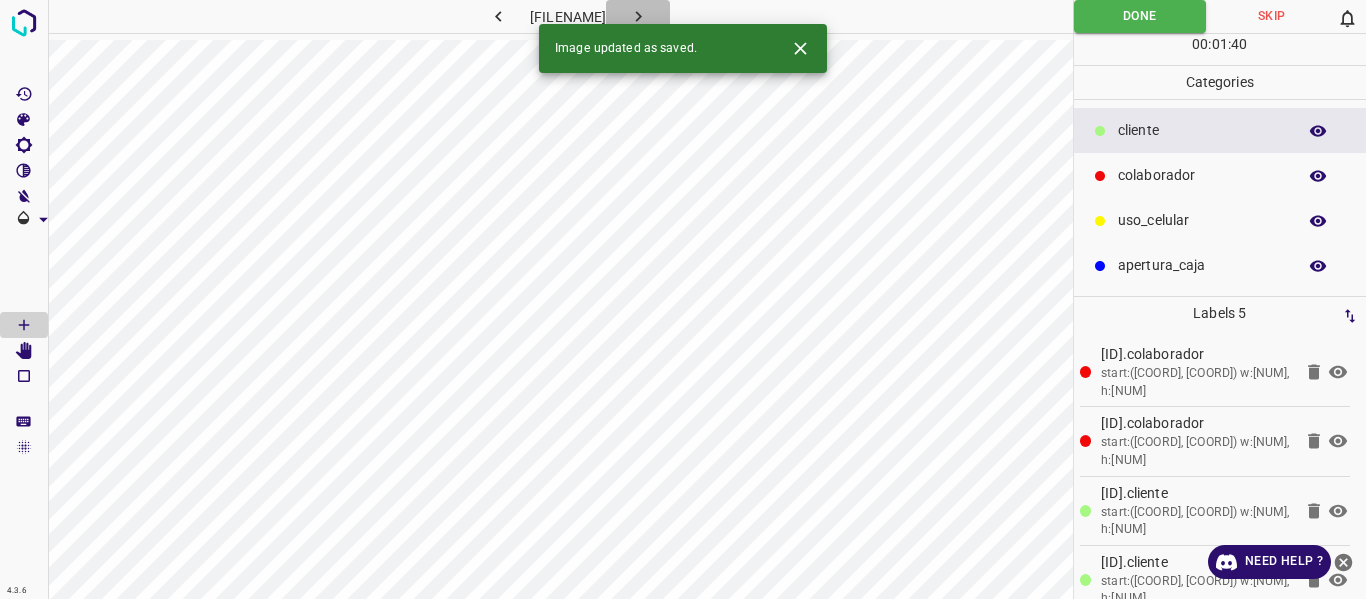 click at bounding box center [631, 16] 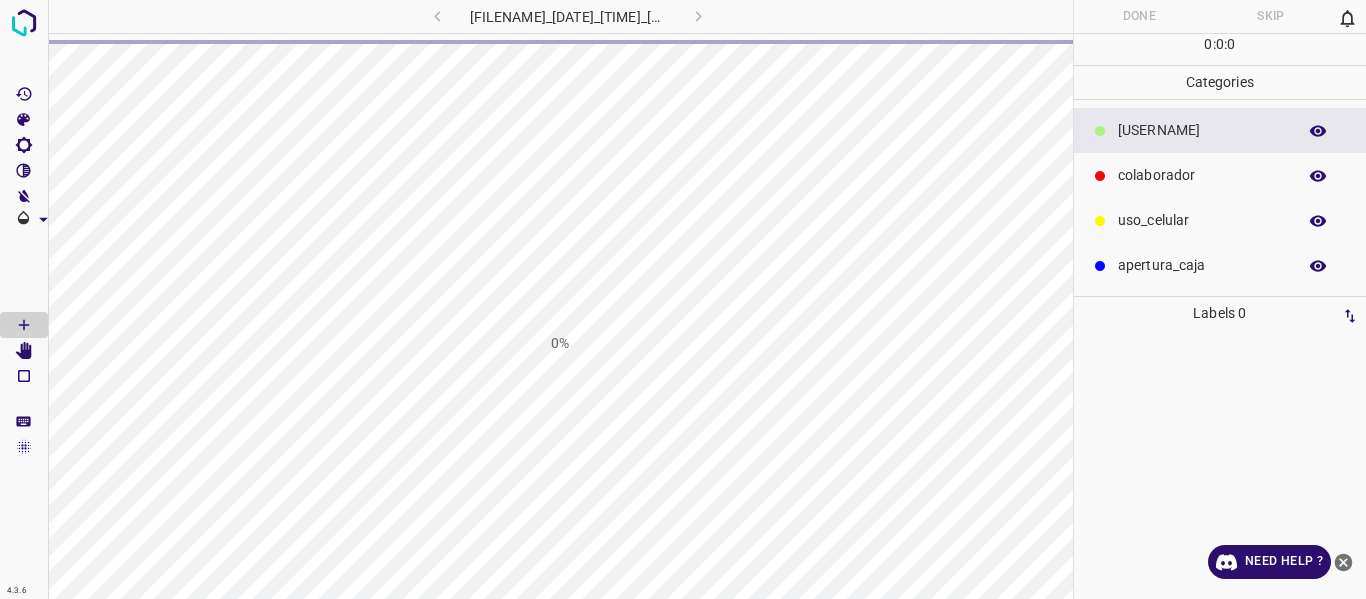 scroll, scrollTop: 0, scrollLeft: 0, axis: both 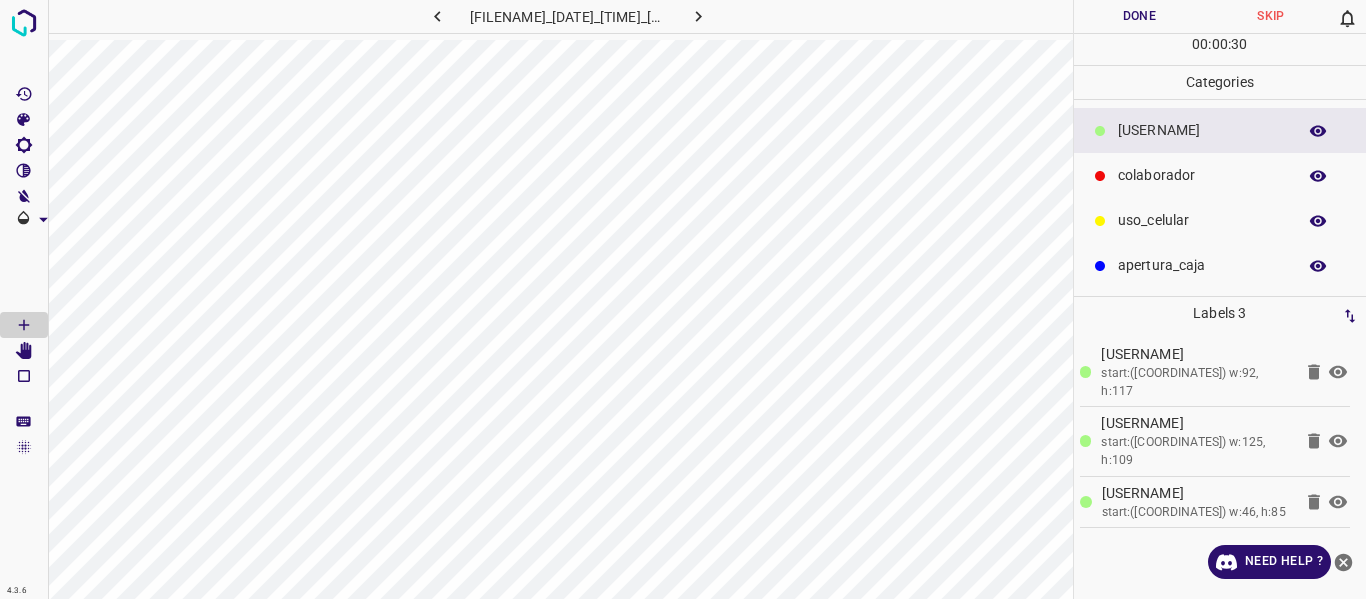 click on "colaborador" at bounding box center [1202, 130] 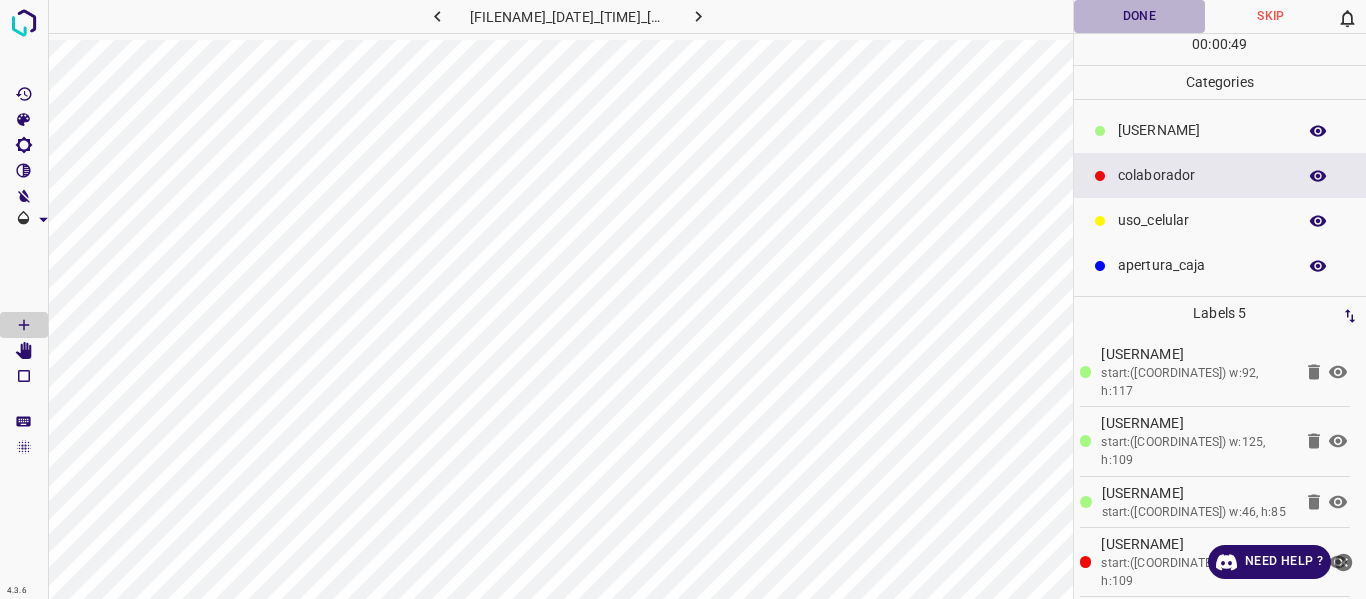 click on "Done" at bounding box center (1140, 16) 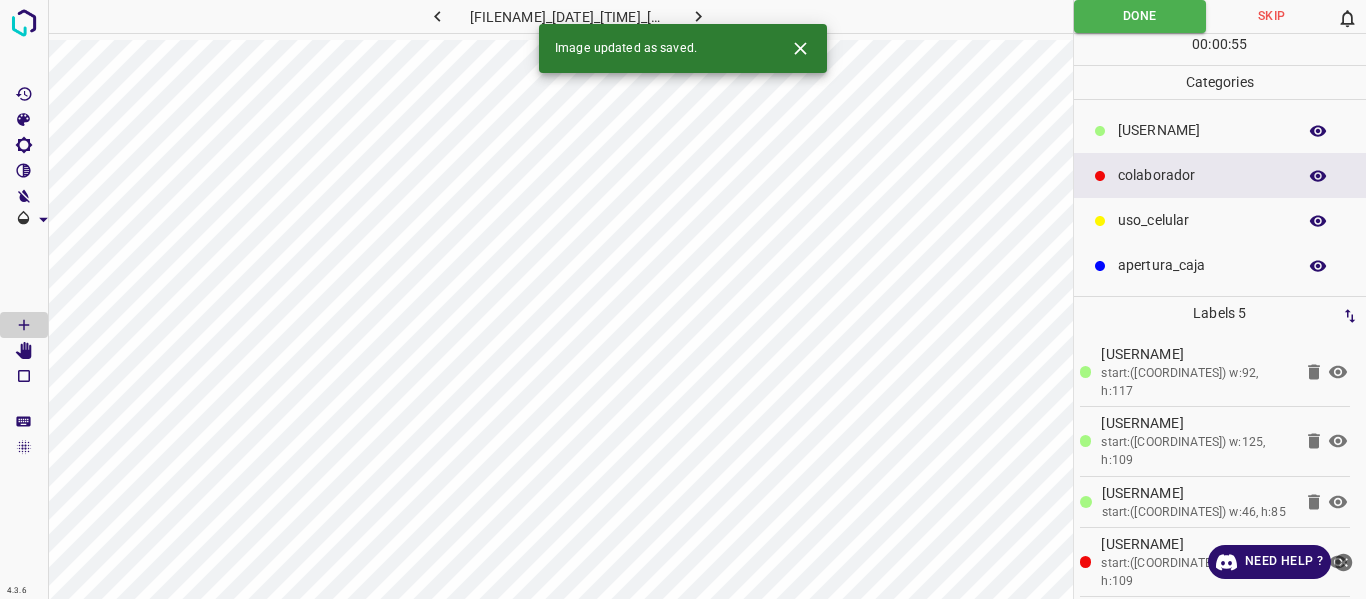 click at bounding box center [695, 16] 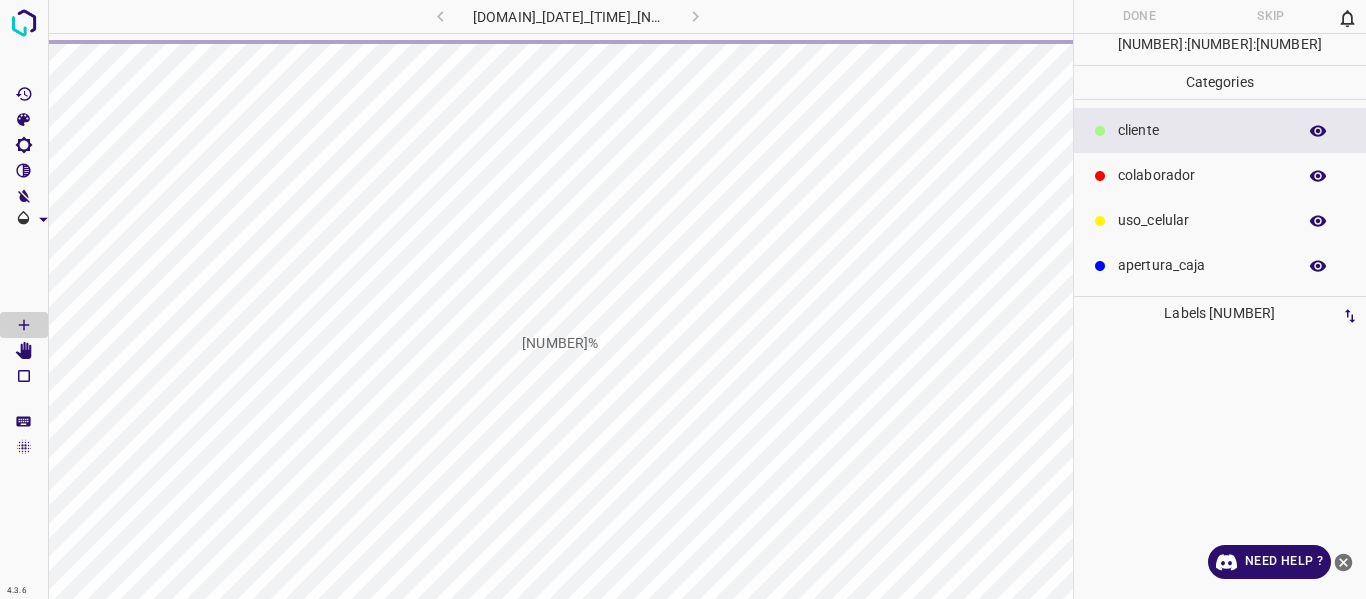scroll, scrollTop: 0, scrollLeft: 0, axis: both 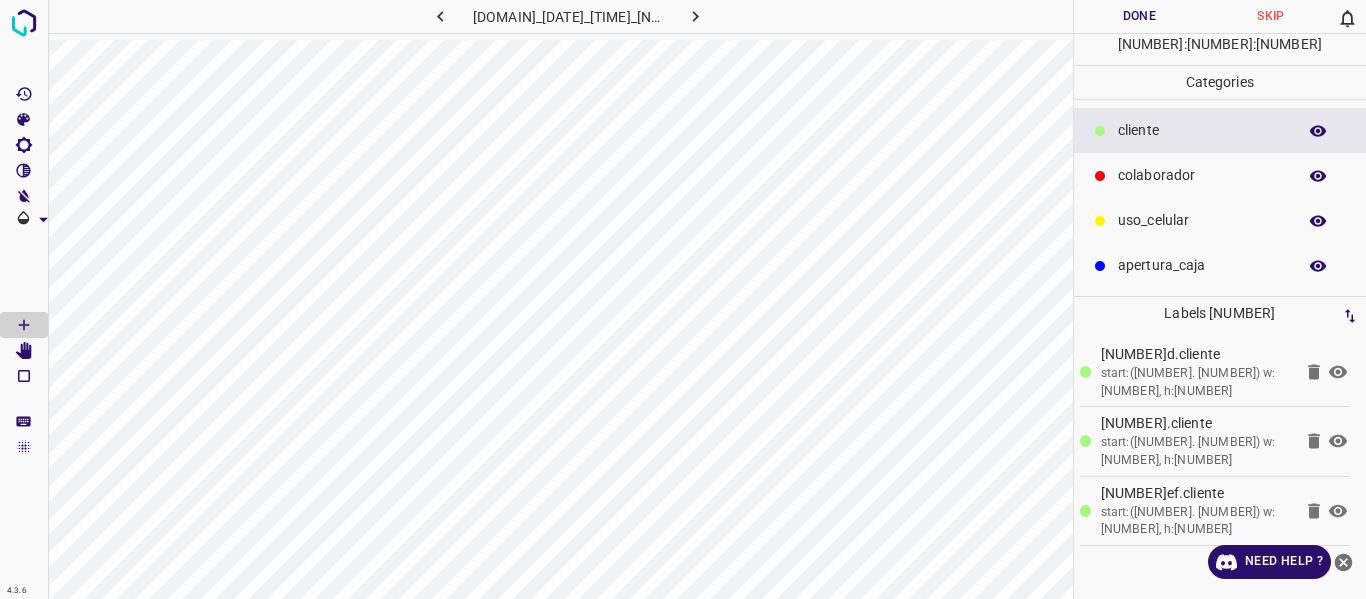 click on "colaborador" at bounding box center [1202, 130] 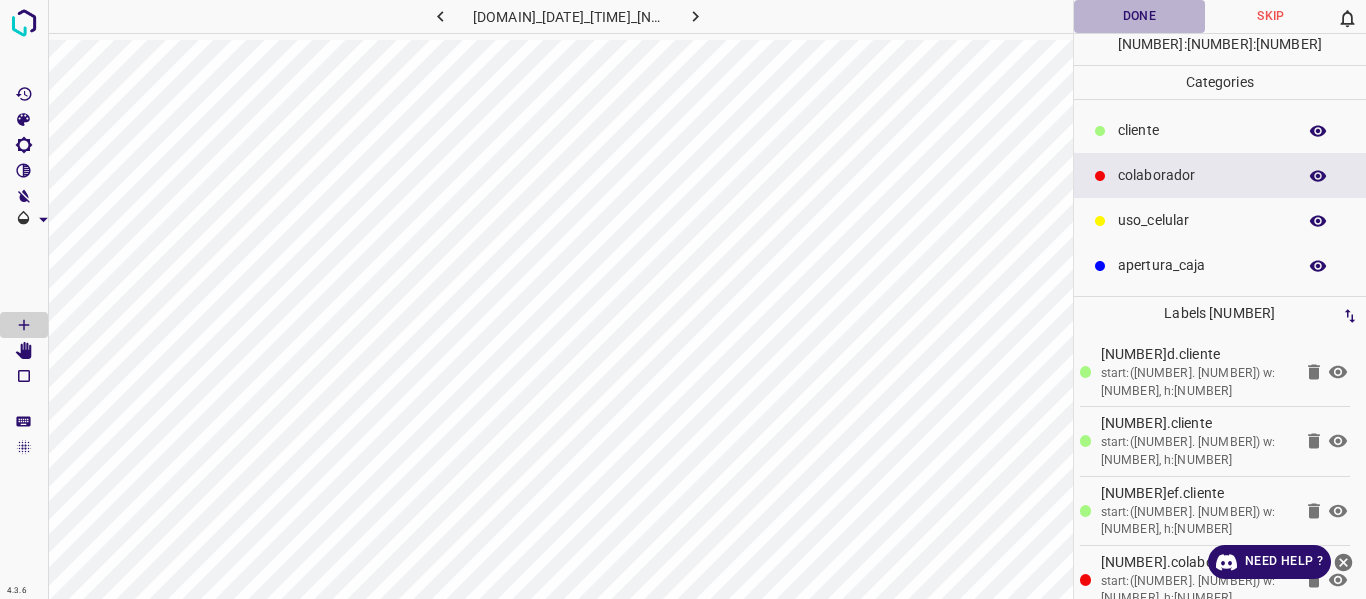 click on "Done" at bounding box center [1140, 16] 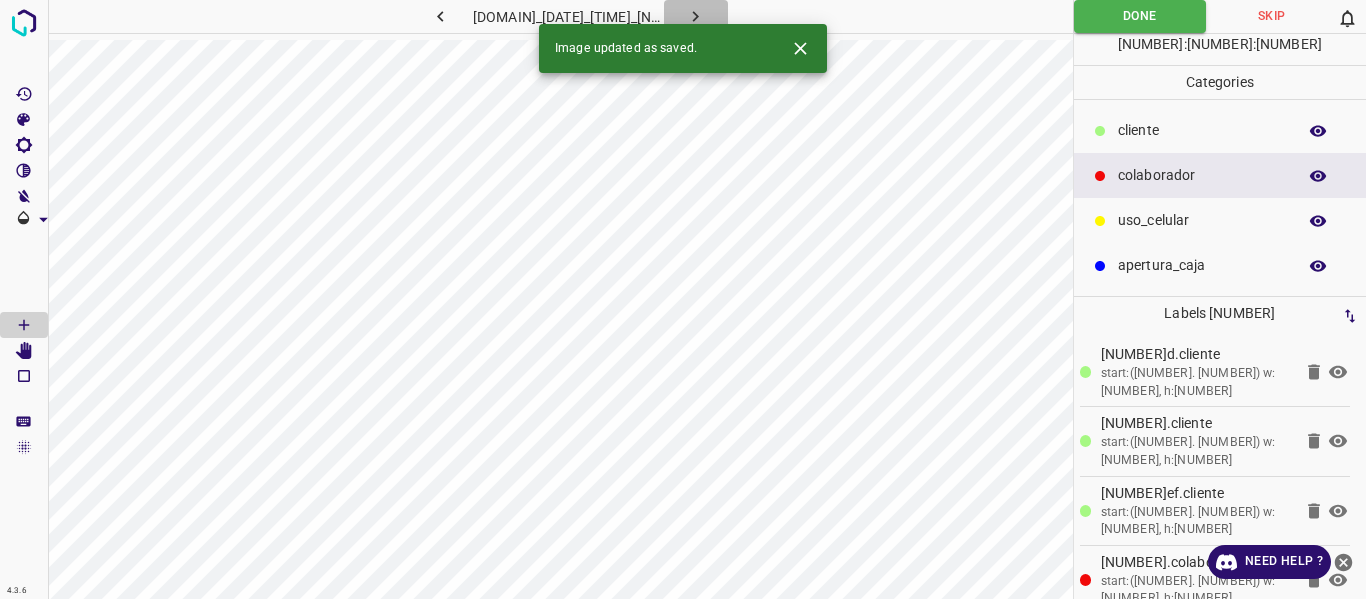 click at bounding box center (712, 16) 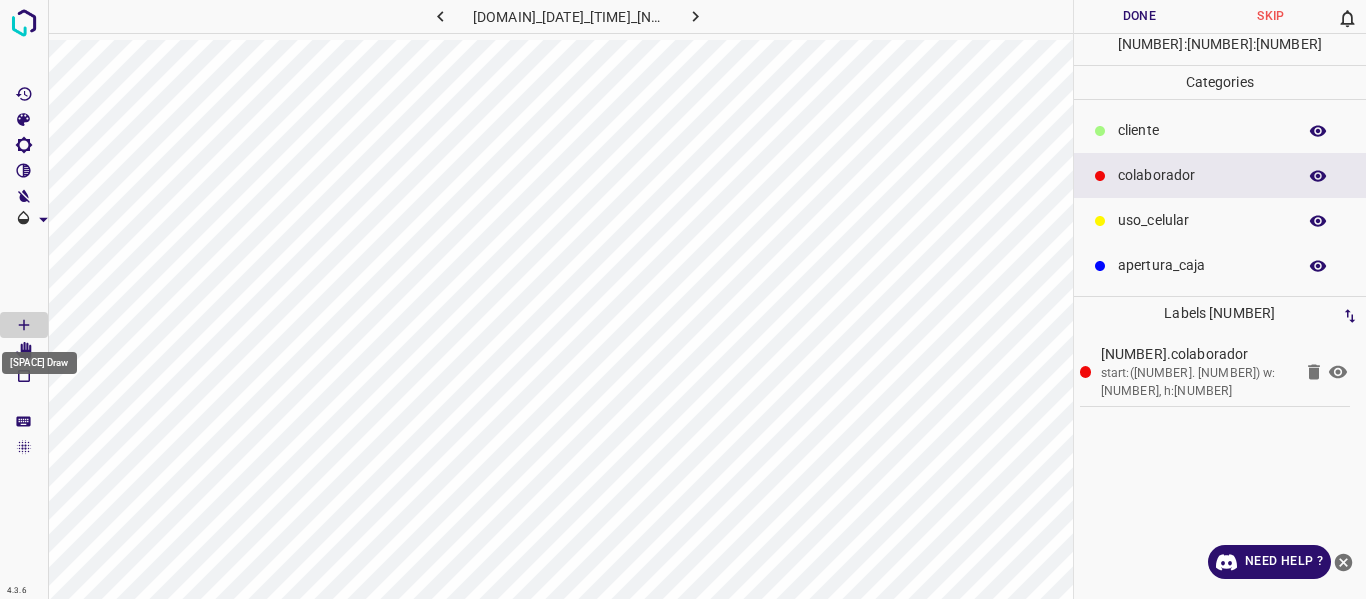 click on "[Space] Draw" at bounding box center (38, 357) 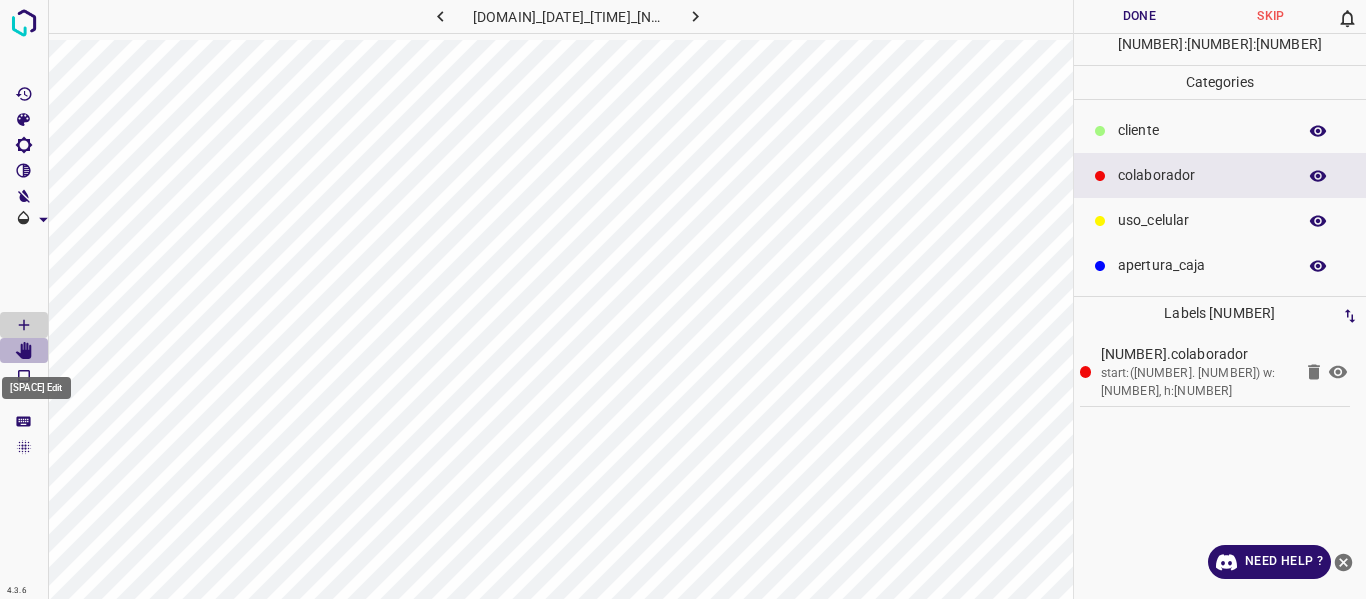 click at bounding box center (24, 351) 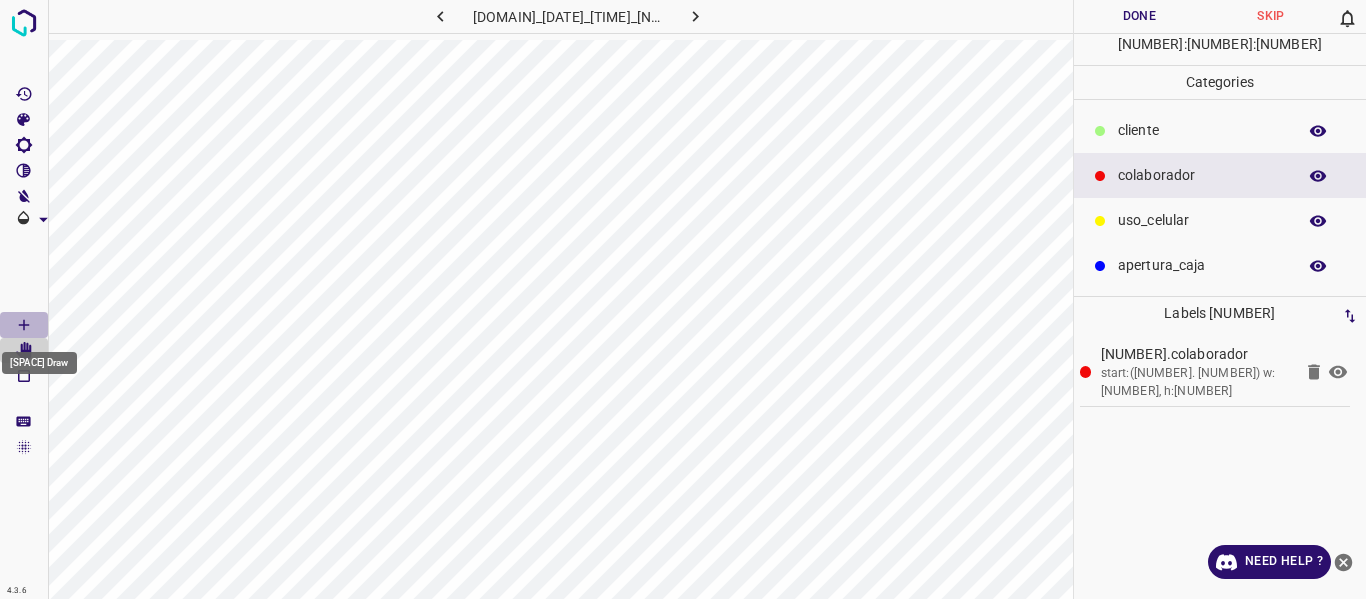 click at bounding box center (24, 325) 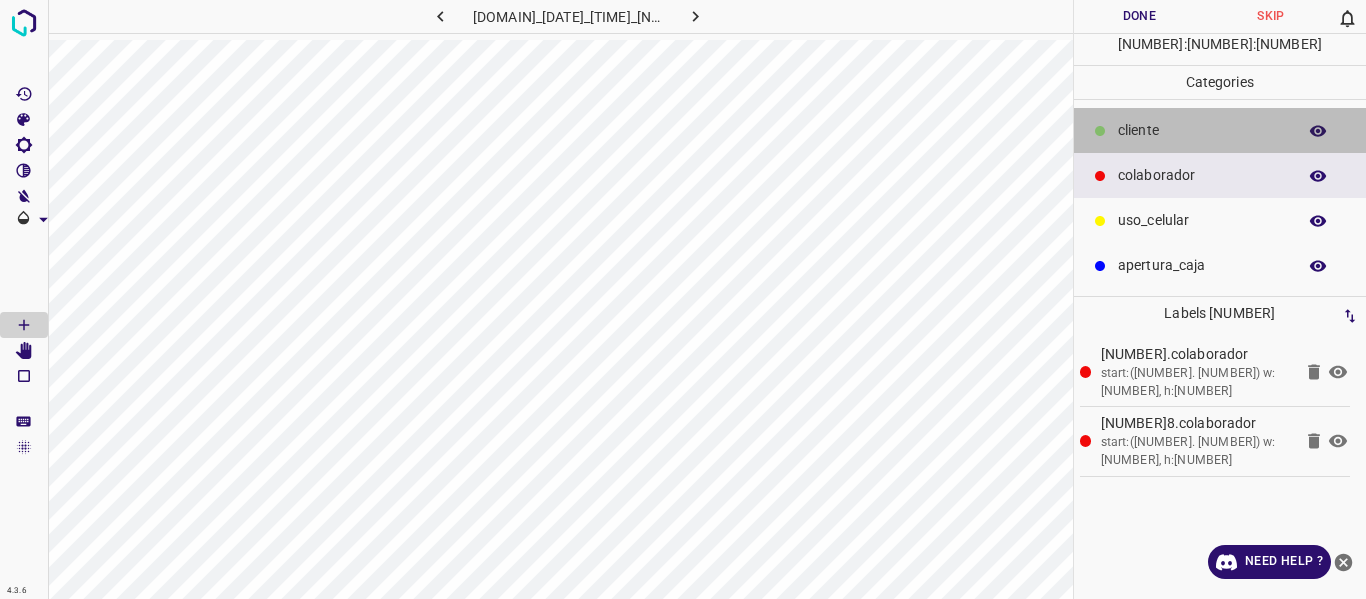 click on "​​[PERSON]" at bounding box center [1202, 130] 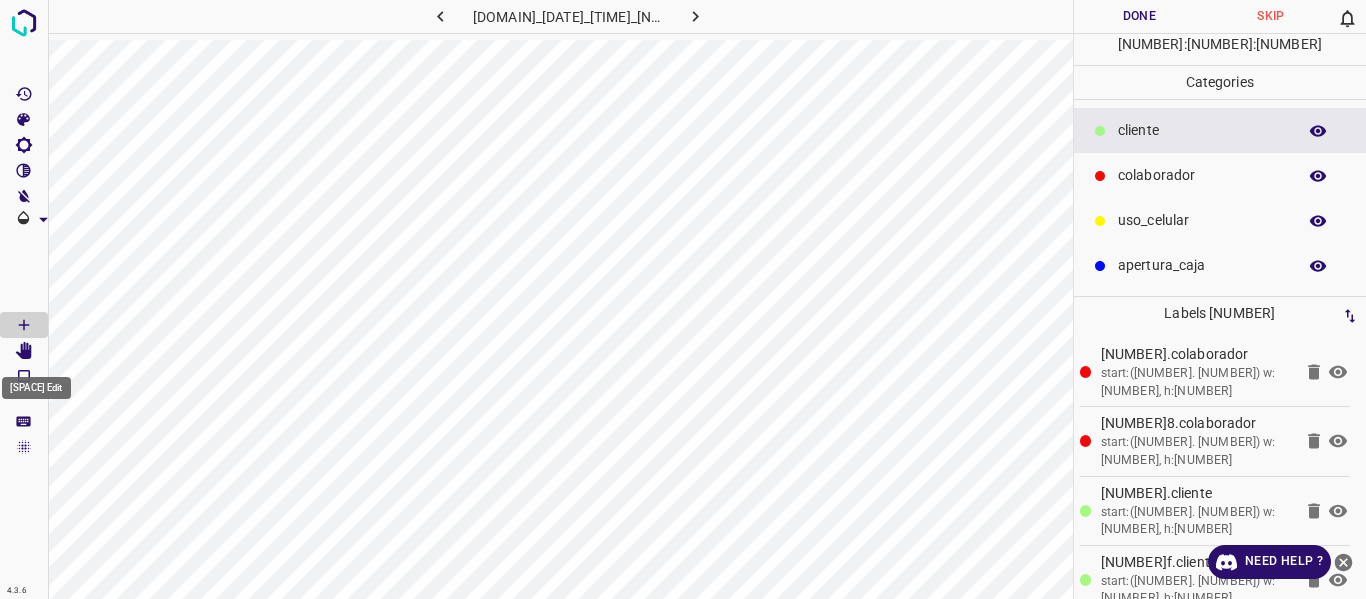 click at bounding box center (24, 351) 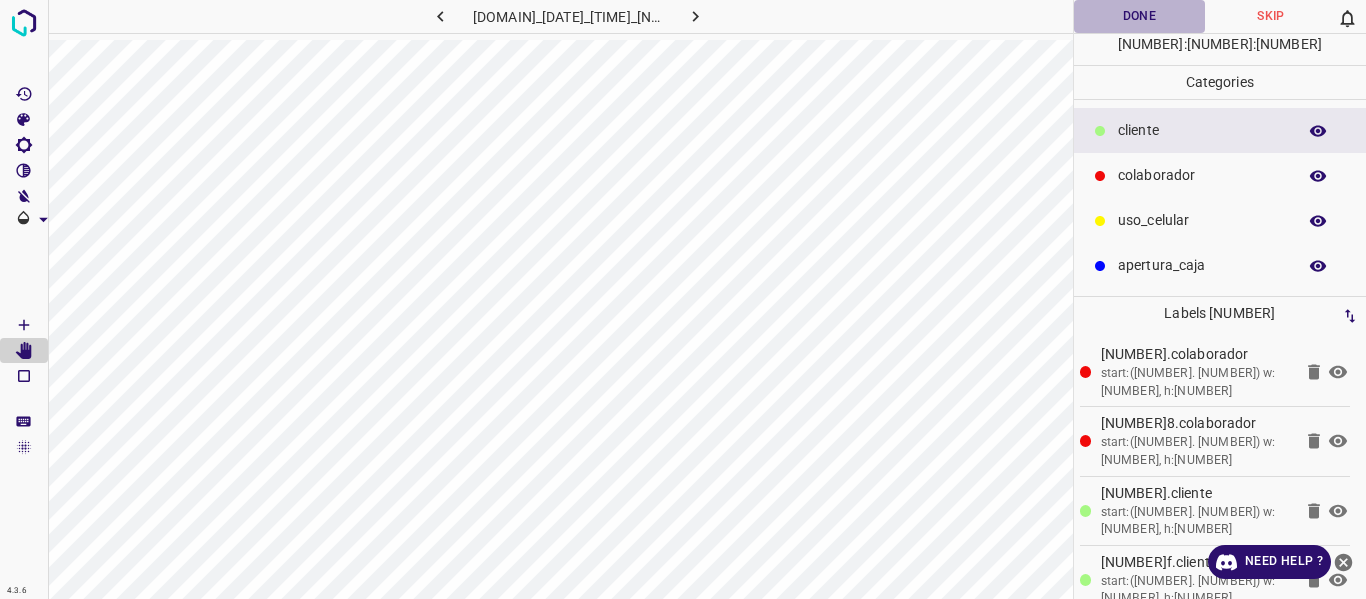 click on "Done" at bounding box center (1140, 16) 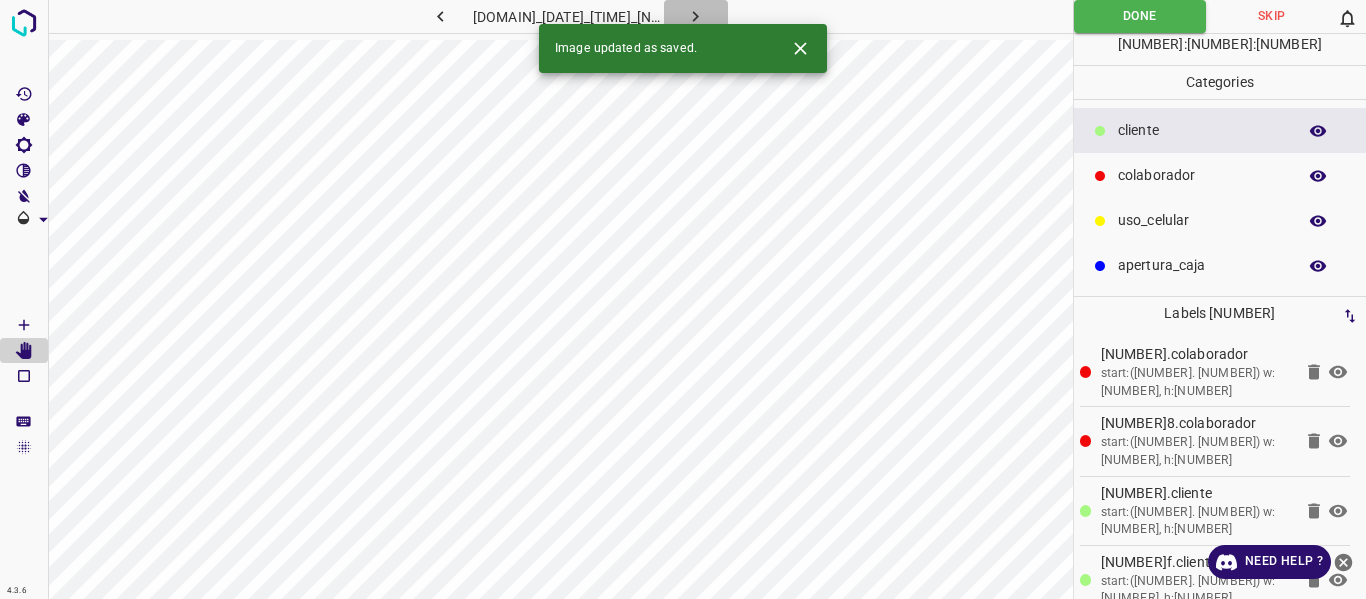 click at bounding box center [712, 16] 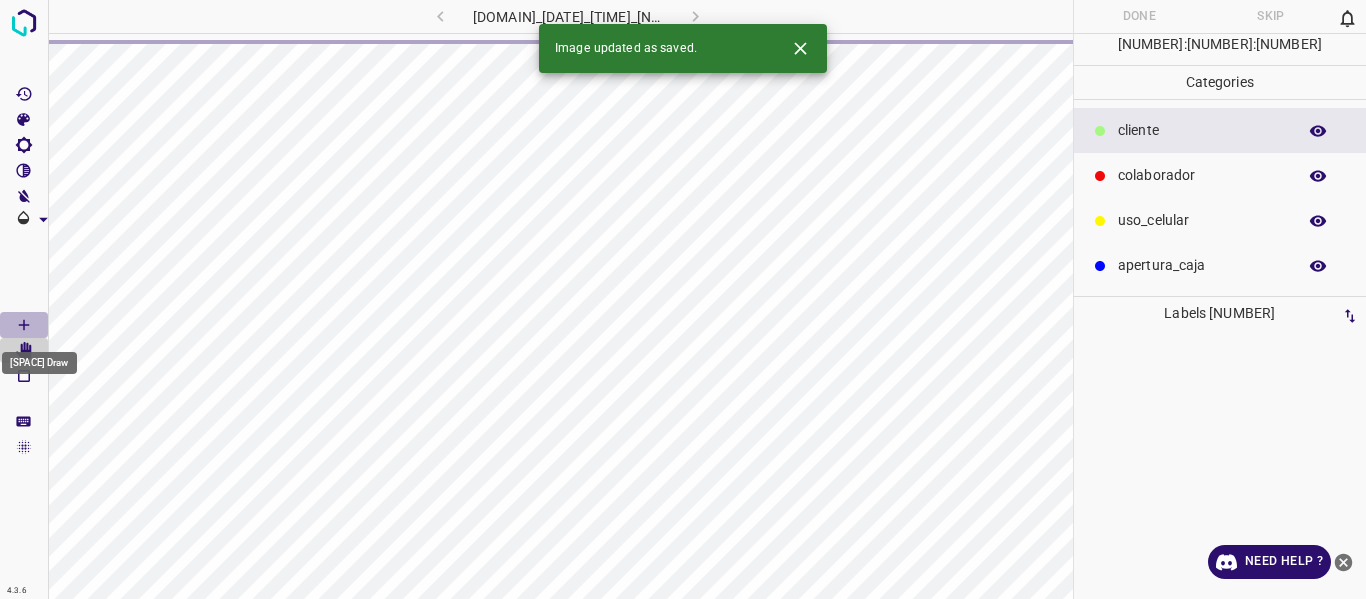 click at bounding box center [24, 325] 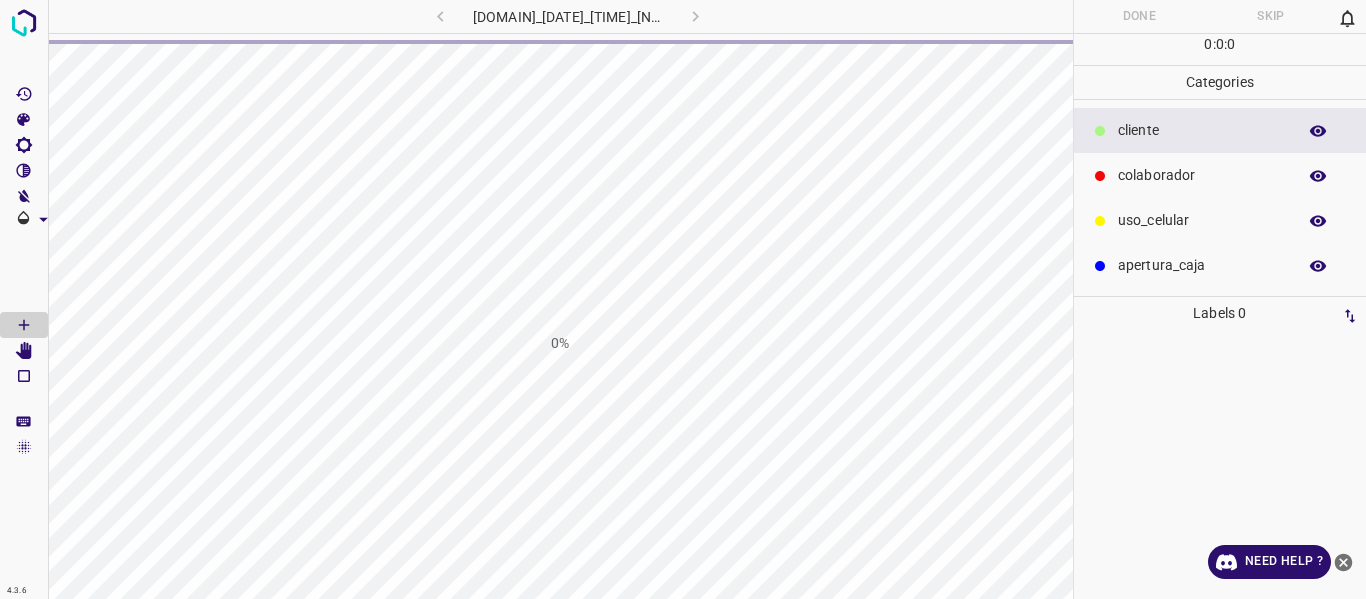 scroll, scrollTop: 0, scrollLeft: 0, axis: both 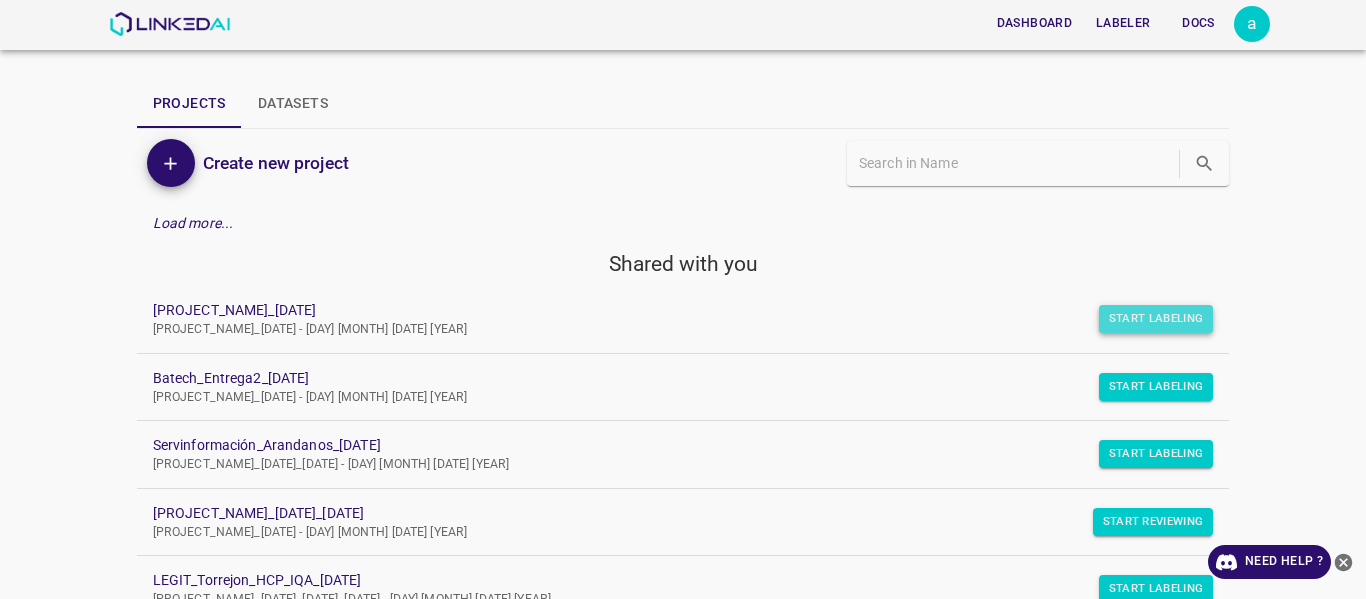click on "Start Labeling" at bounding box center (1156, 319) 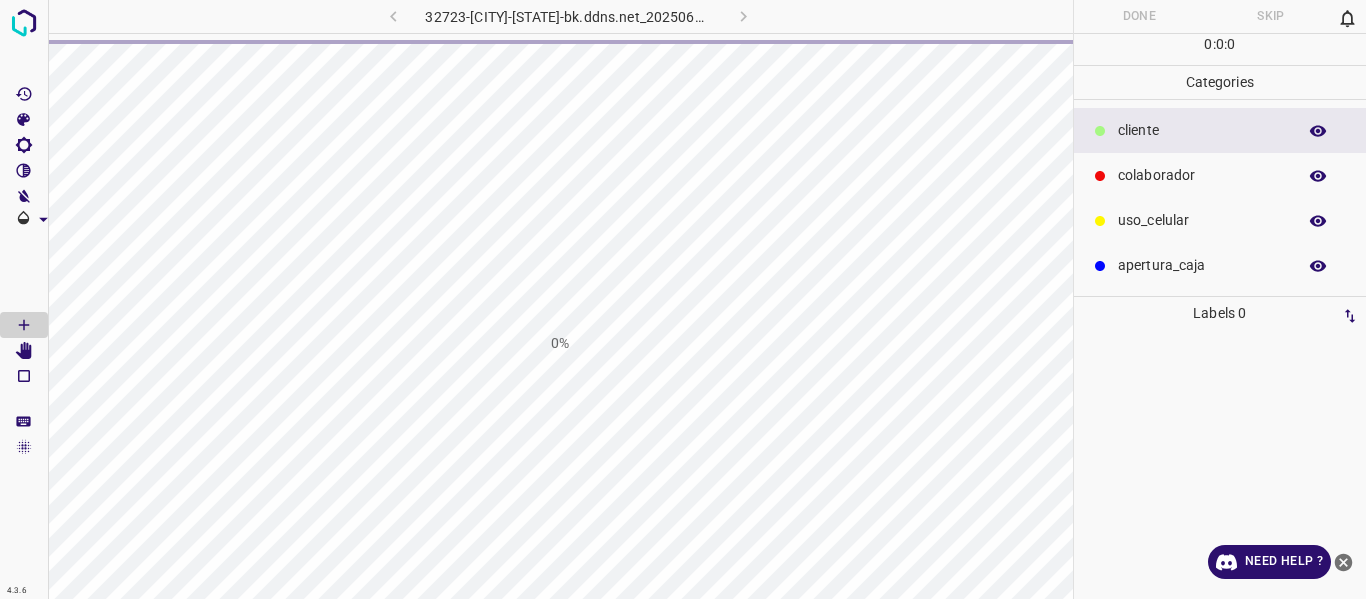 scroll, scrollTop: 0, scrollLeft: 0, axis: both 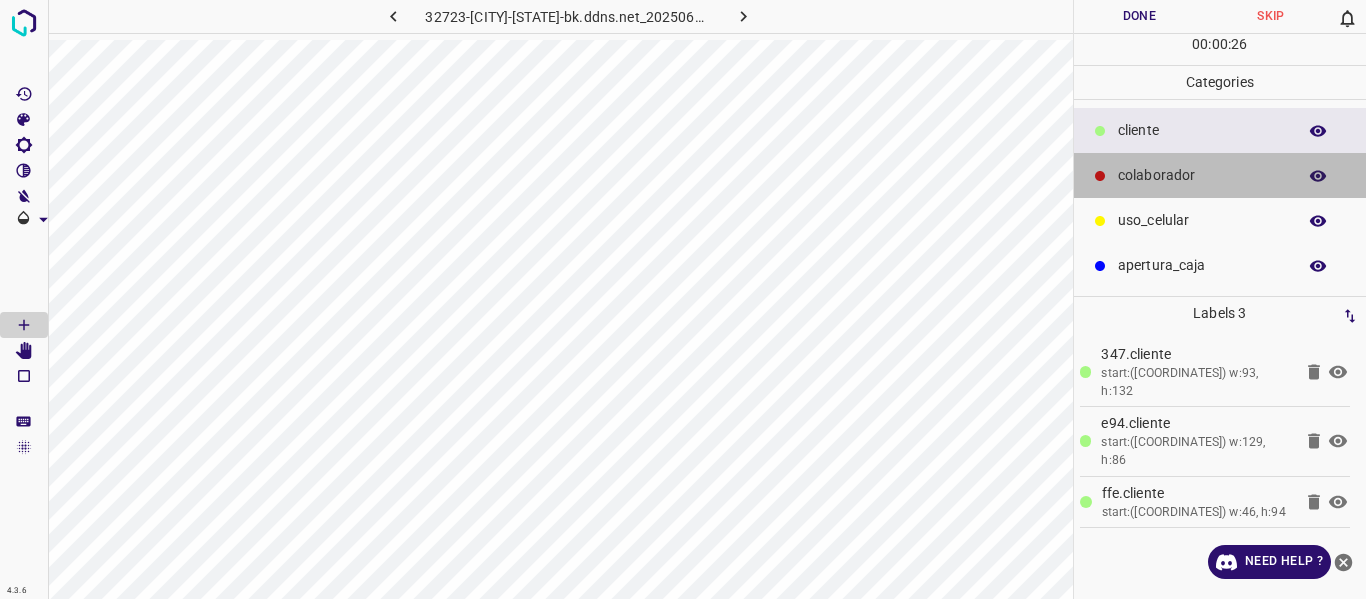 click on "colaborador" at bounding box center (1202, 130) 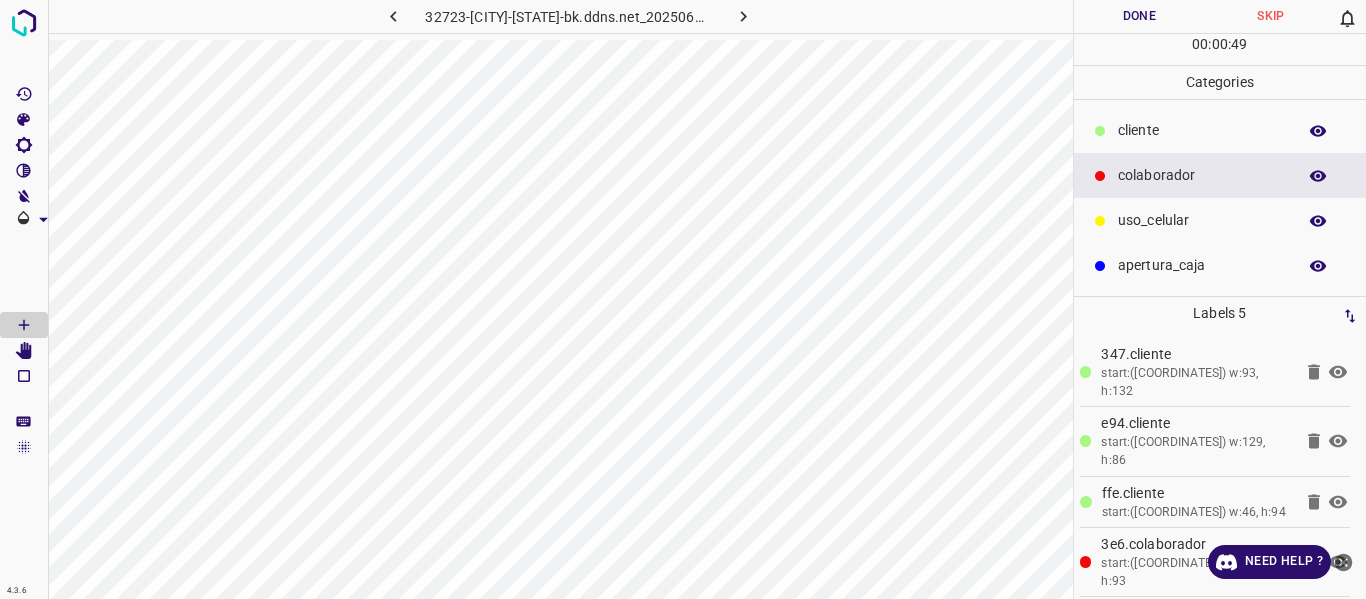 click on "Done" at bounding box center (1140, 16) 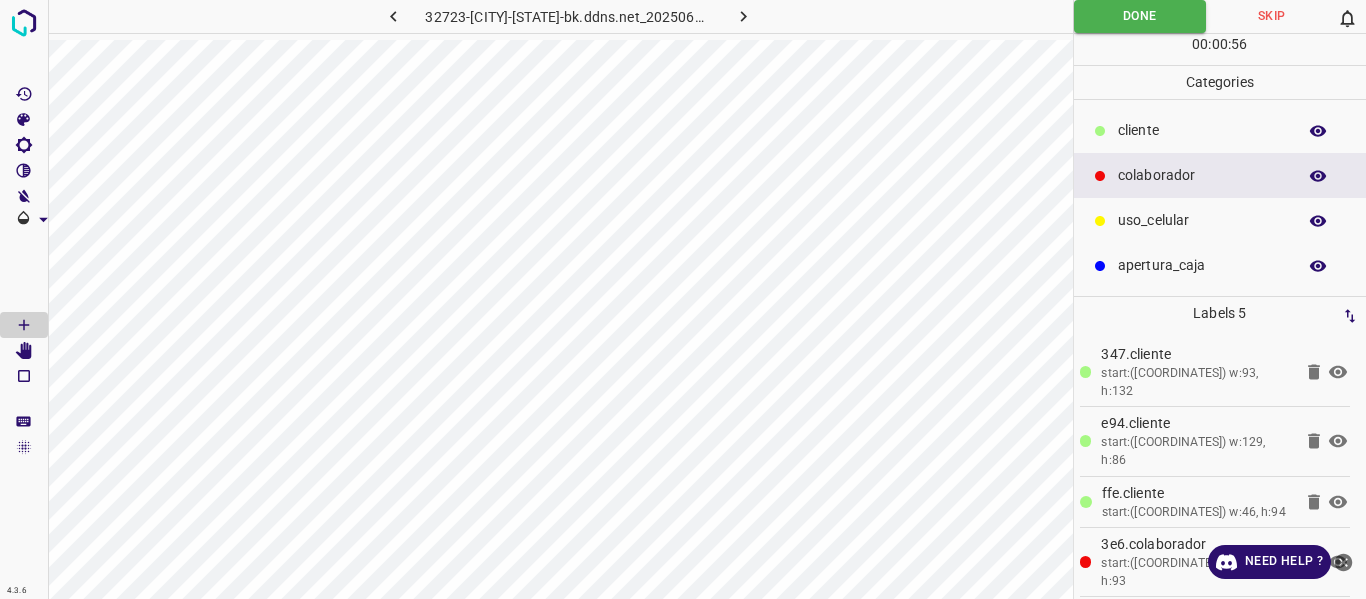 click at bounding box center (704, 16) 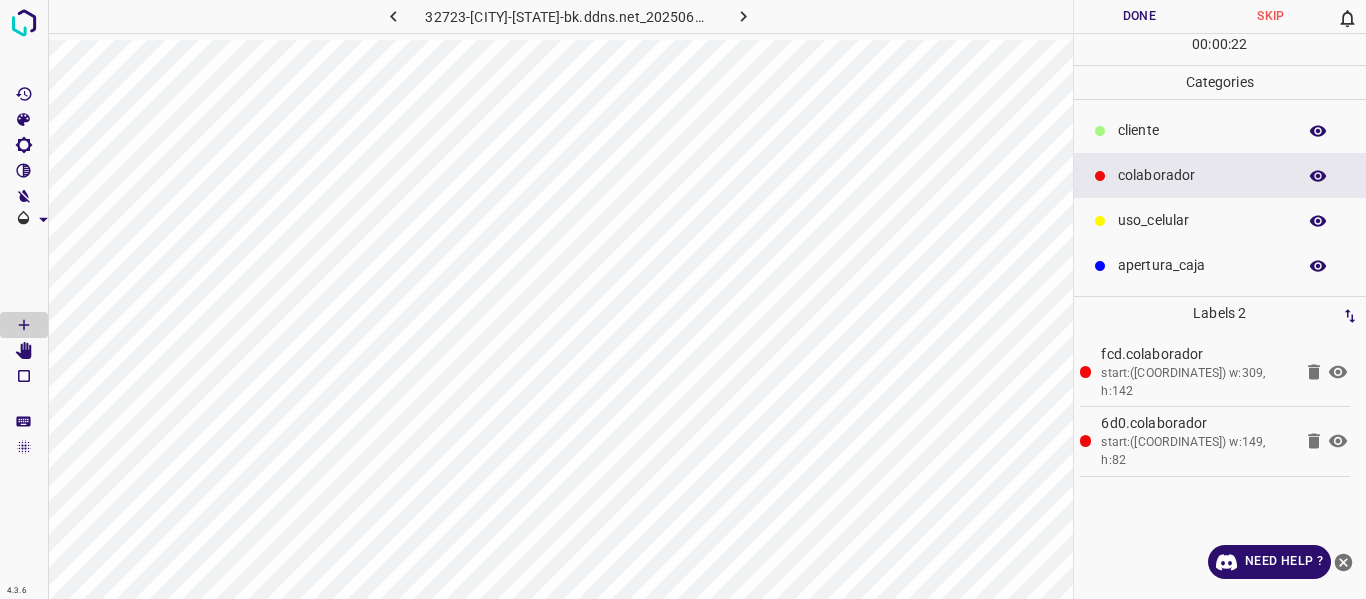 click on "​​[PERSON]" at bounding box center [1202, 130] 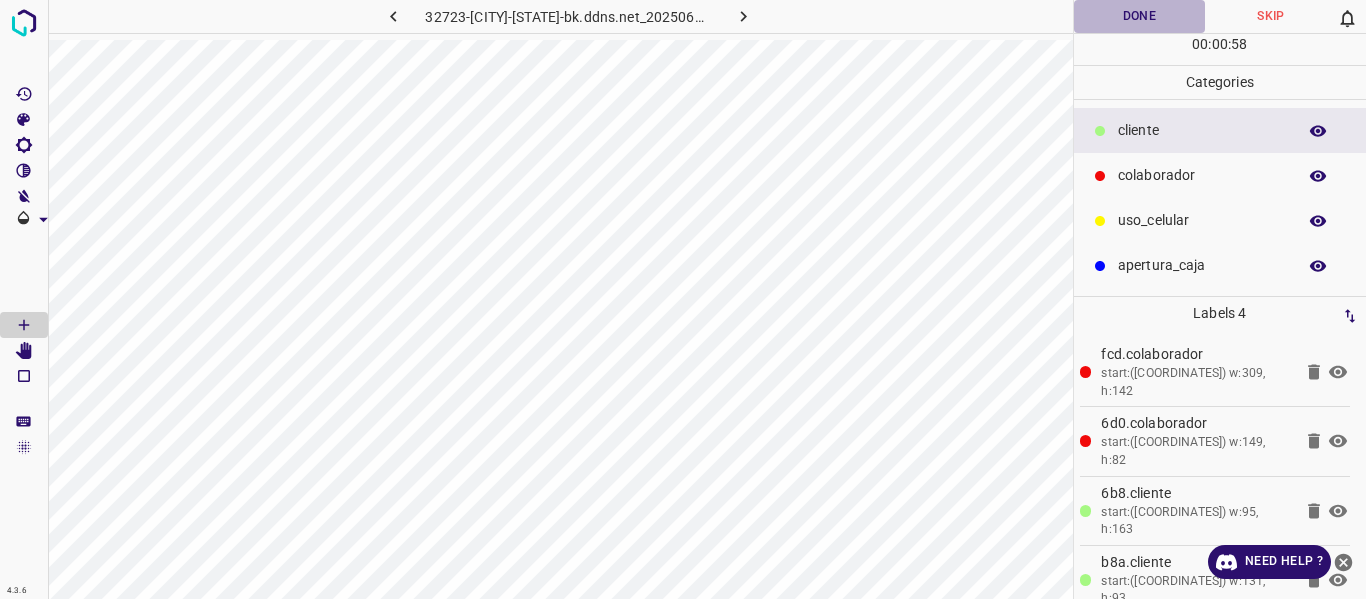 click on "Done" at bounding box center [1140, 16] 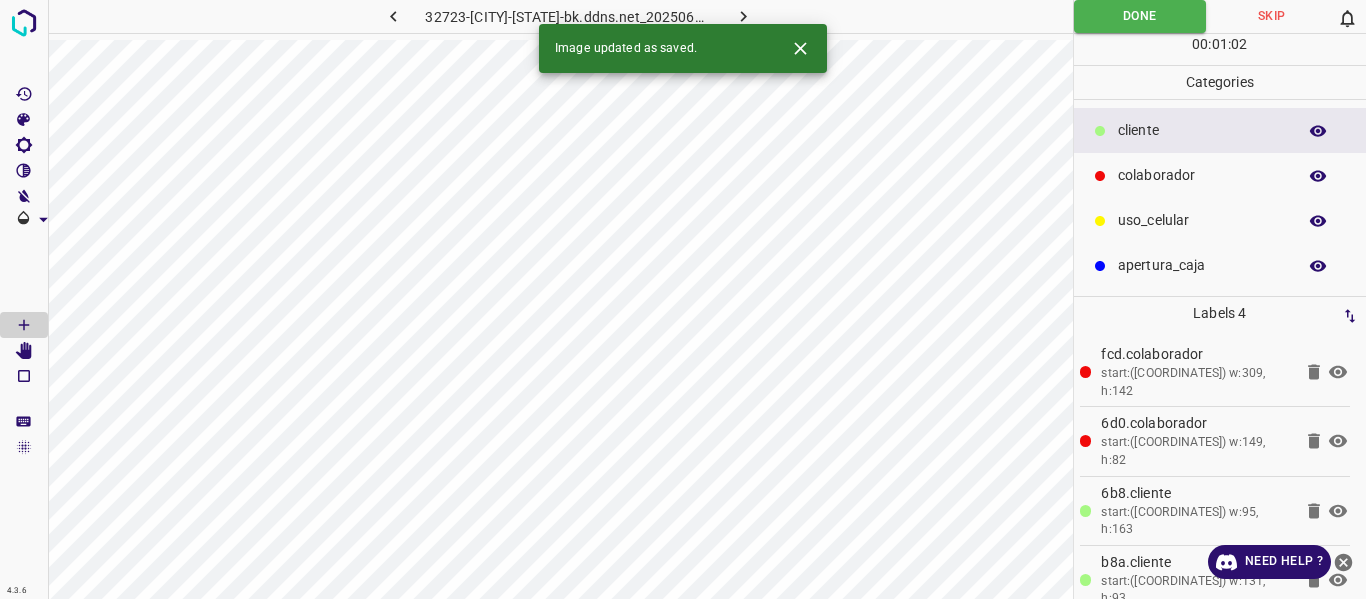 click at bounding box center (703, 16) 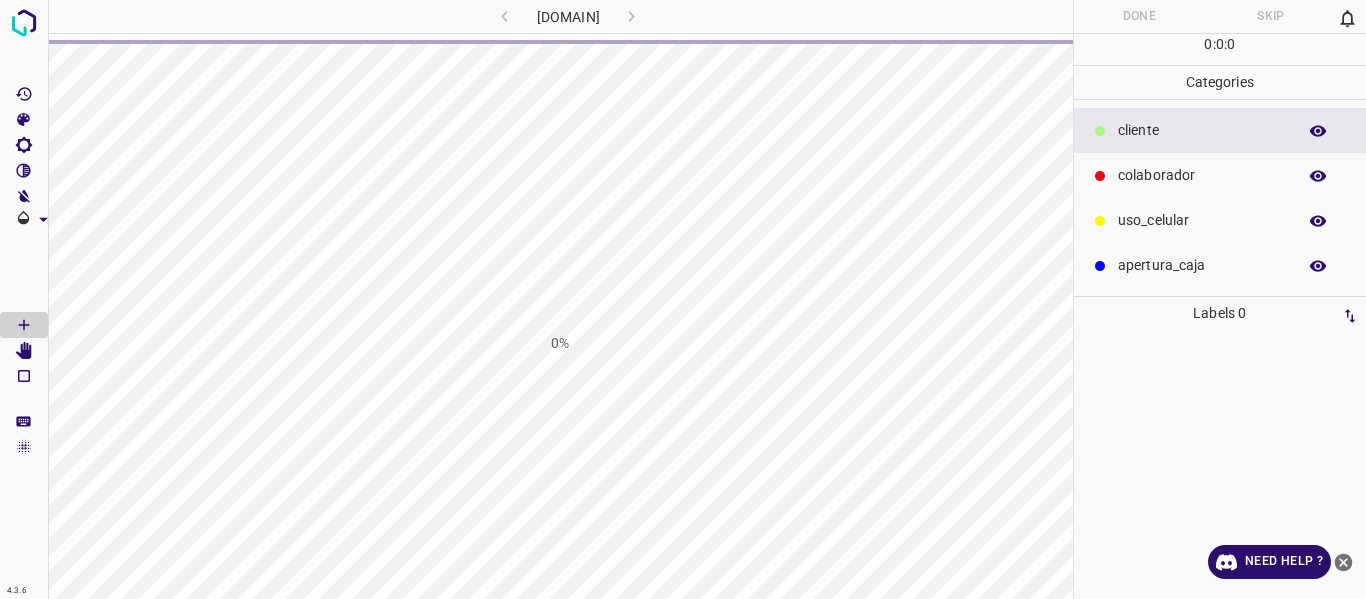 scroll, scrollTop: 0, scrollLeft: 0, axis: both 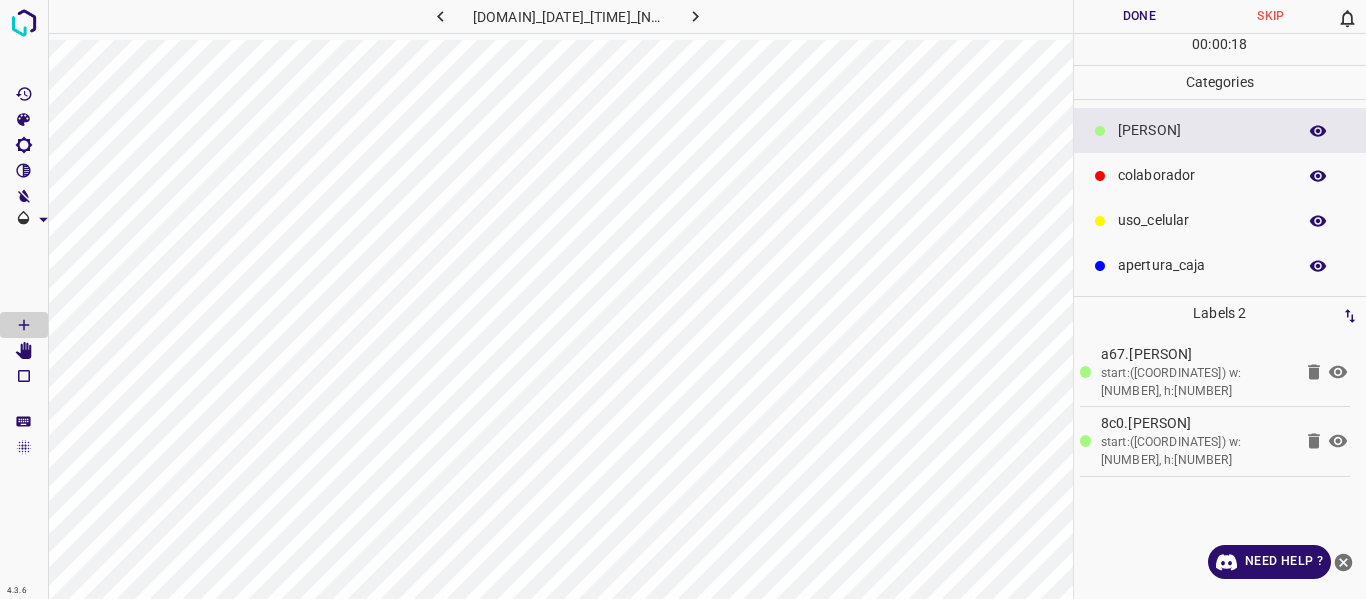 click on "colaborador" at bounding box center [1220, 175] 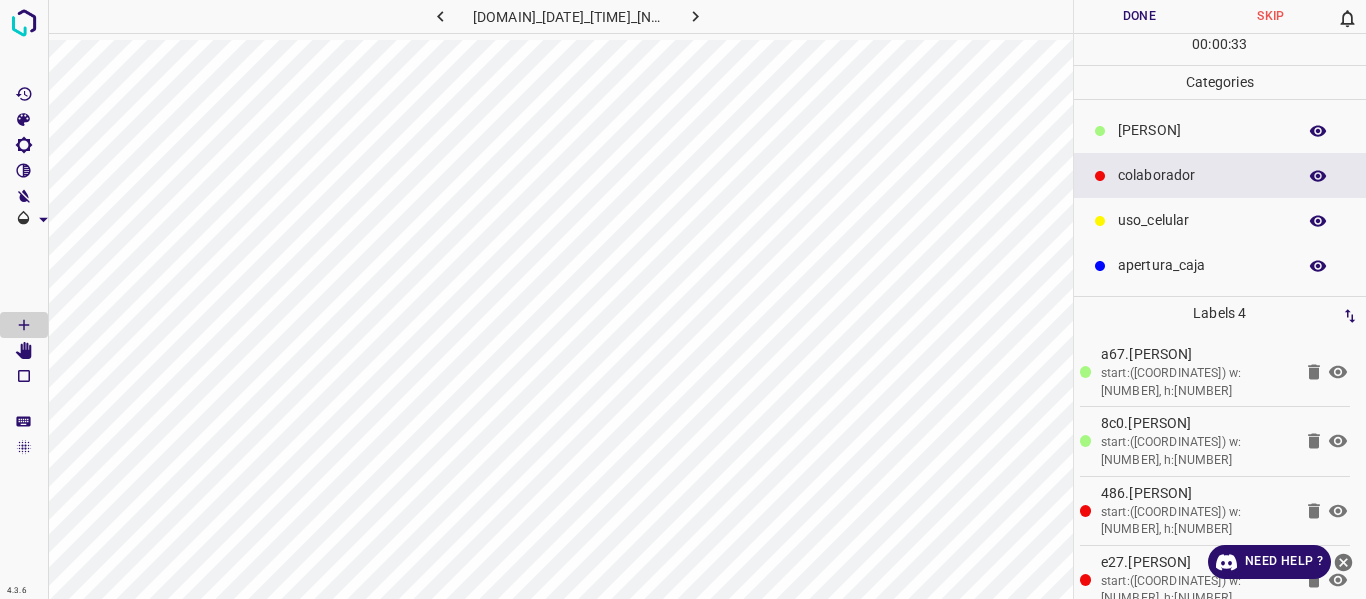 click on "Done" at bounding box center (1140, 16) 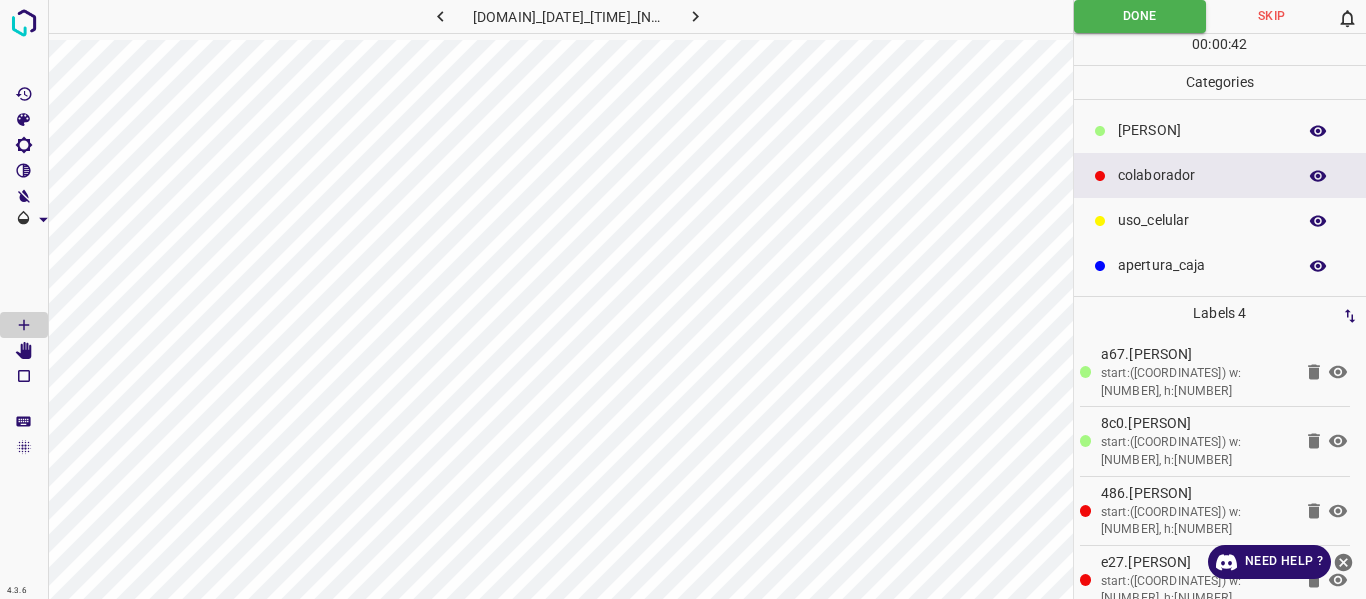 drag, startPoint x: 747, startPoint y: 11, endPoint x: 746, endPoint y: 27, distance: 16.03122 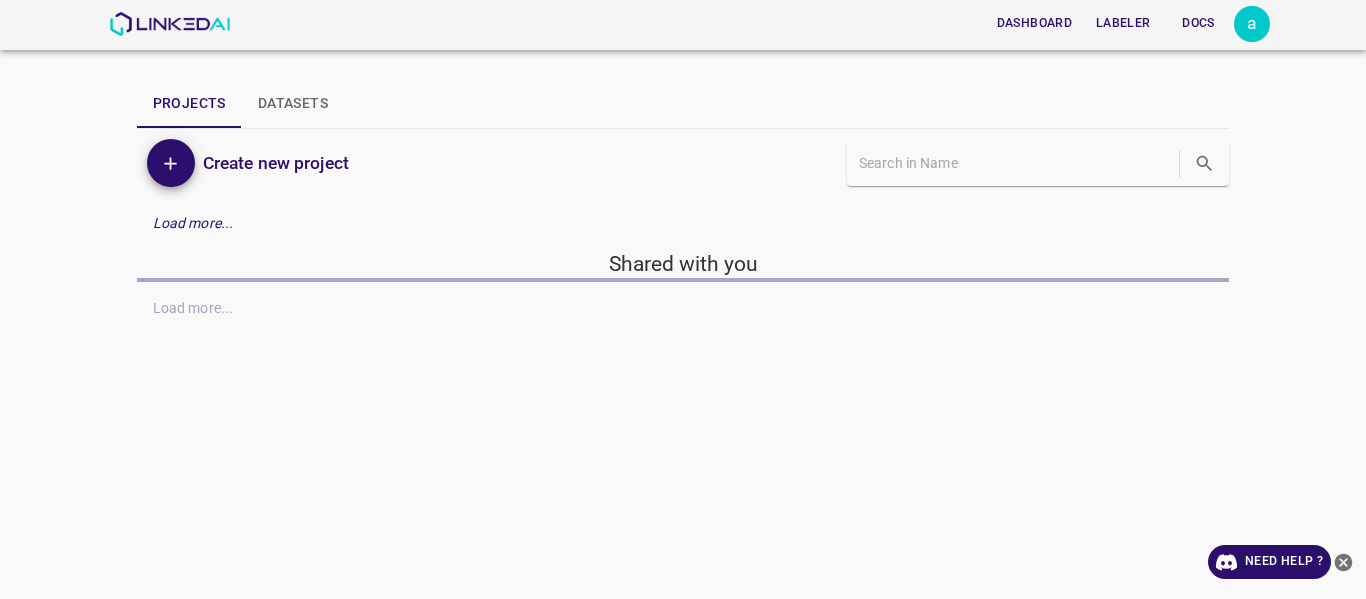 scroll, scrollTop: 0, scrollLeft: 0, axis: both 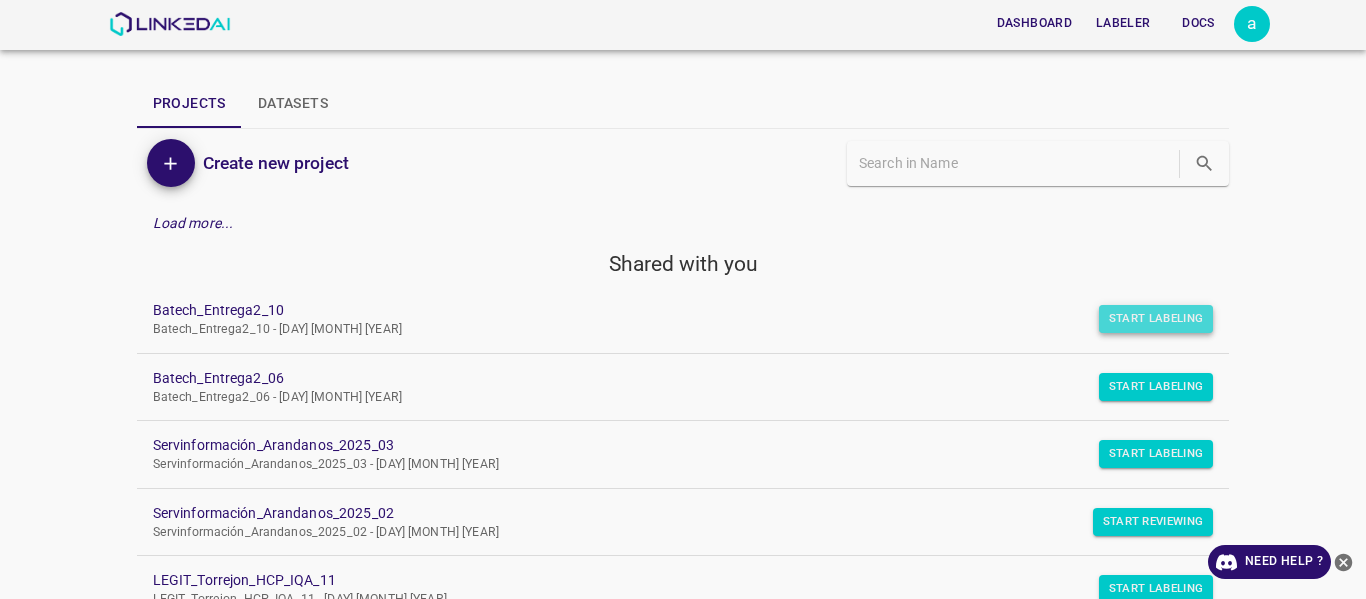click on "Start Labeling" at bounding box center [1156, 319] 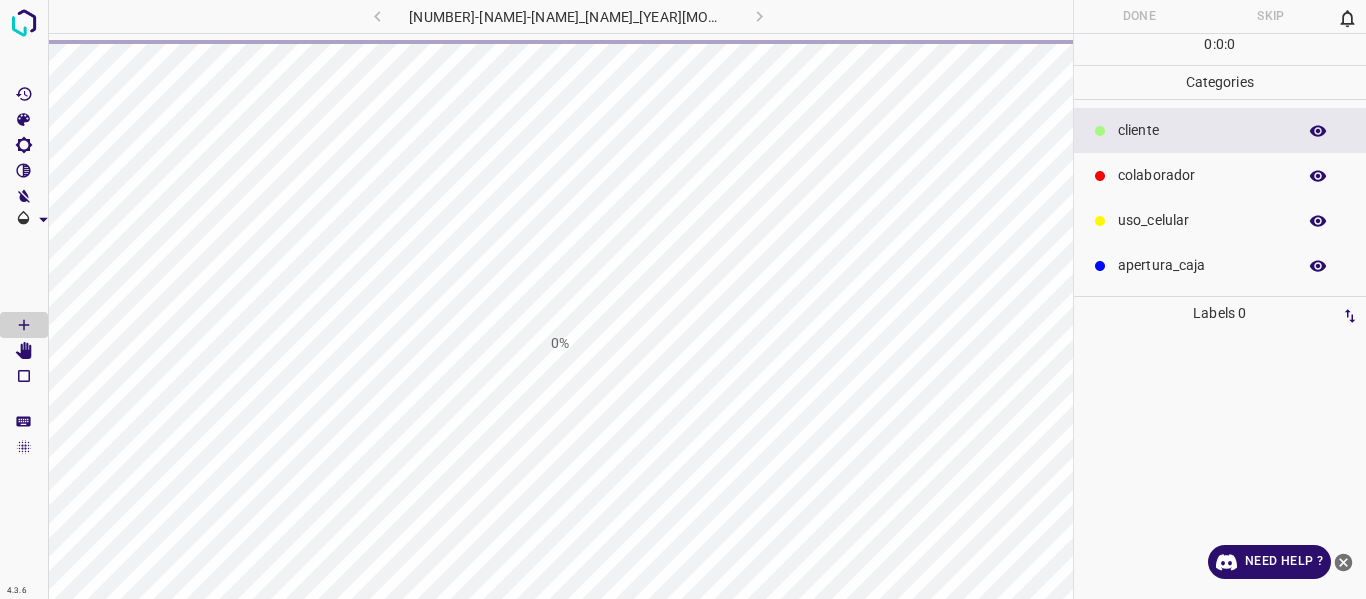 click at bounding box center (1343, 562) 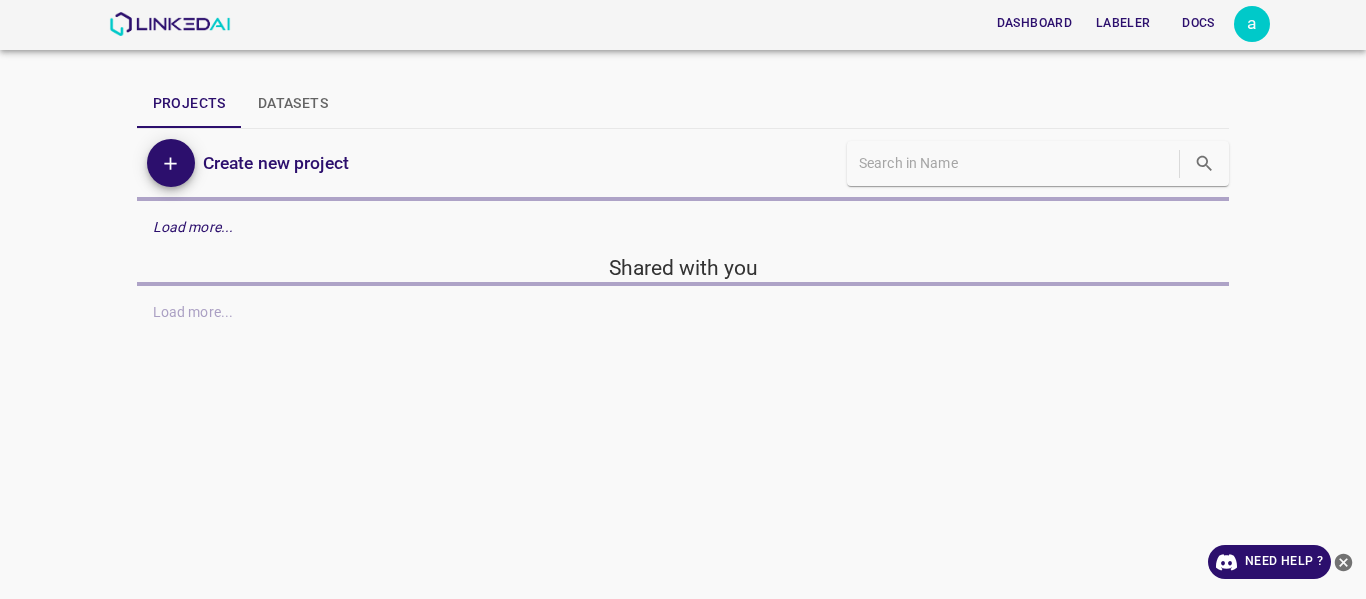 scroll, scrollTop: 0, scrollLeft: 0, axis: both 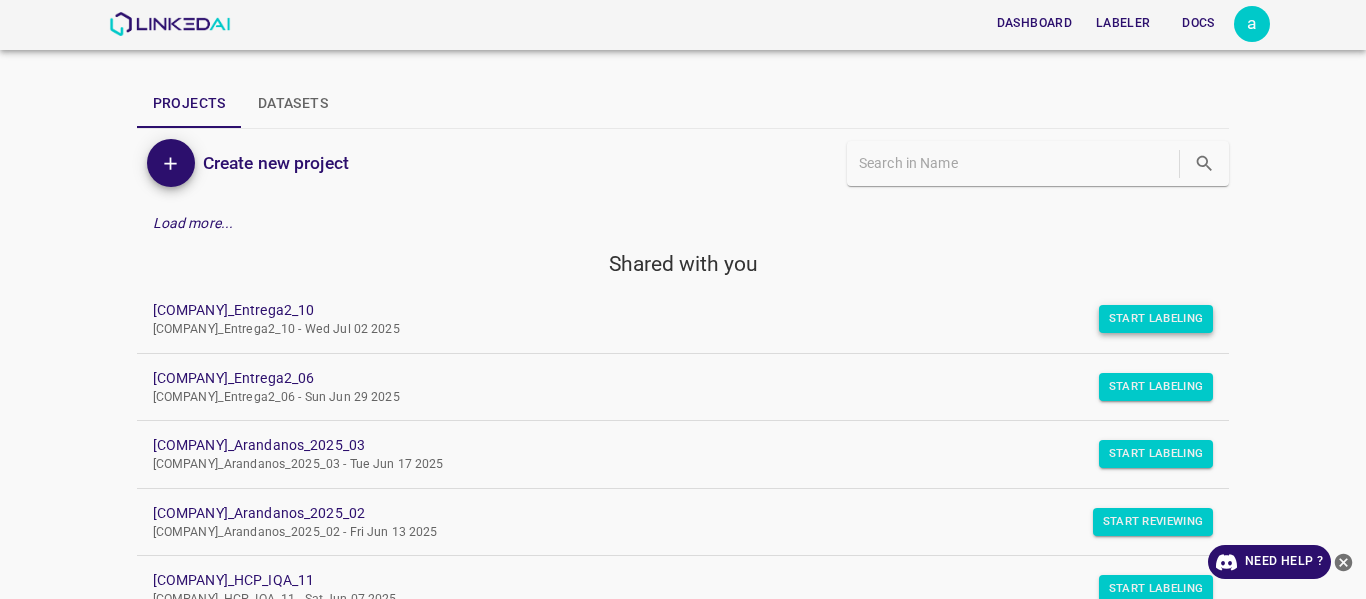 click on "Start Labeling" at bounding box center [1156, 319] 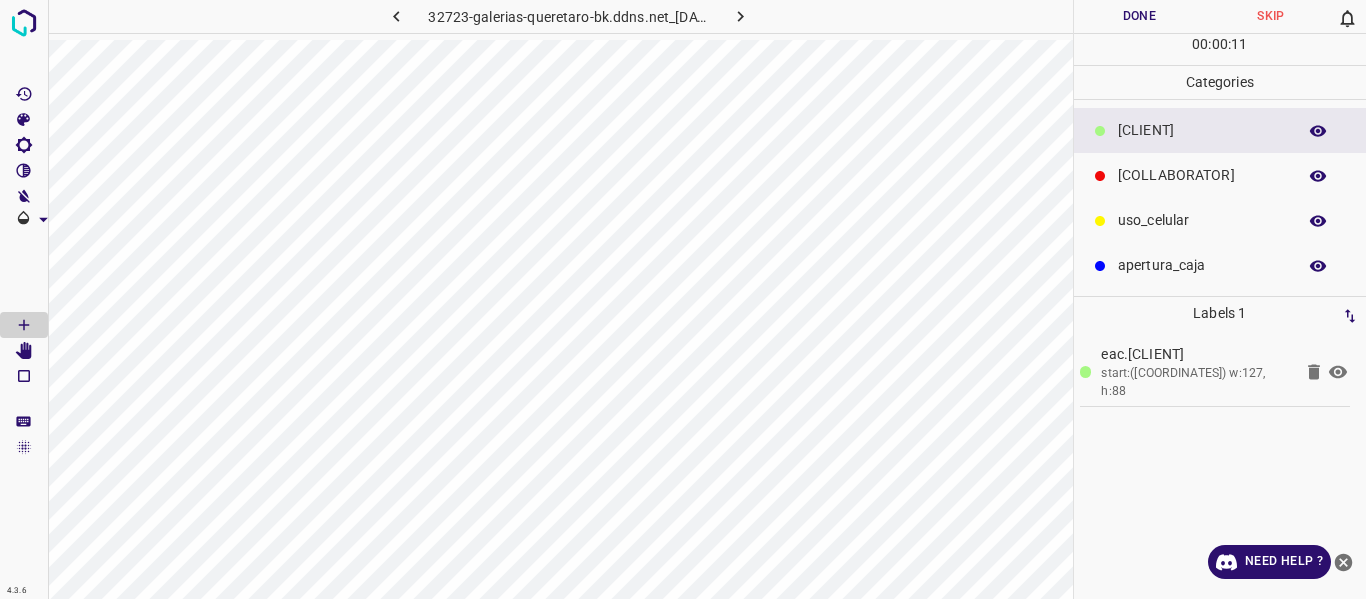 click on "colaborador" at bounding box center [1202, 130] 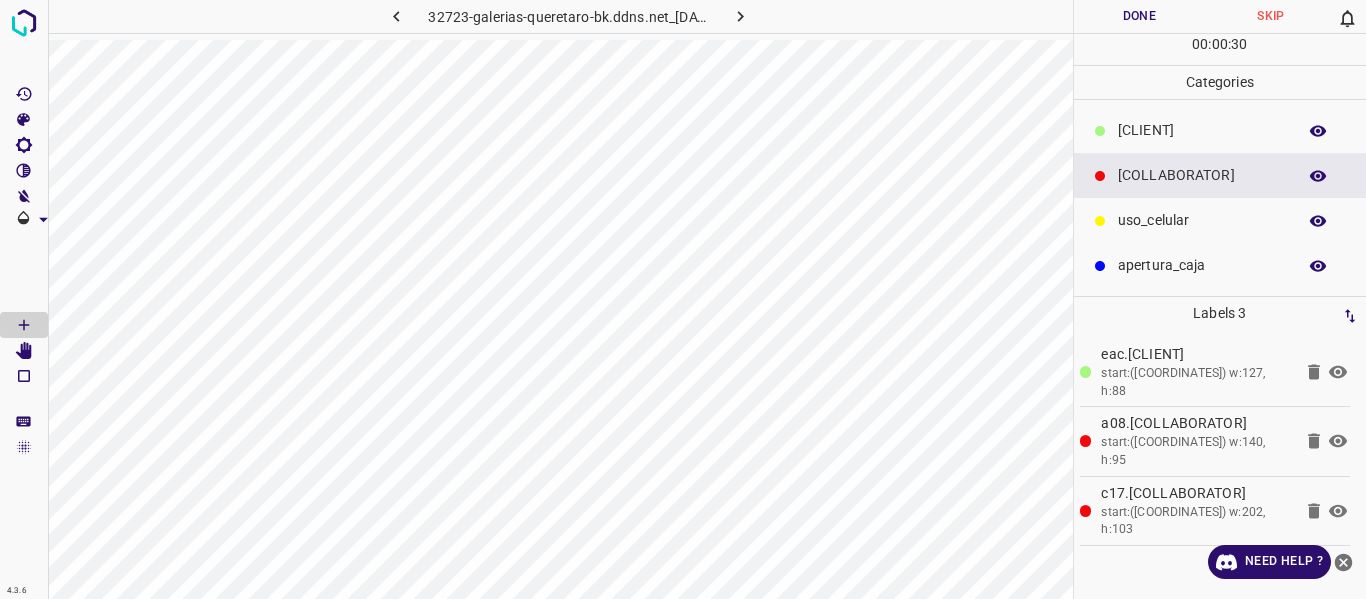 click on "Done" at bounding box center (1140, 16) 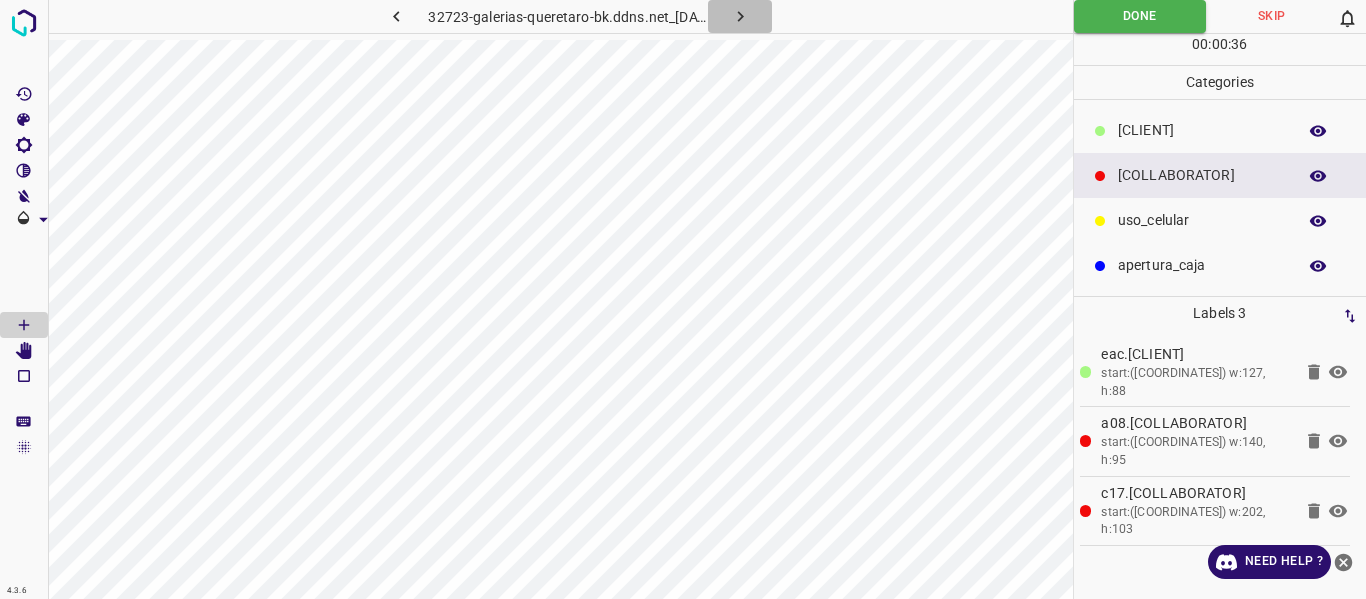 click at bounding box center [714, 16] 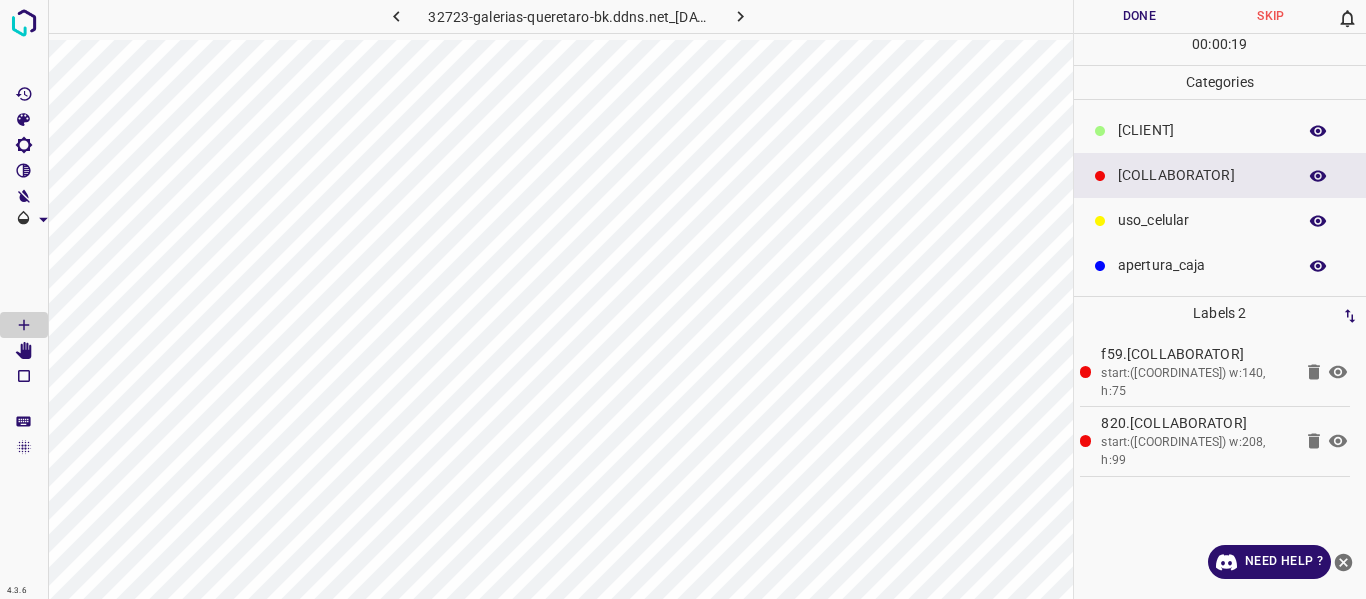 click on "​​cliente" at bounding box center [1202, 130] 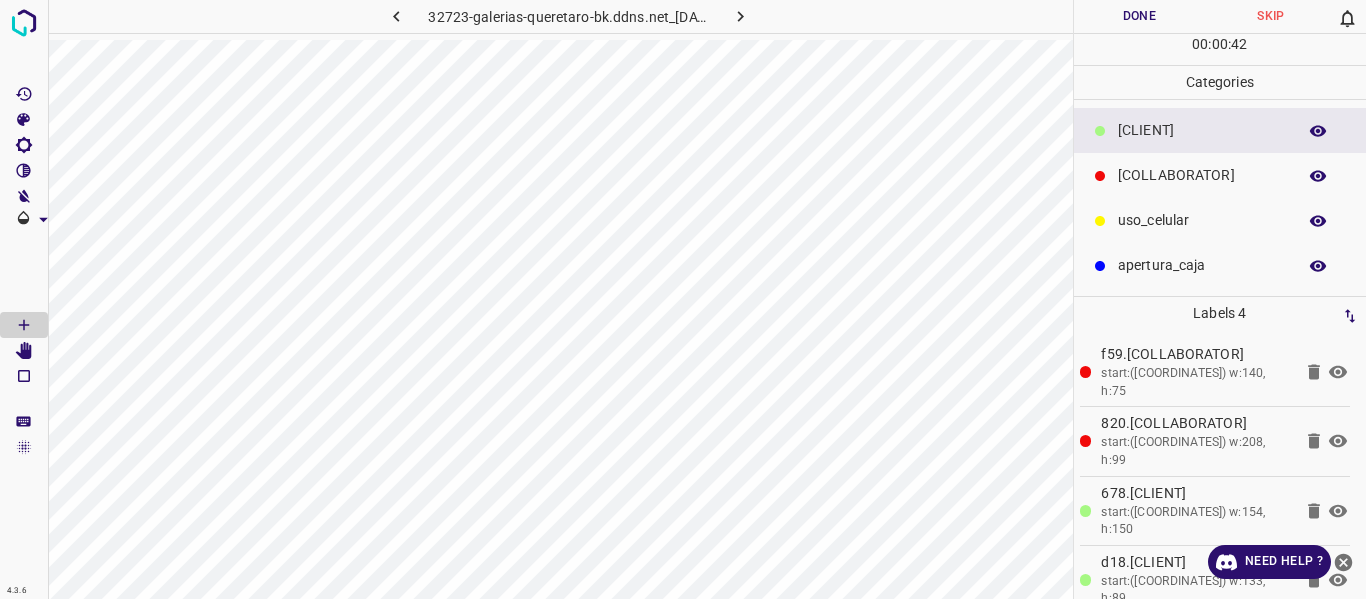 click on "Done" at bounding box center (1140, 16) 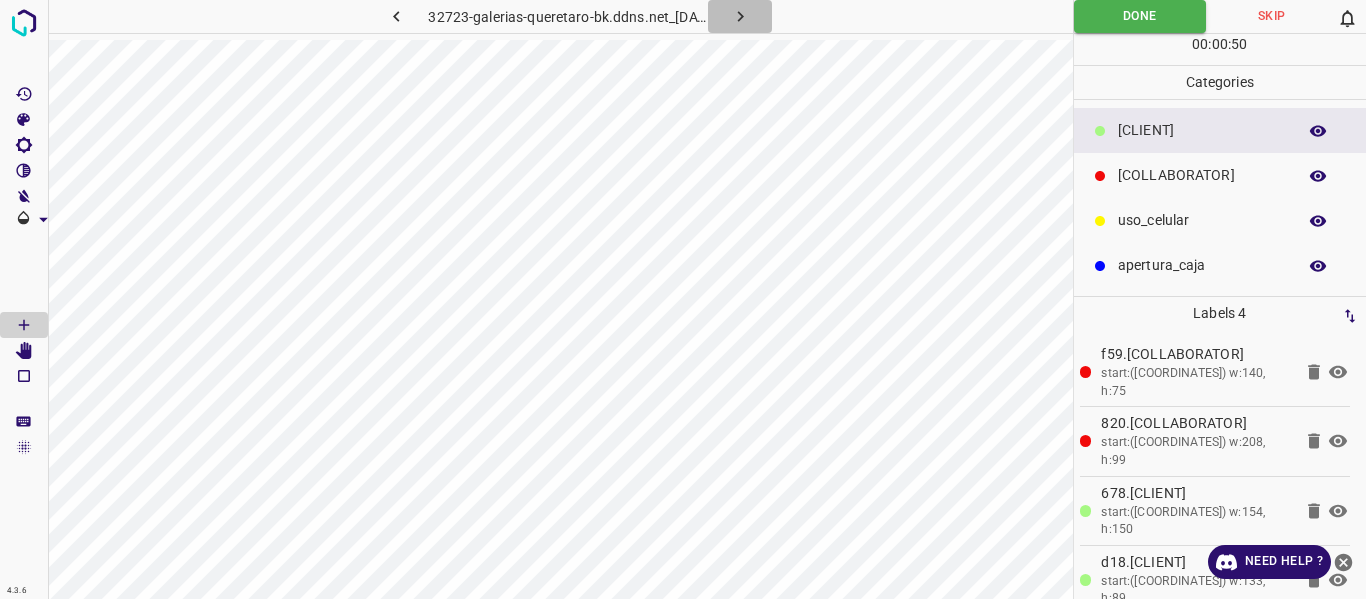 click at bounding box center [714, 16] 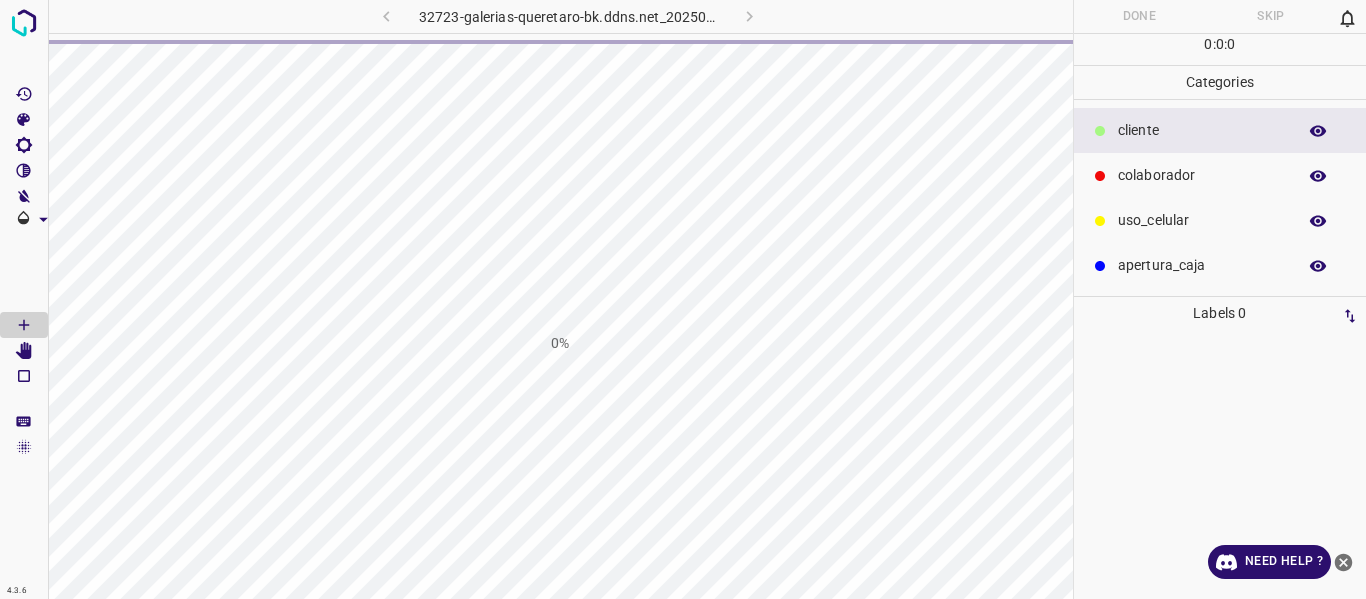 scroll, scrollTop: 0, scrollLeft: 0, axis: both 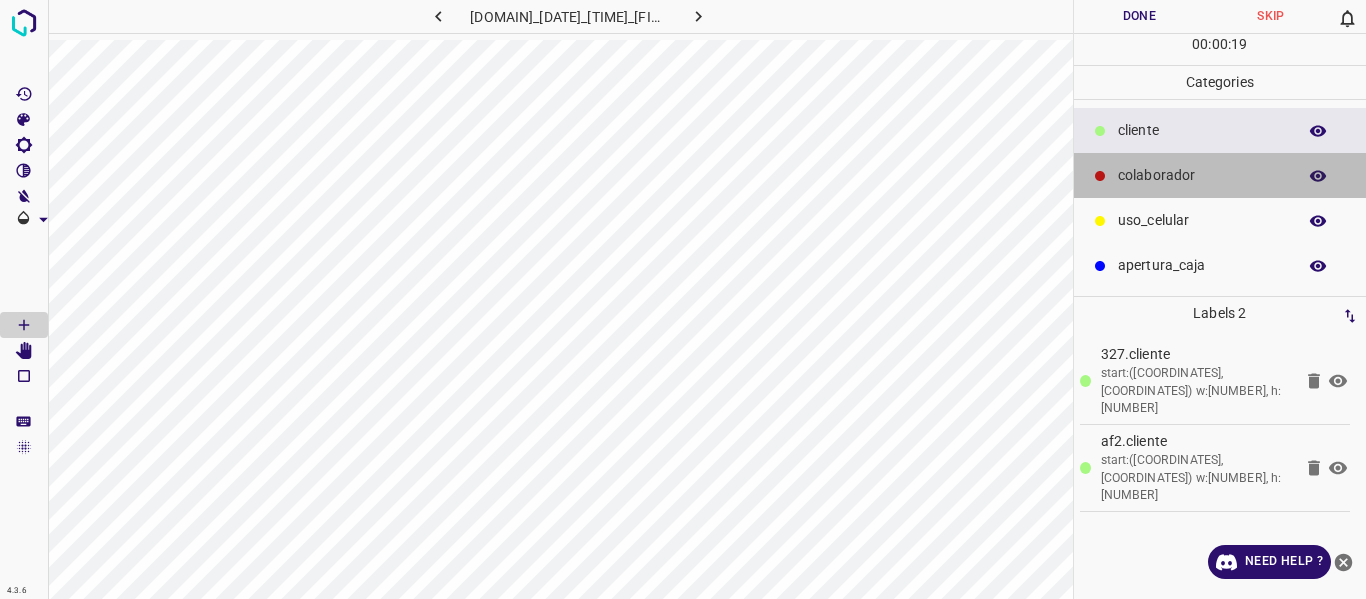 click on "colaborador" at bounding box center [1202, 130] 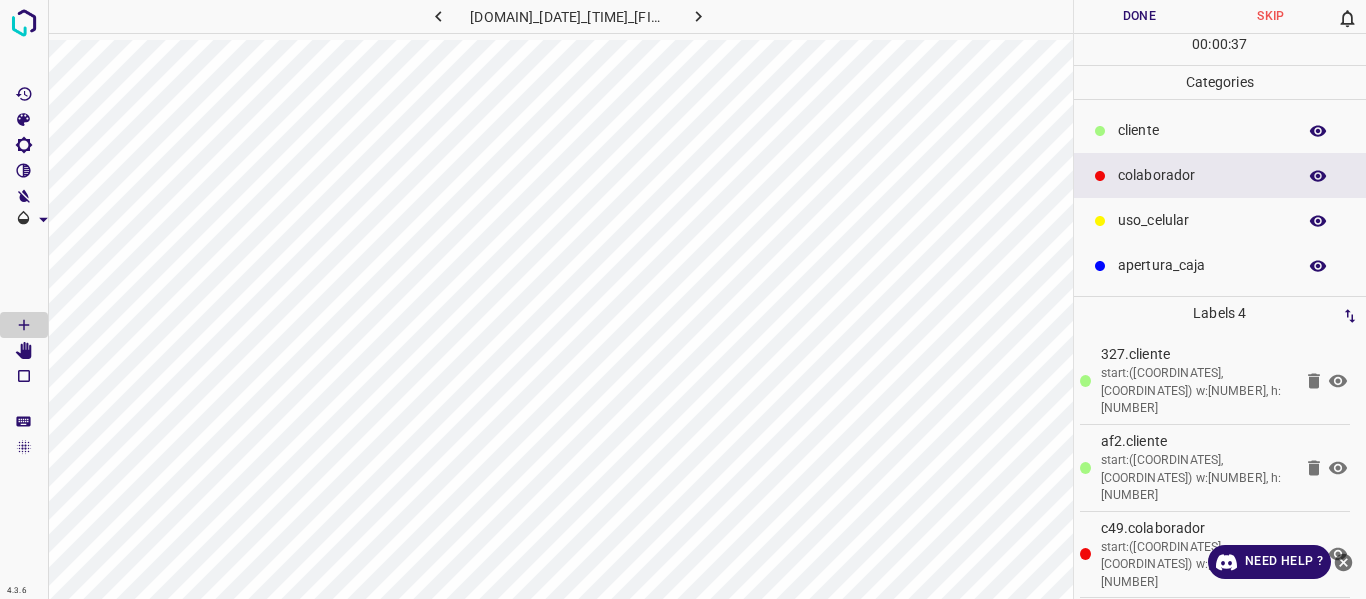 click on "Done" at bounding box center [1140, 16] 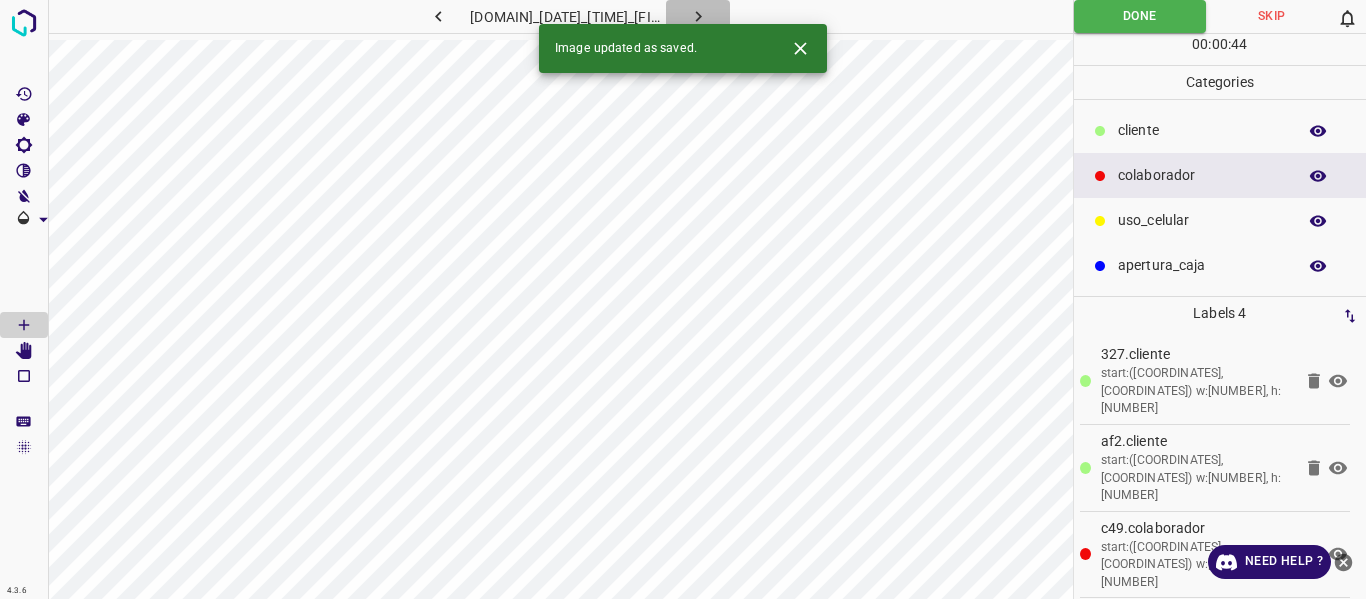 click at bounding box center (638, 16) 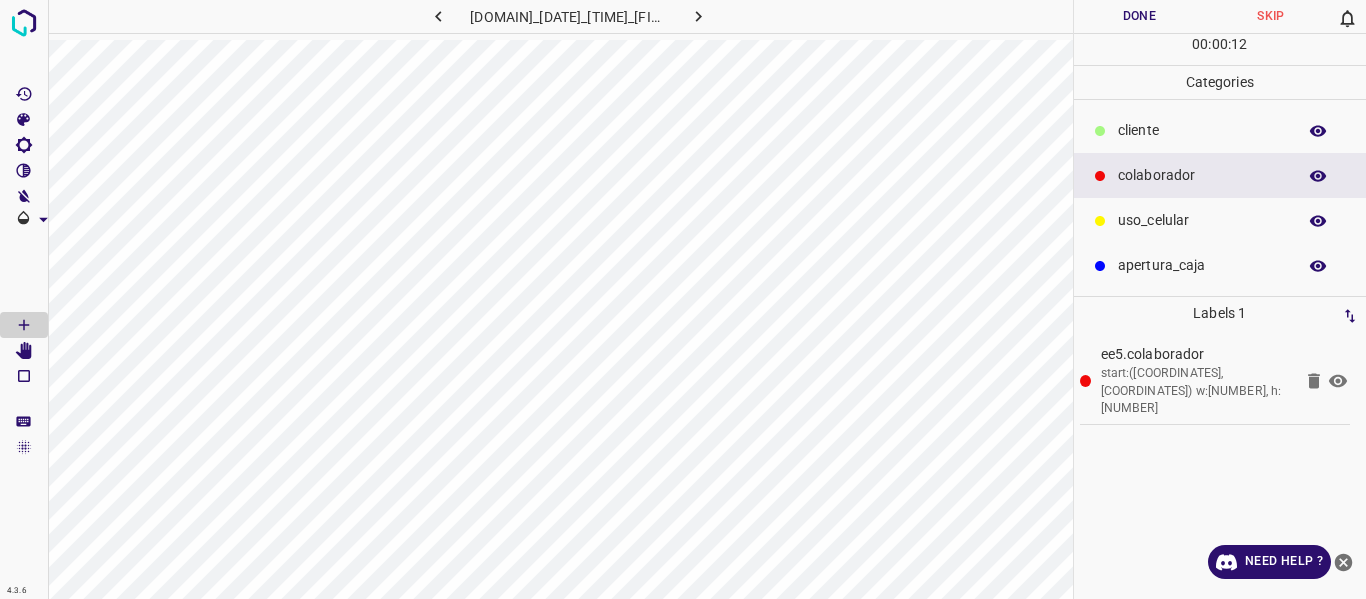 click on "​​cliente" at bounding box center [1220, 130] 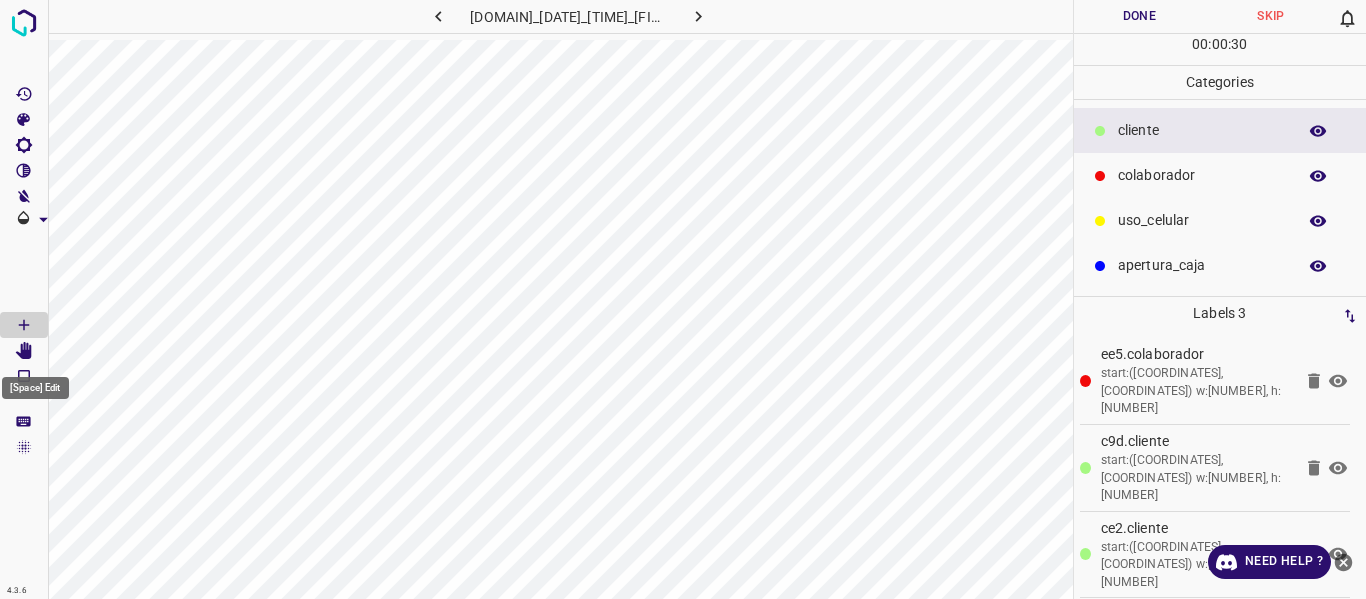 click at bounding box center [24, 351] 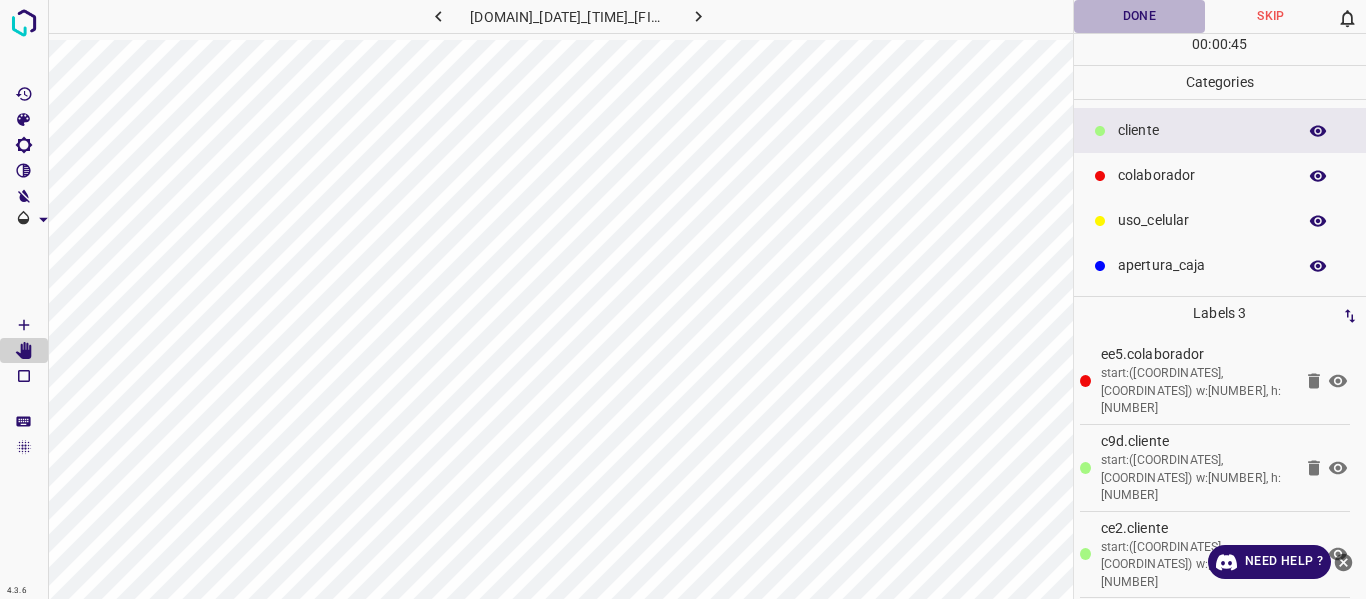 click on "Done" at bounding box center (1140, 16) 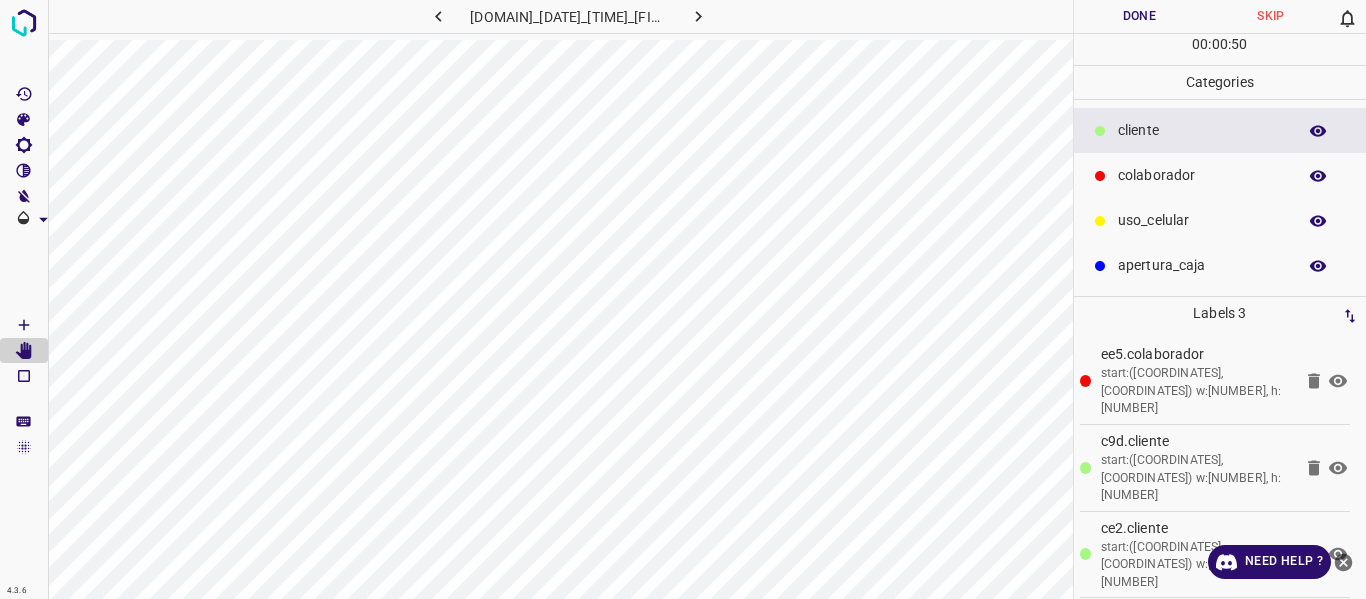 click on "Done" at bounding box center [1140, 16] 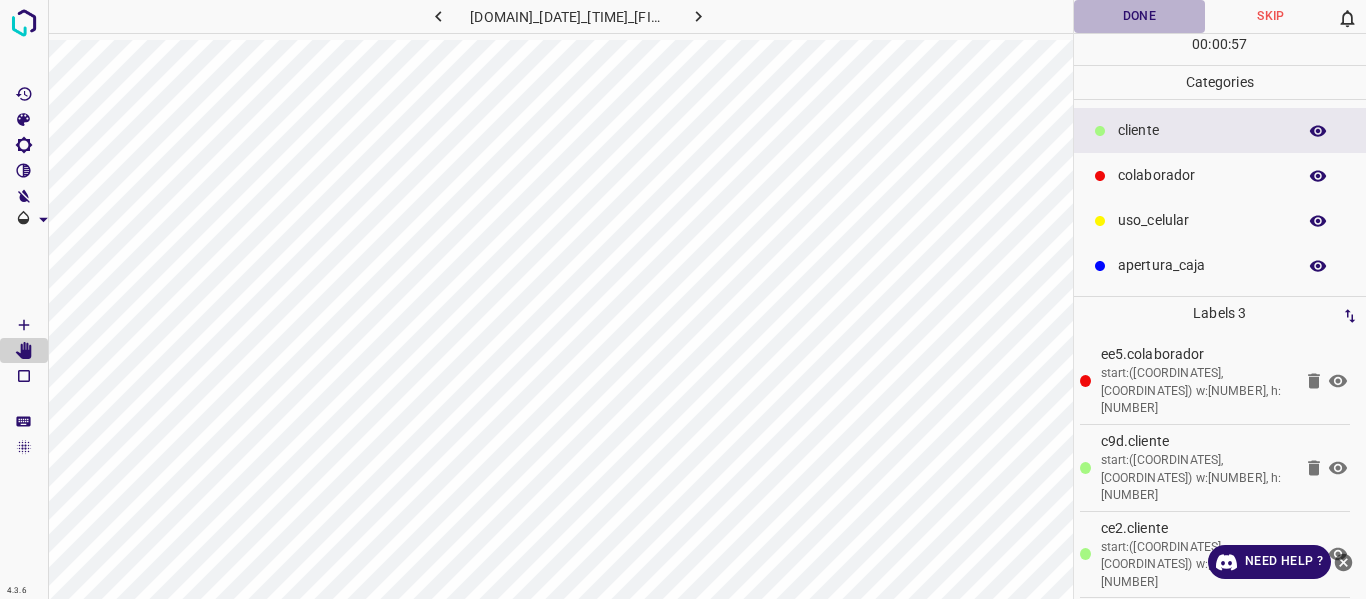 click on "Done" at bounding box center (1140, 16) 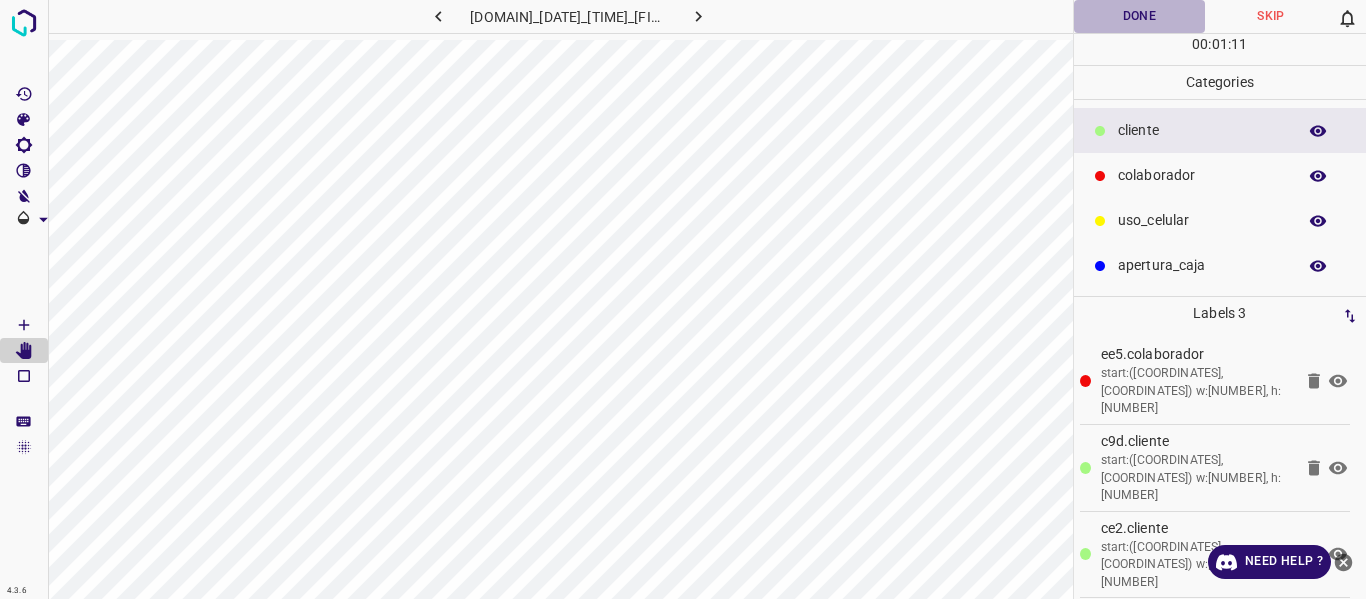 click on "Done" at bounding box center (1140, 16) 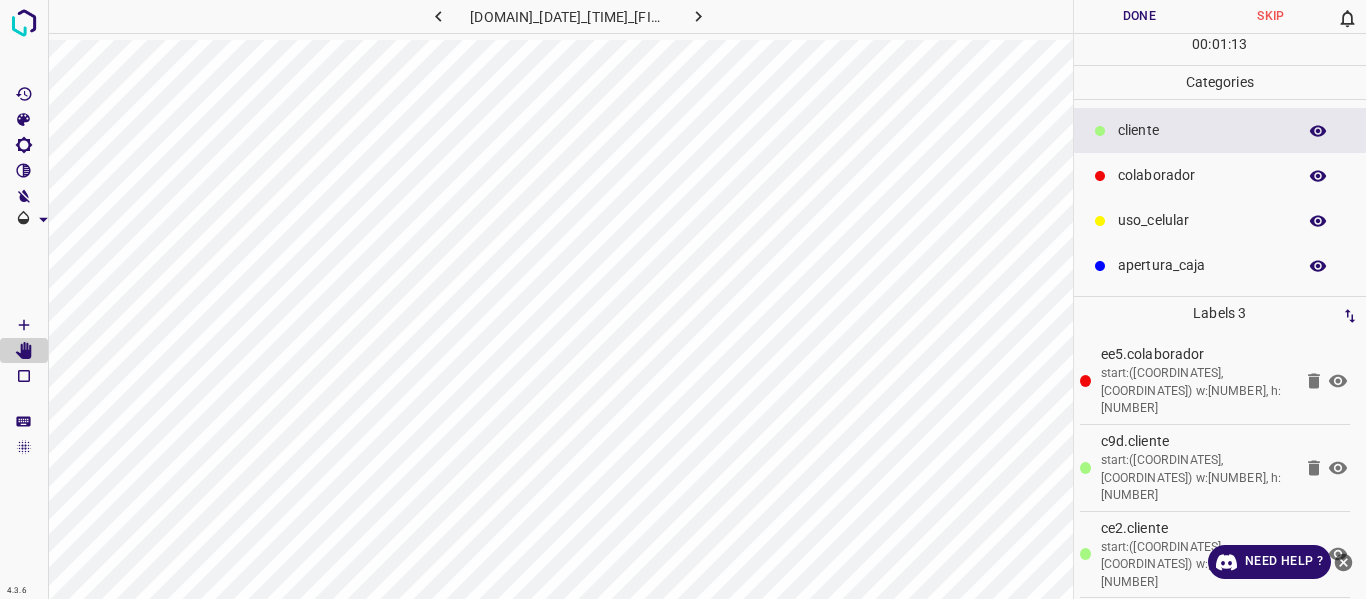 click on "Done" at bounding box center [1140, 16] 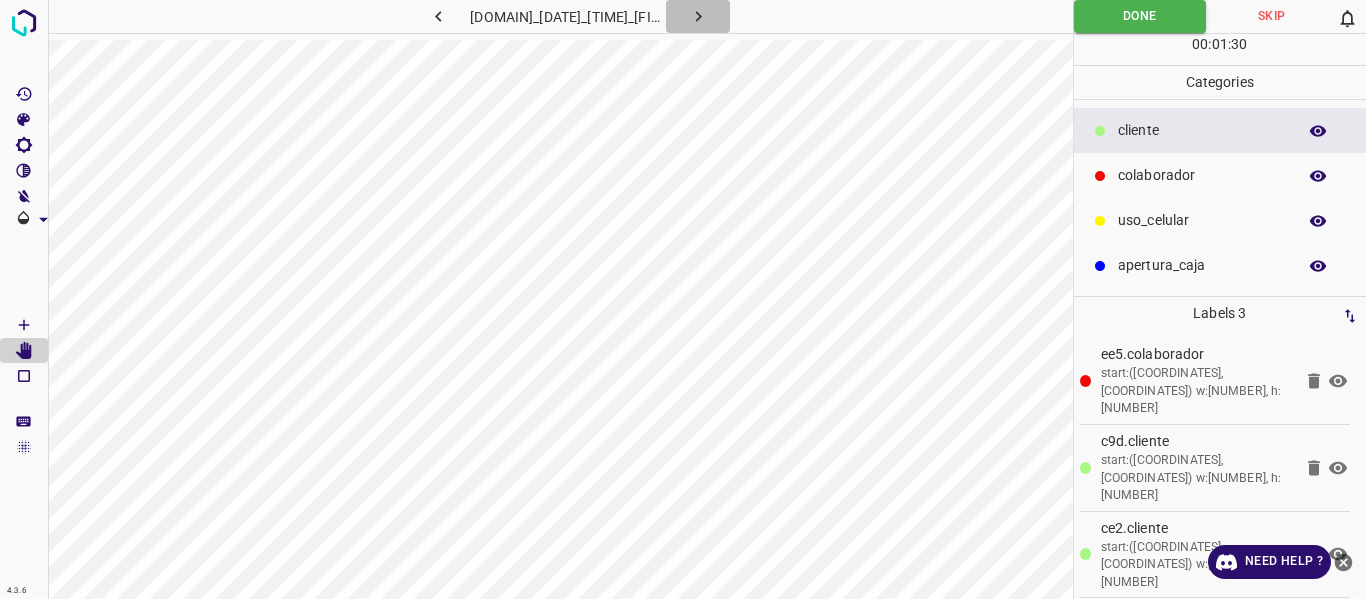 click at bounding box center [638, 16] 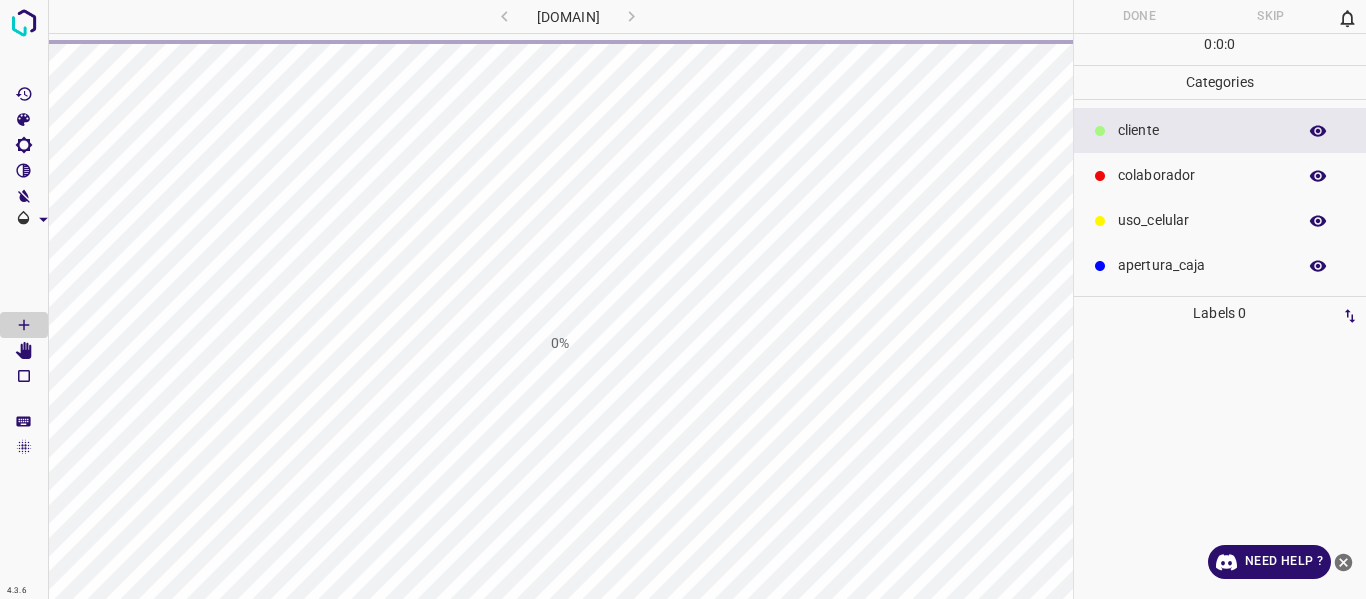 scroll, scrollTop: 0, scrollLeft: 0, axis: both 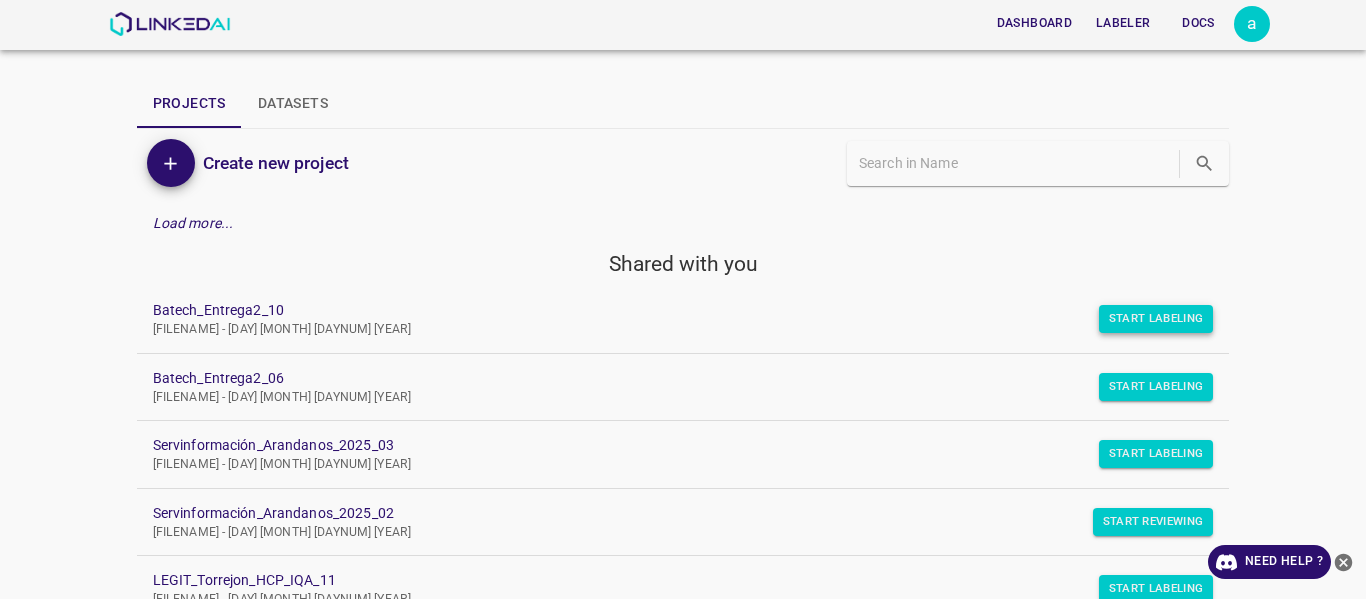 click on "Start Labeling" at bounding box center (1156, 319) 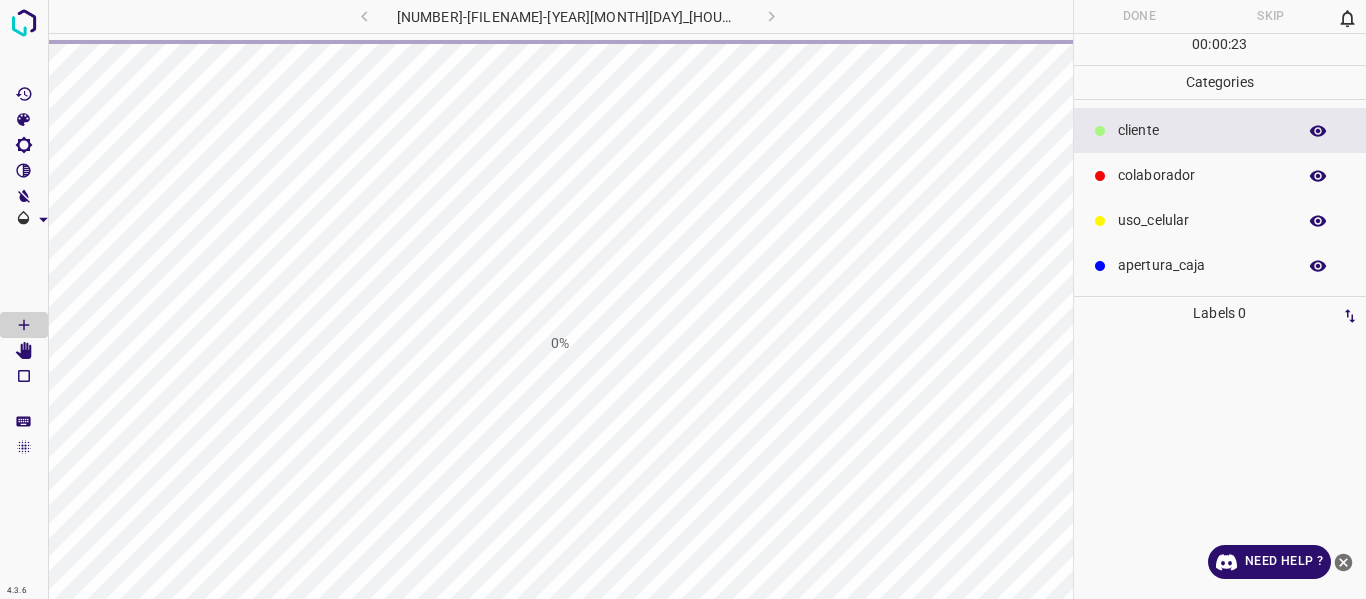 click on "0%" at bounding box center [560, 343] 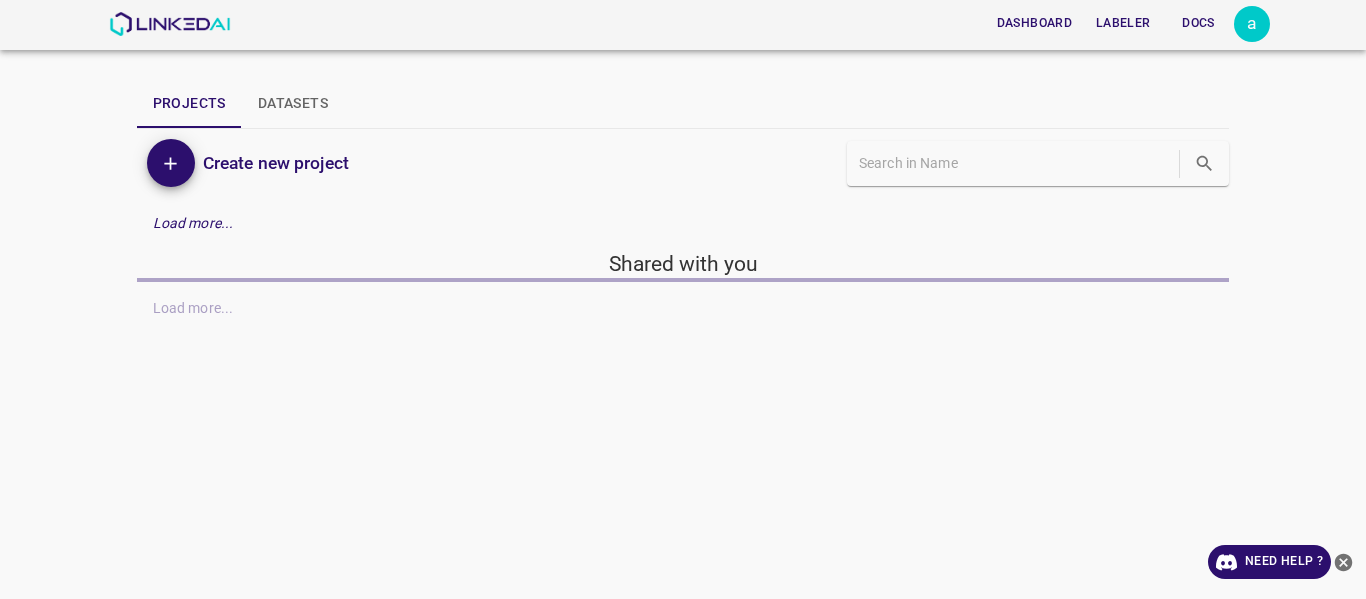 scroll, scrollTop: 0, scrollLeft: 0, axis: both 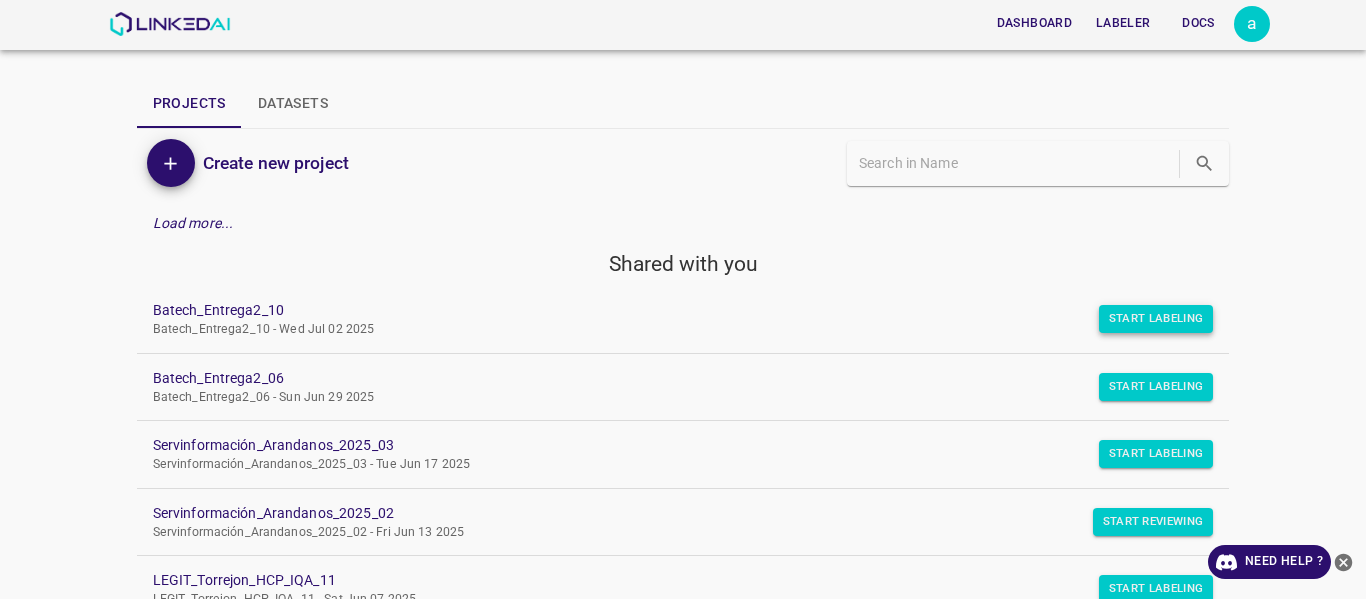 click on "Start Labeling" at bounding box center (1156, 319) 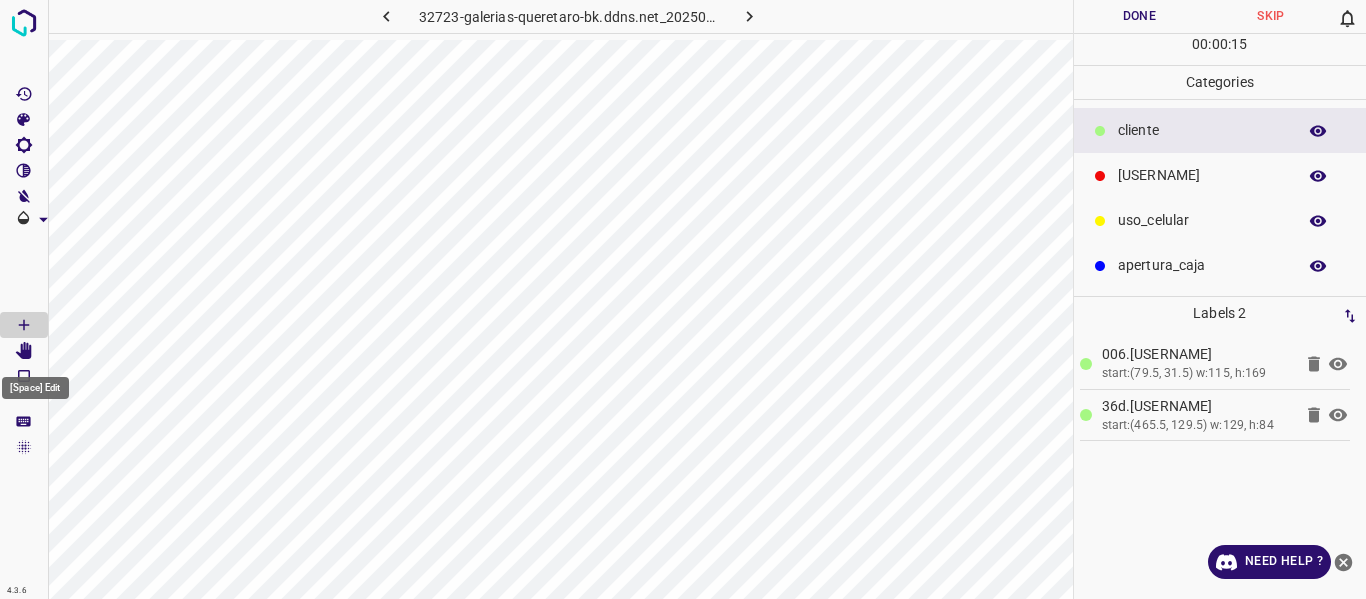 click at bounding box center [24, 351] 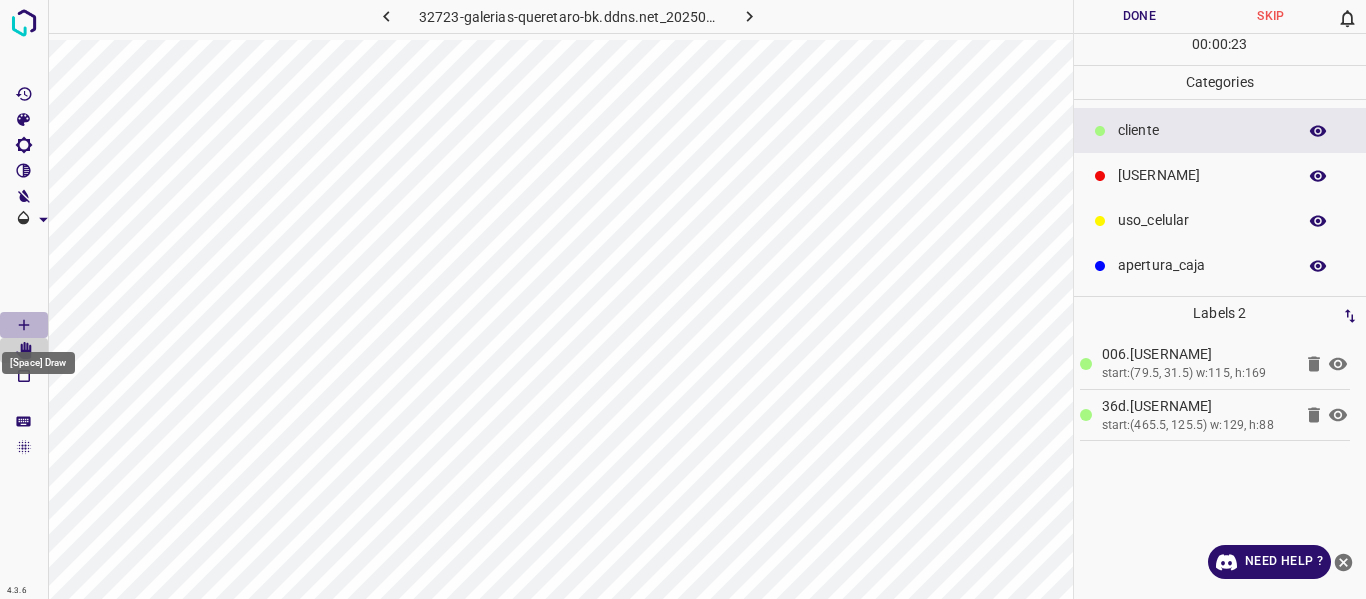drag, startPoint x: 20, startPoint y: 325, endPoint x: 59, endPoint y: 342, distance: 42.544094 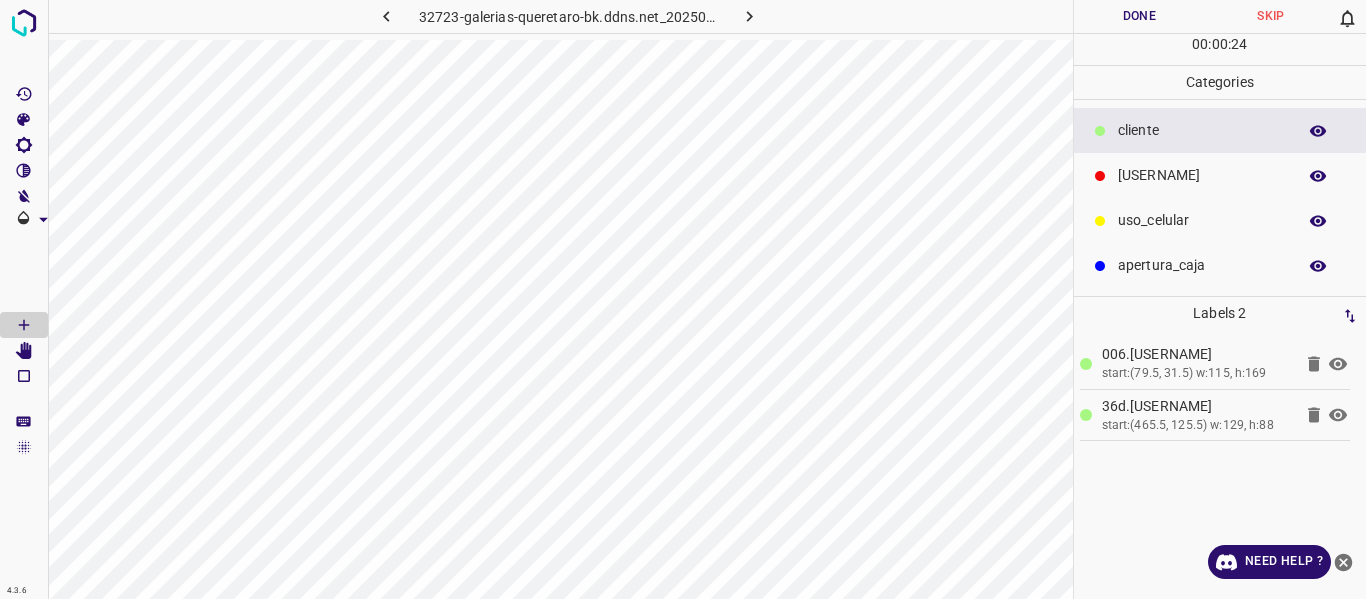 click on "colaborador" at bounding box center [1202, 130] 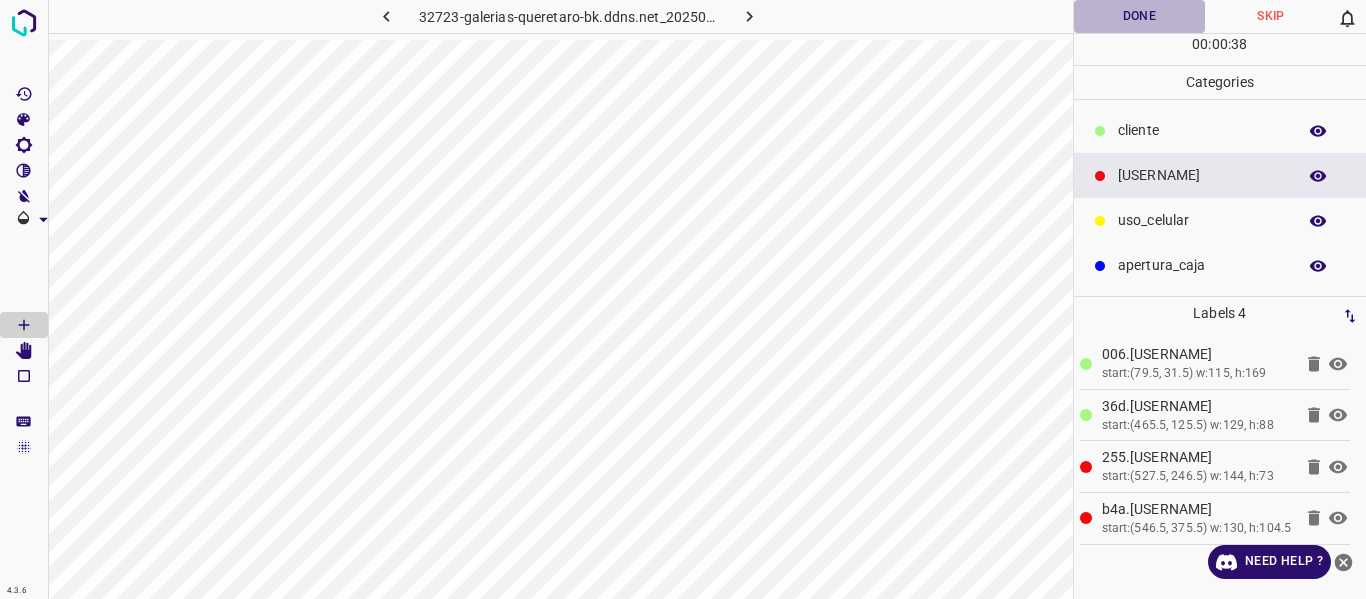 click on "Done" at bounding box center [1140, 16] 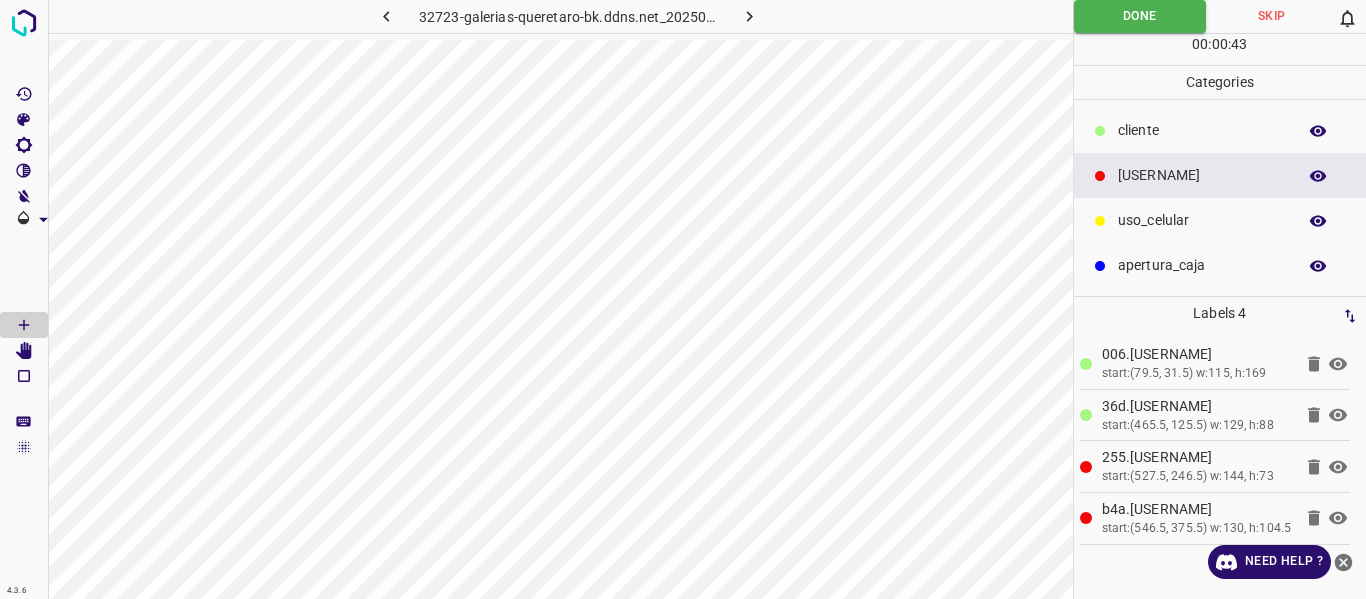 click at bounding box center [698, 16] 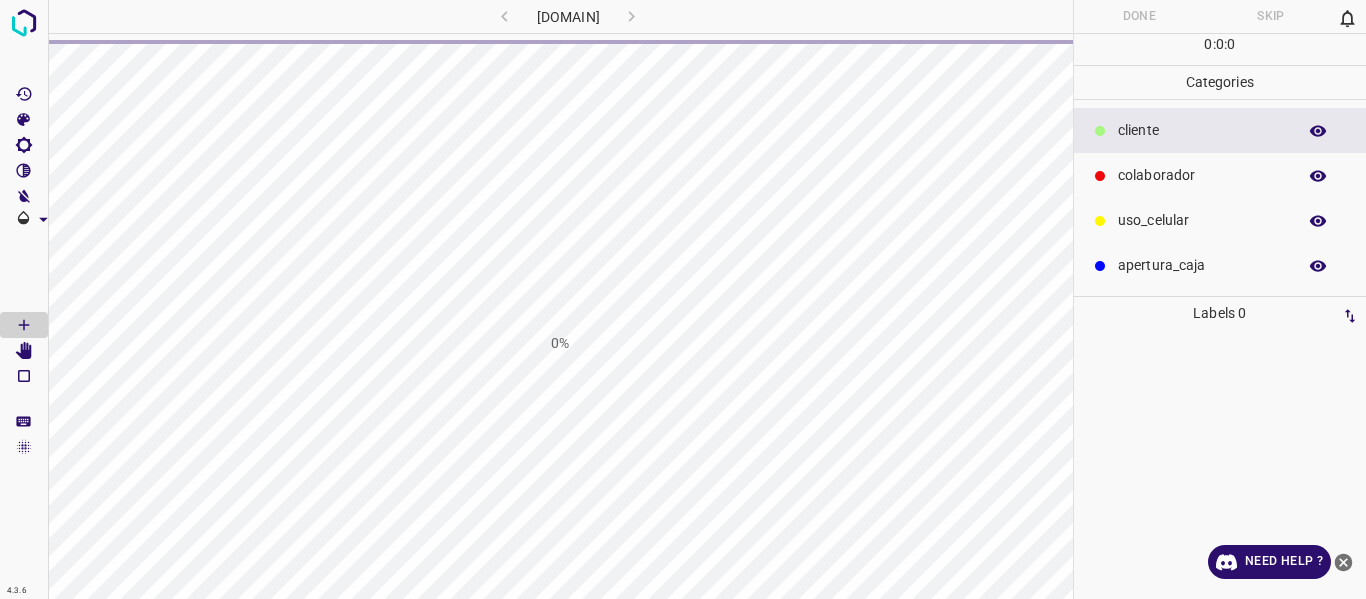 scroll, scrollTop: 0, scrollLeft: 0, axis: both 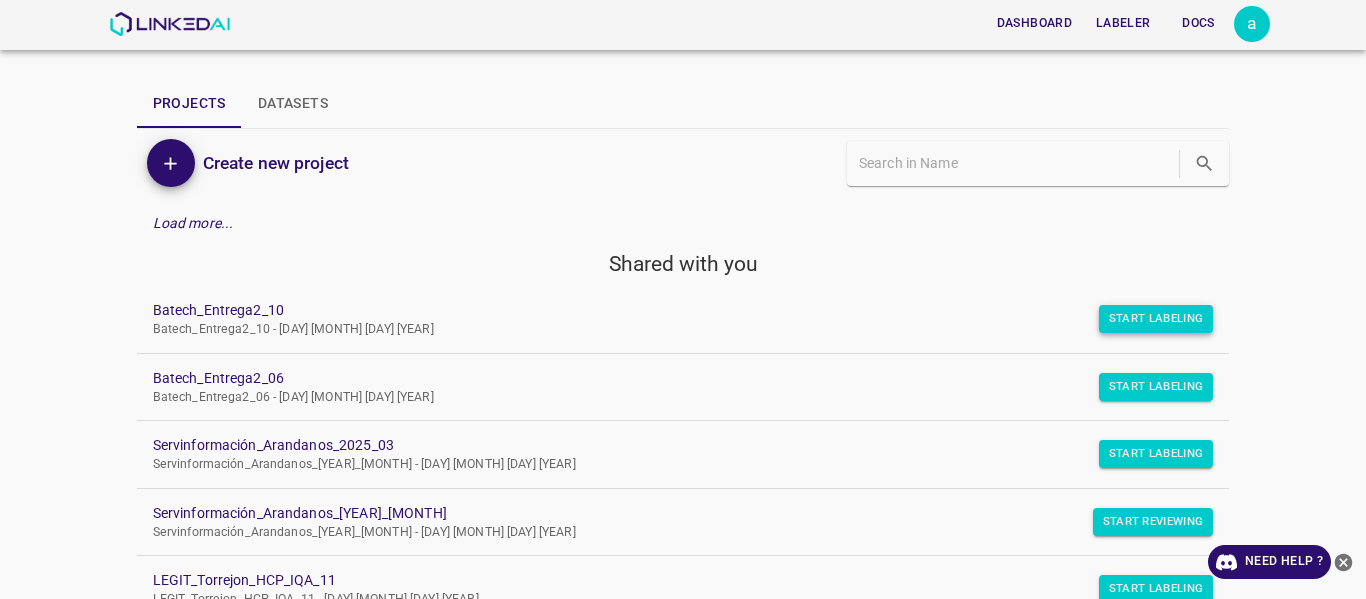 click on "Start Labeling" at bounding box center (1156, 319) 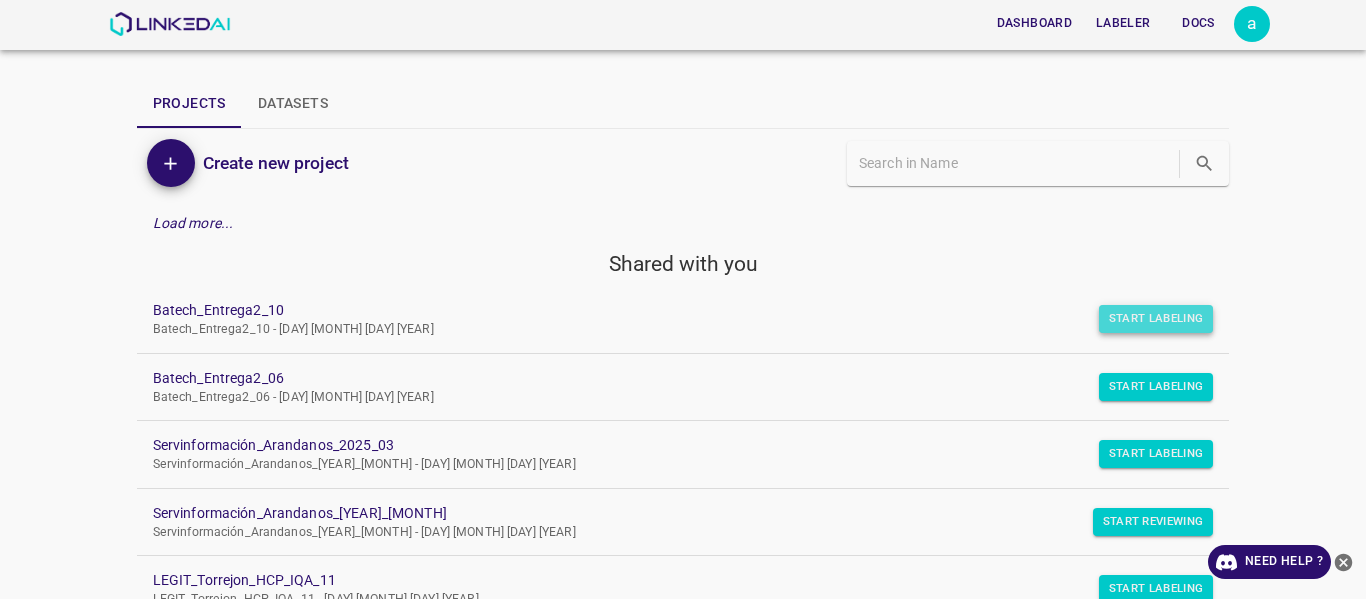 click on "Start Labeling" at bounding box center [1156, 319] 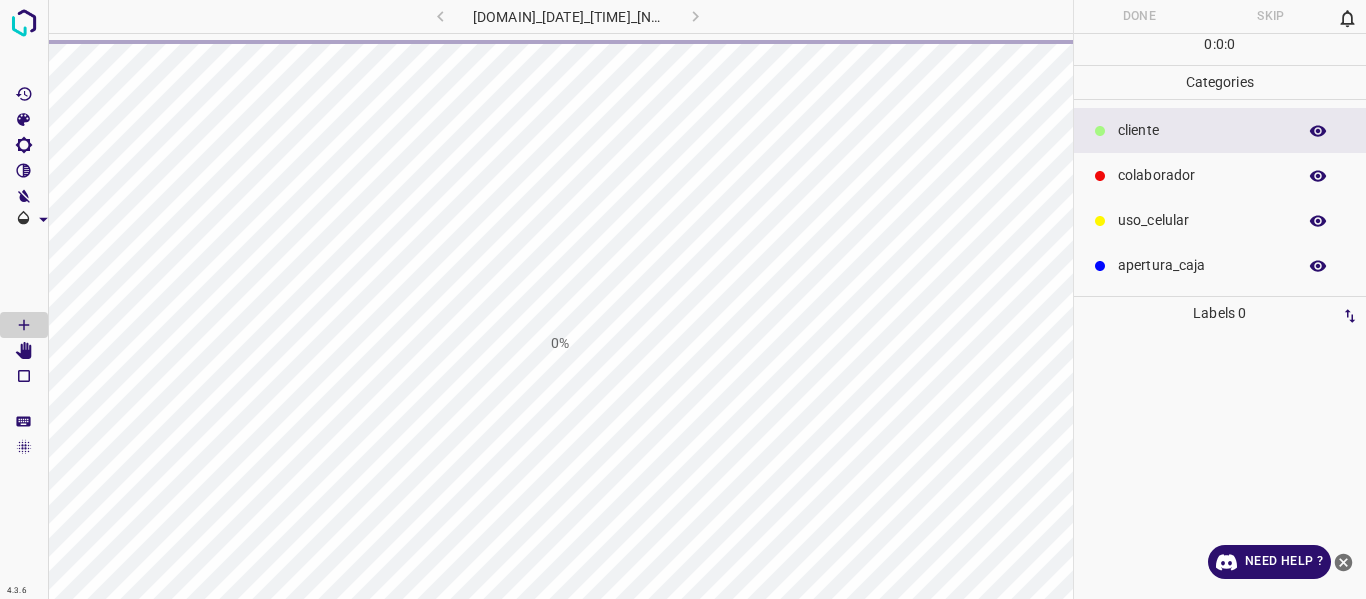 scroll, scrollTop: 0, scrollLeft: 0, axis: both 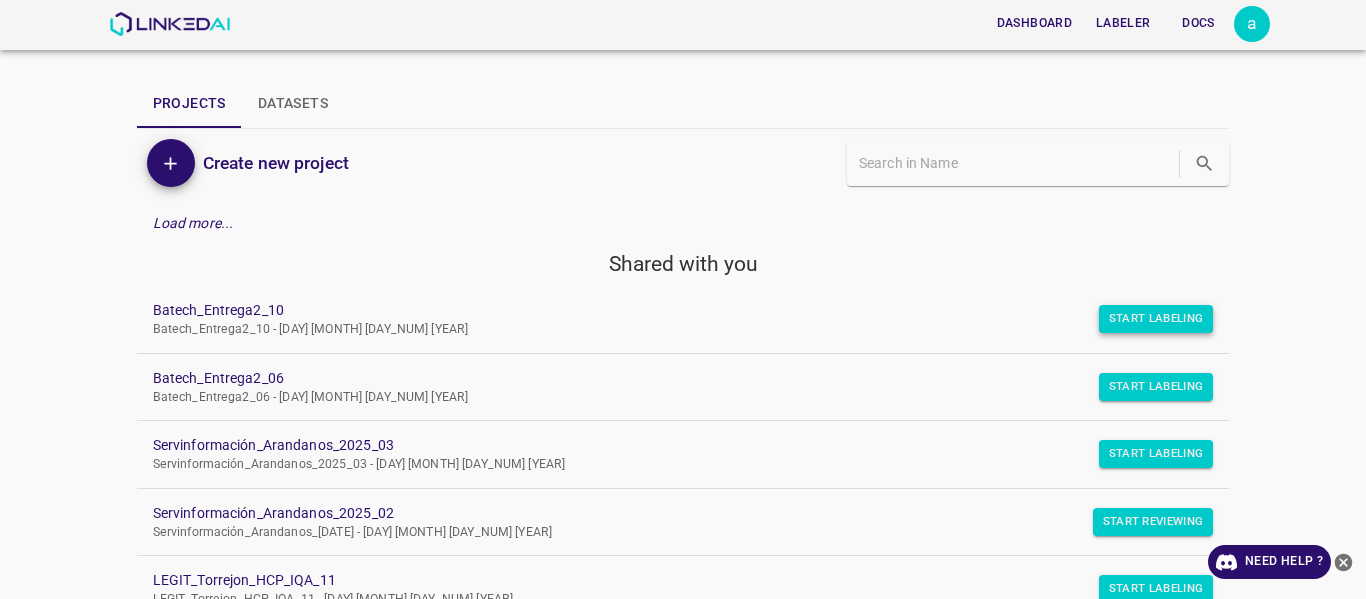 click on "Start Labeling" at bounding box center [1156, 319] 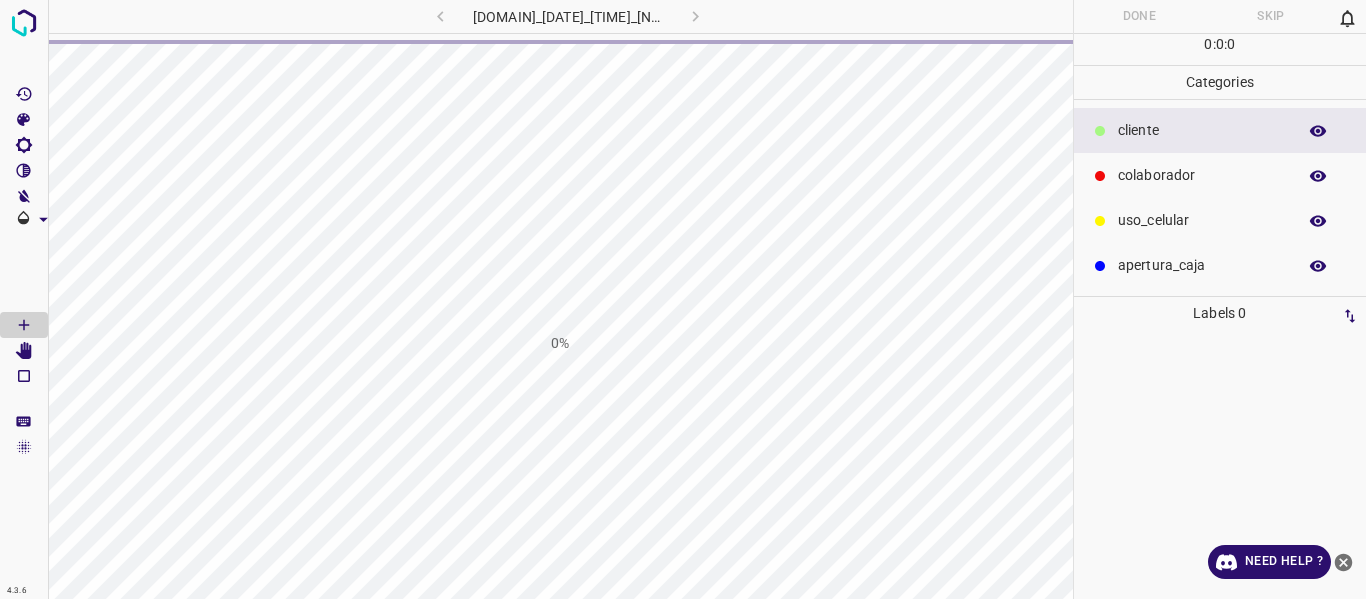 scroll, scrollTop: 0, scrollLeft: 0, axis: both 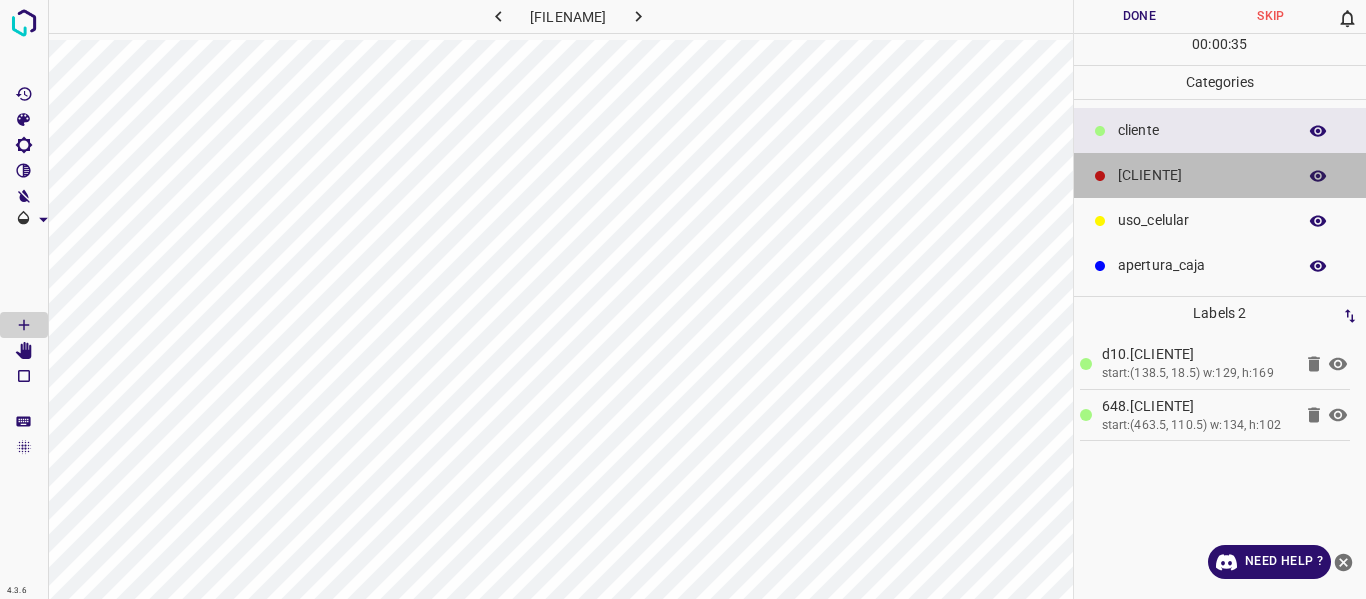 click on "colaborador" at bounding box center (1202, 130) 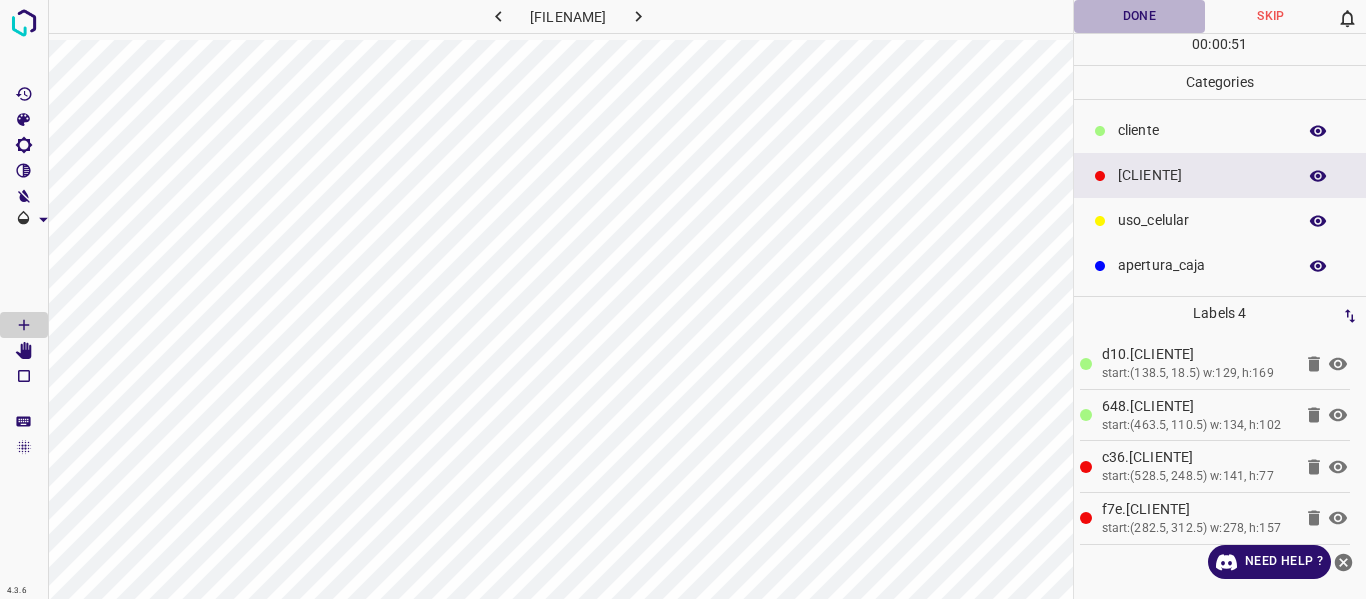 click on "Done" at bounding box center (1140, 16) 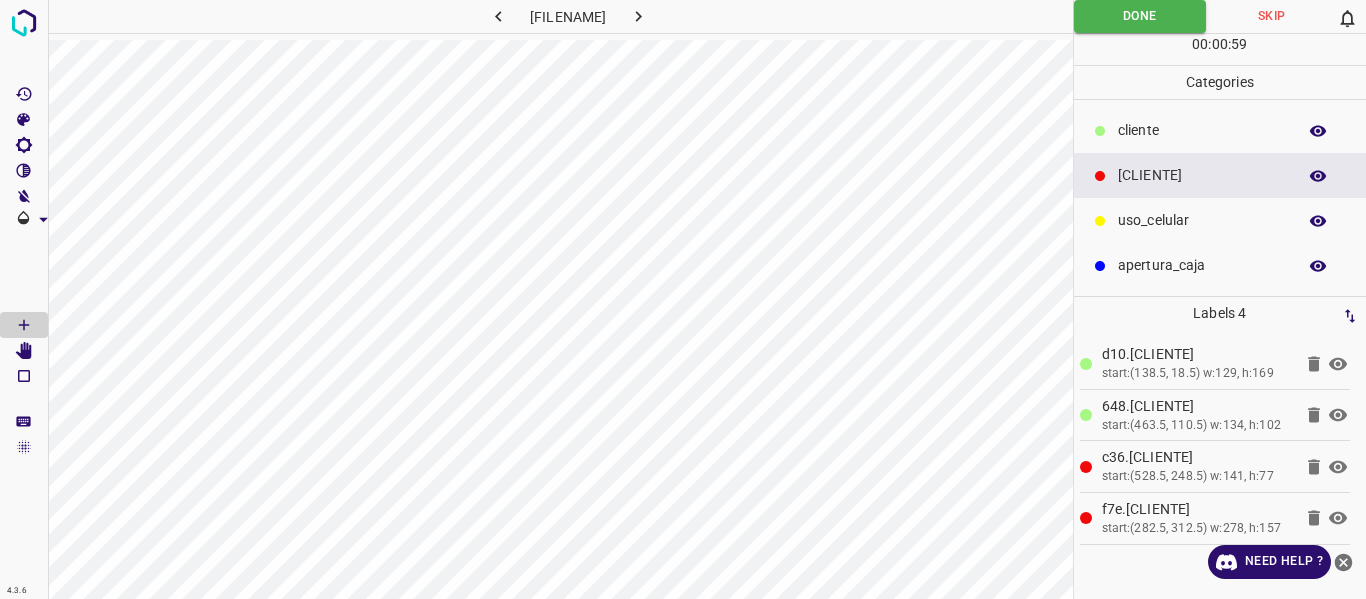 click at bounding box center (696, 16) 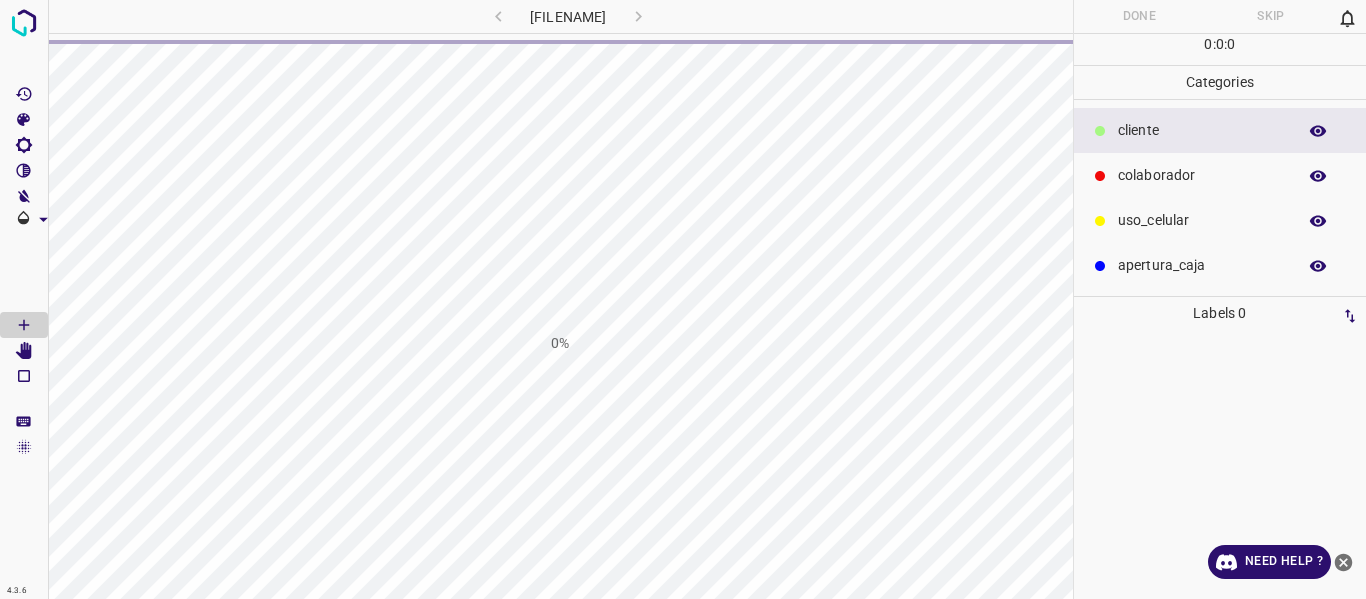 scroll, scrollTop: 0, scrollLeft: 0, axis: both 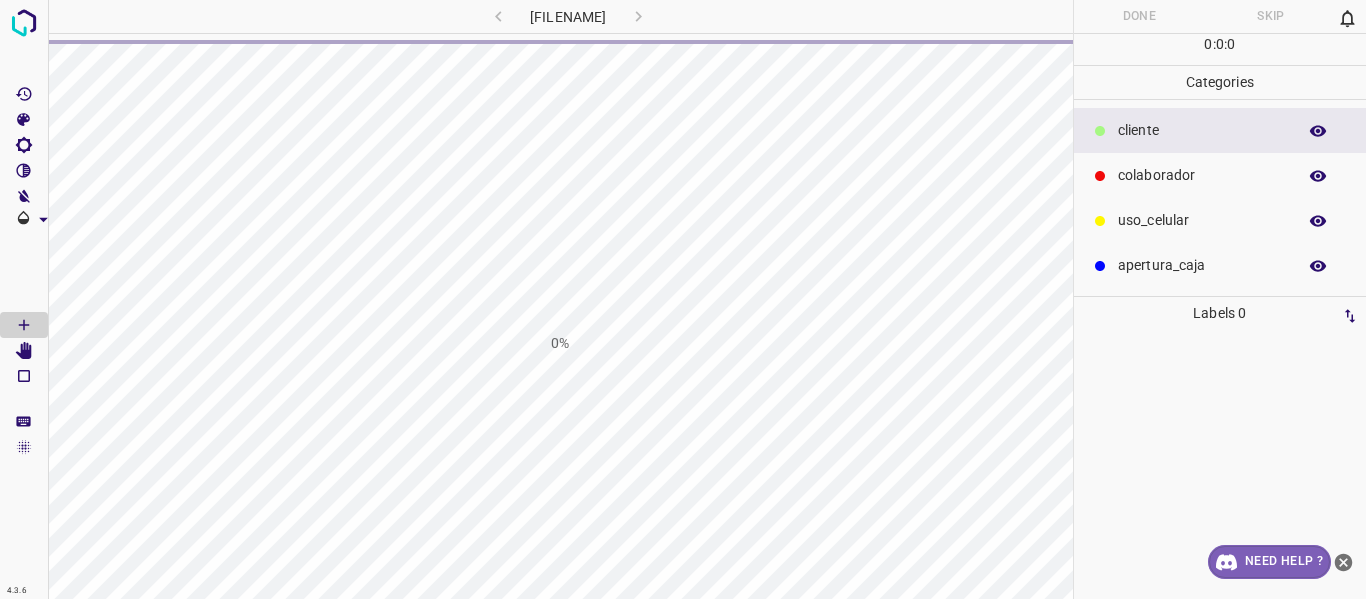 click on "Need Help ?" at bounding box center [1269, 562] 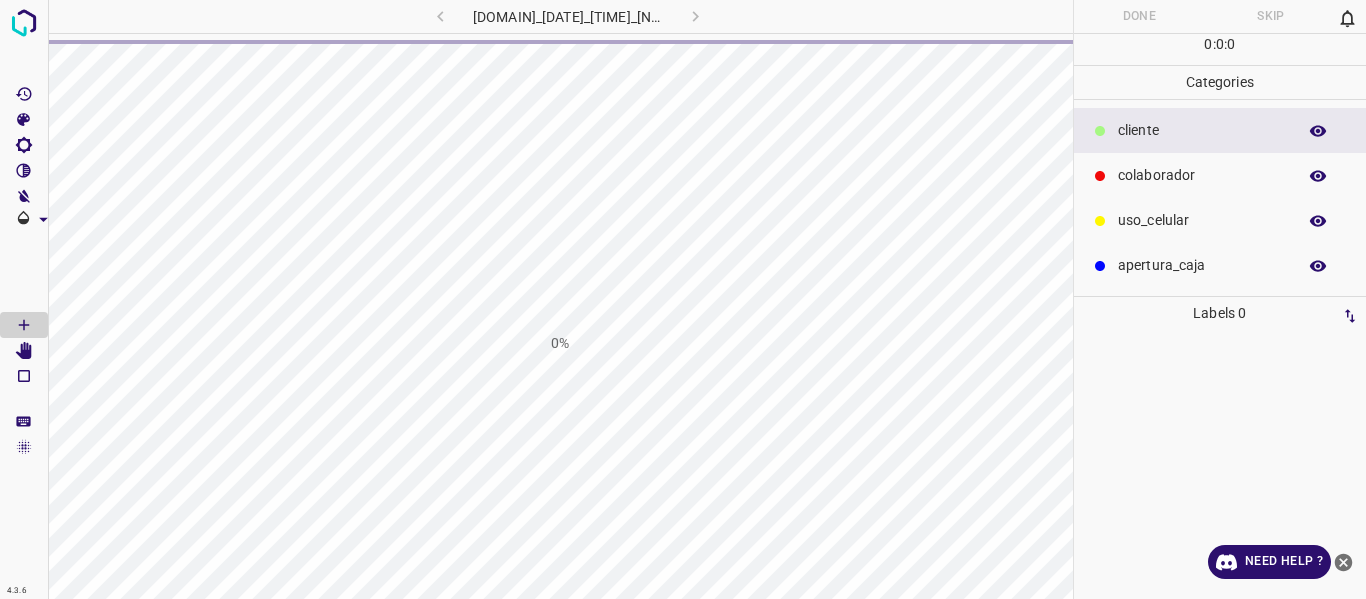 scroll, scrollTop: 0, scrollLeft: 0, axis: both 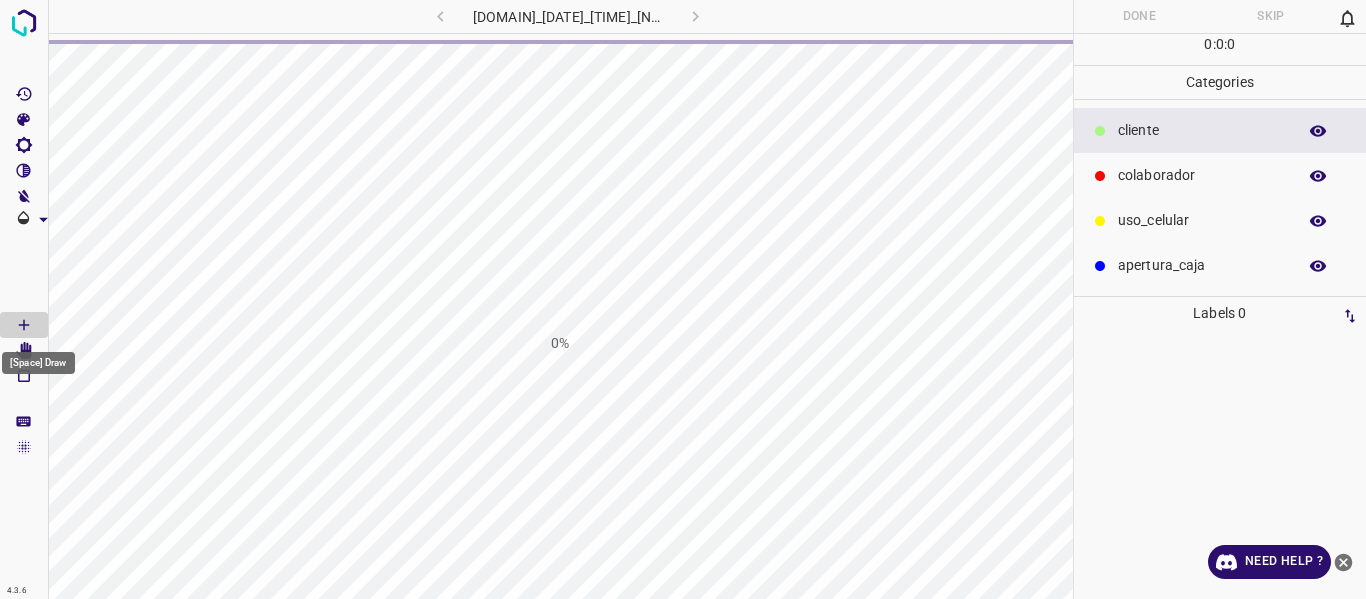 click on "[Space] Draw" at bounding box center (38, 357) 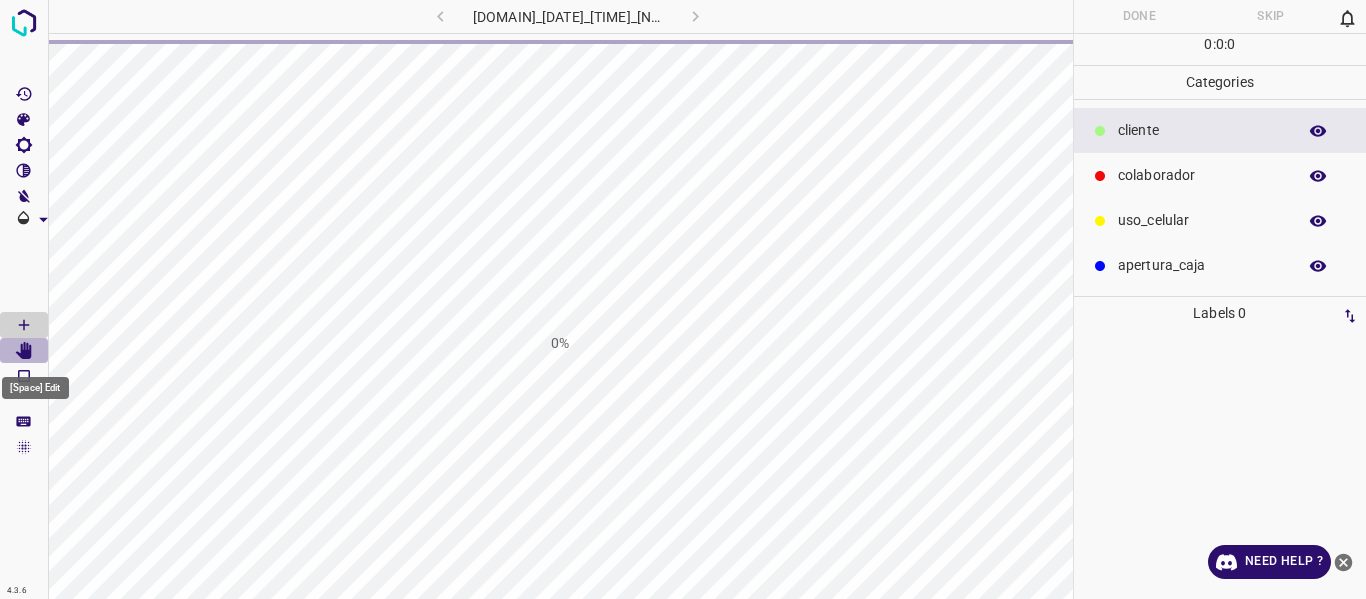click at bounding box center [24, 351] 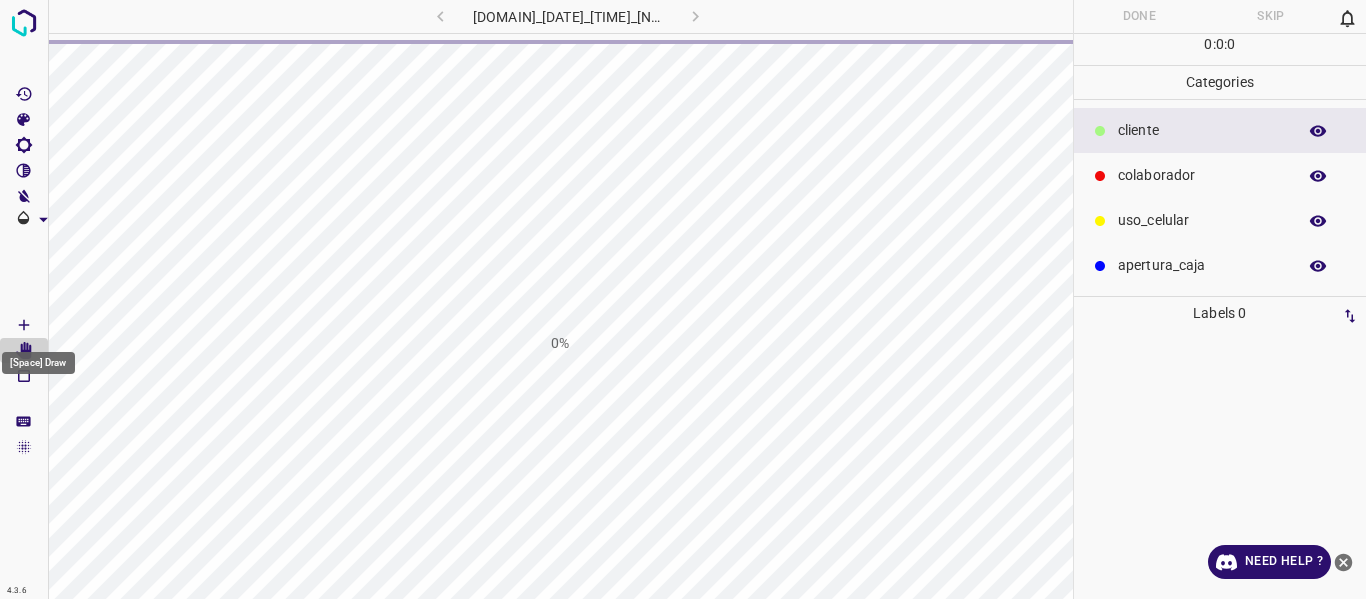 click at bounding box center [24, 325] 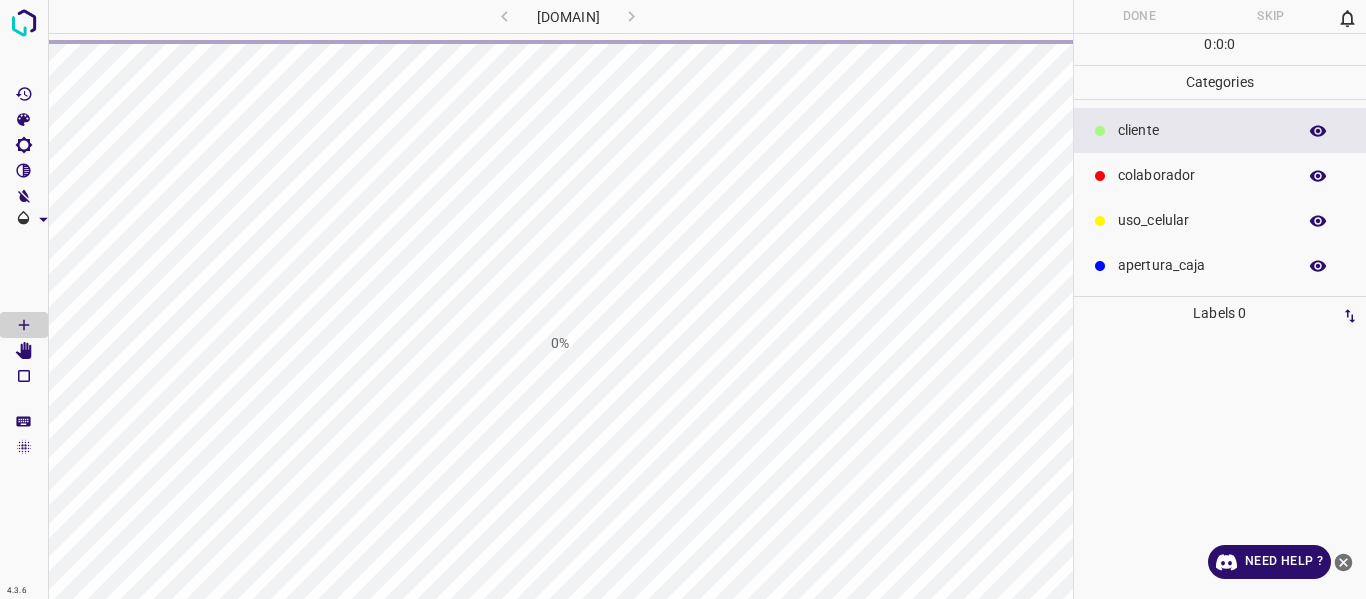 scroll, scrollTop: 0, scrollLeft: 0, axis: both 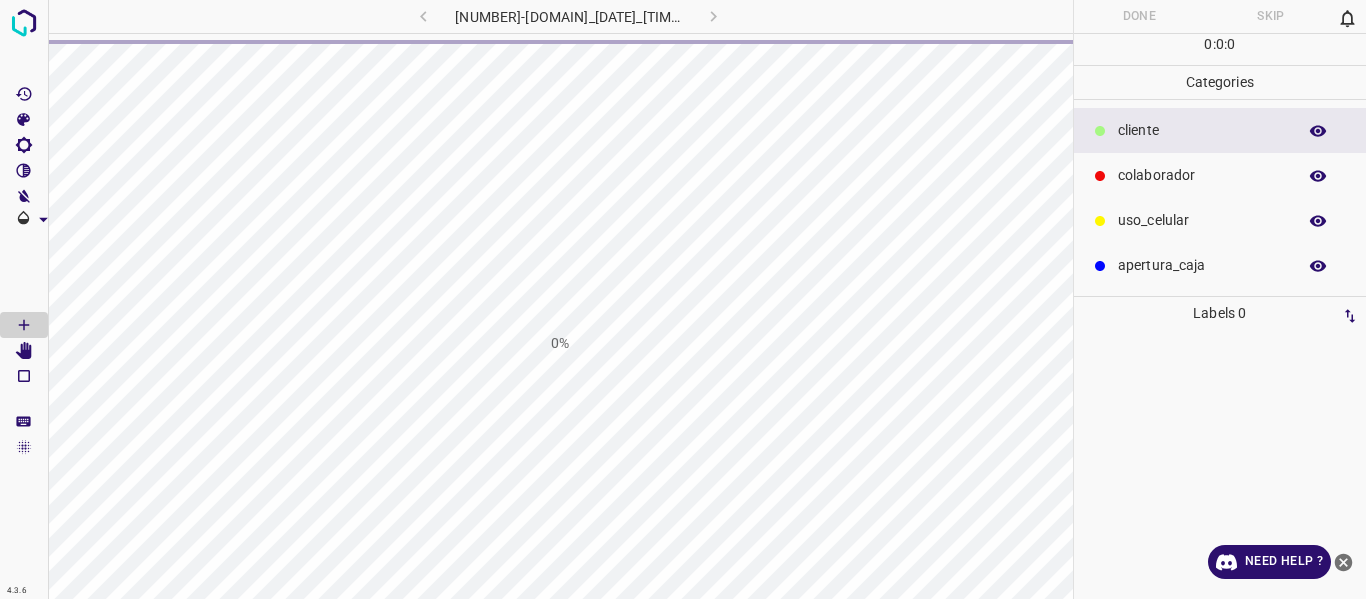 drag, startPoint x: 0, startPoint y: 0, endPoint x: 282, endPoint y: 223, distance: 359.51773 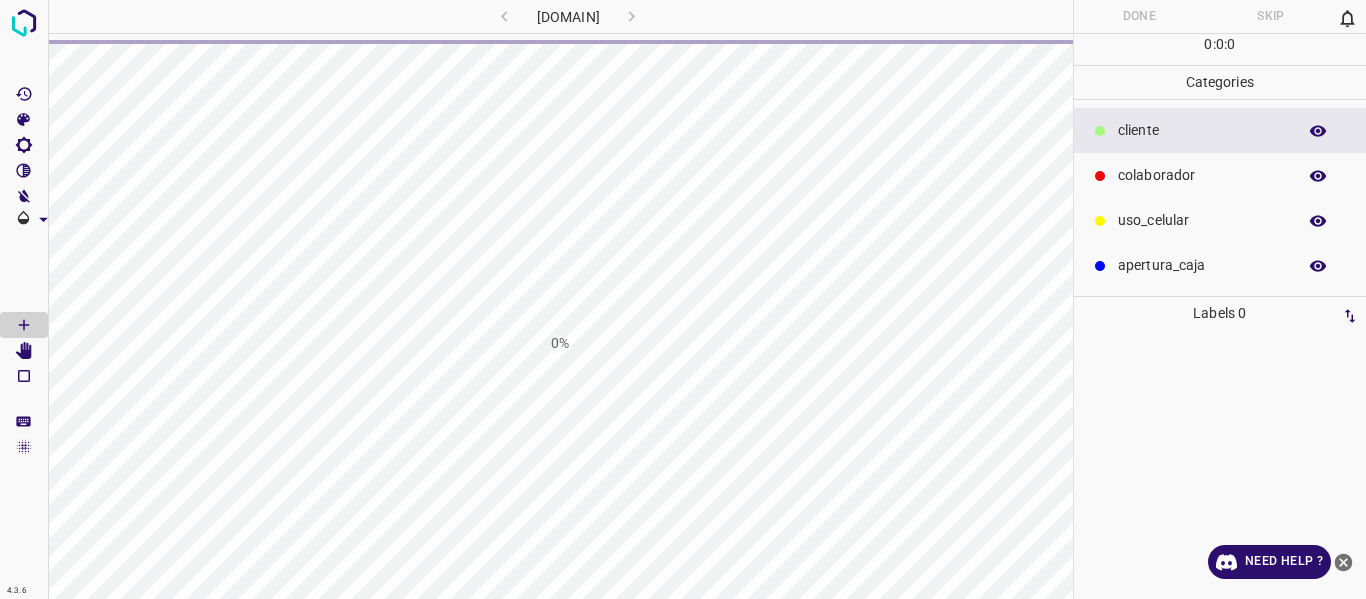 scroll, scrollTop: 0, scrollLeft: 0, axis: both 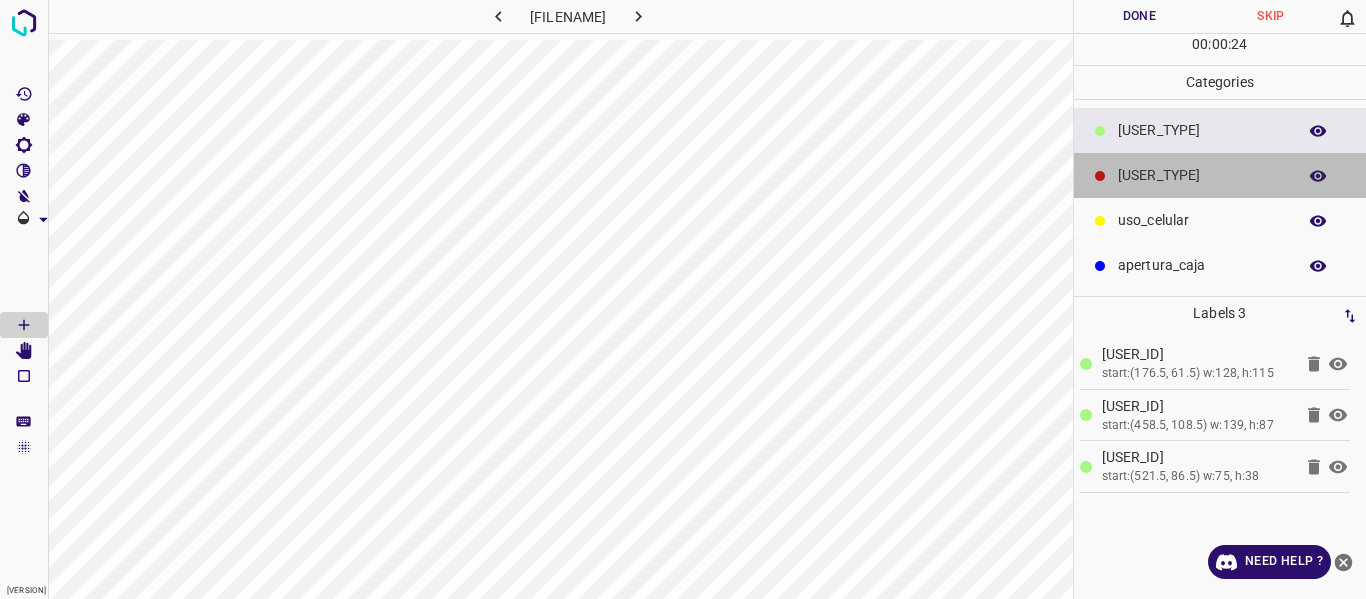 click on "colaborador" at bounding box center (1220, 175) 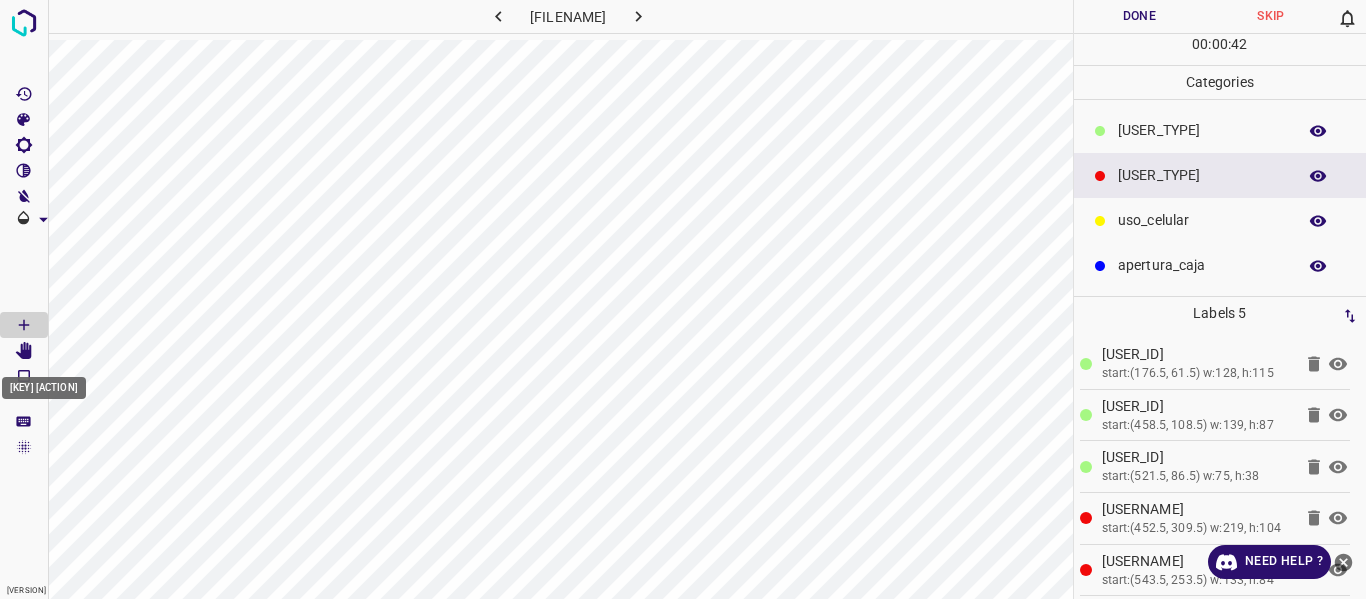 click at bounding box center (24, 351) 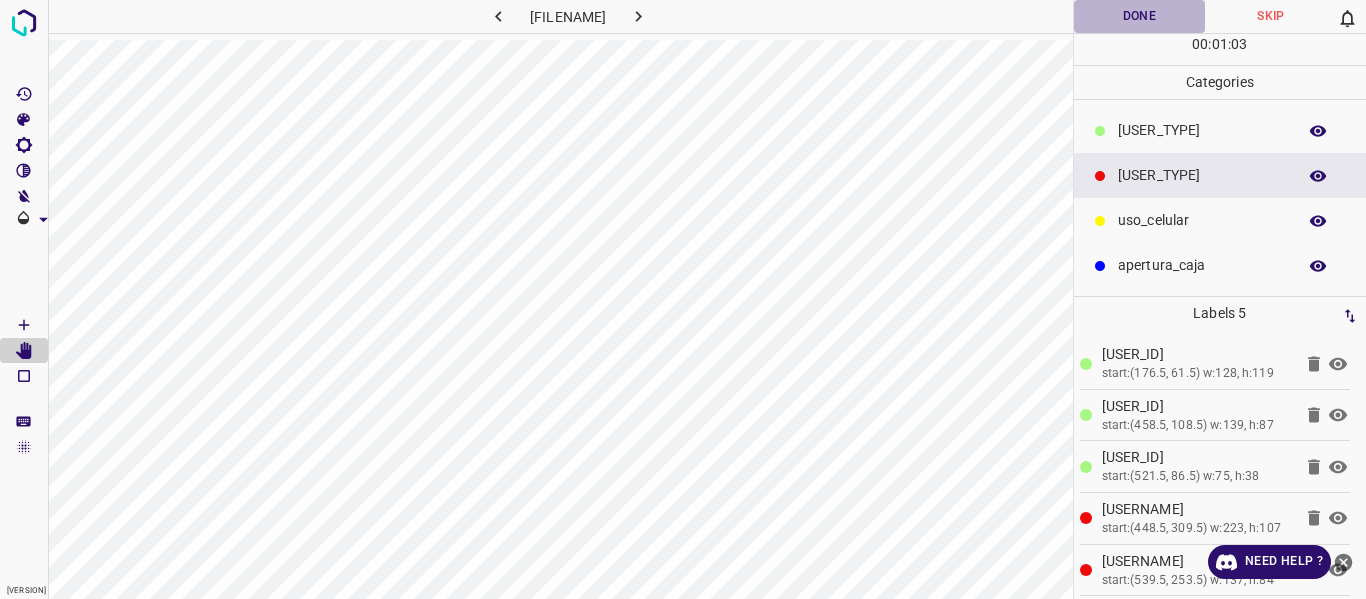 click on "Done" at bounding box center (1140, 16) 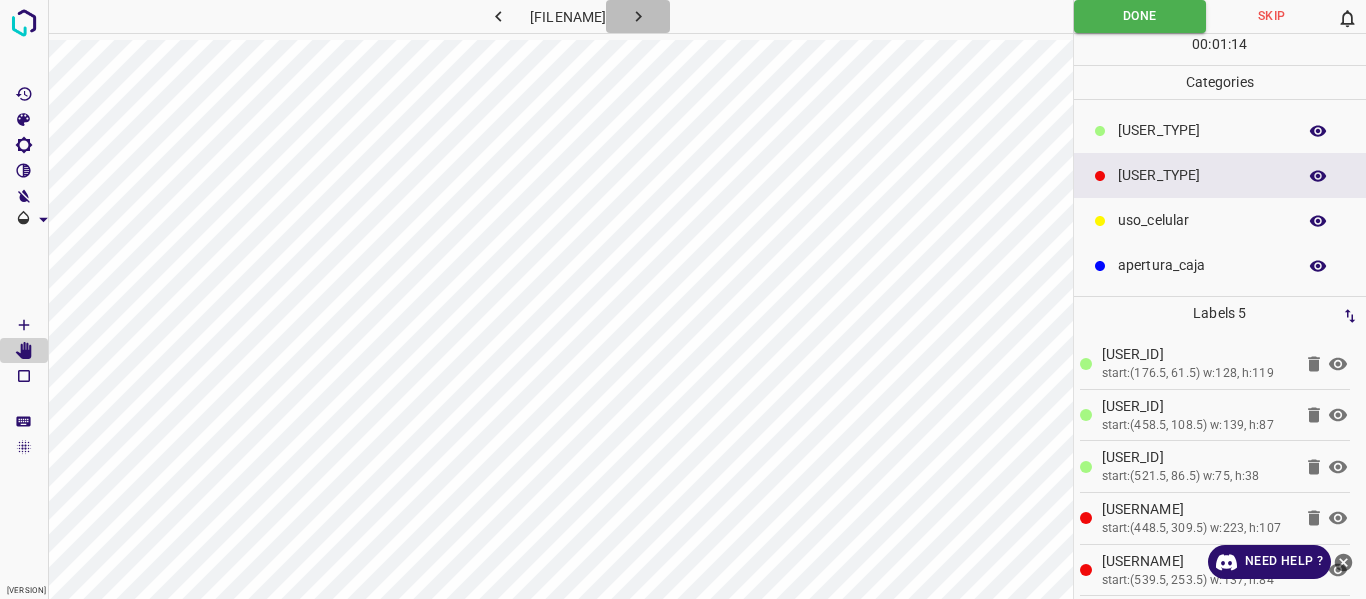 click at bounding box center (735, 16) 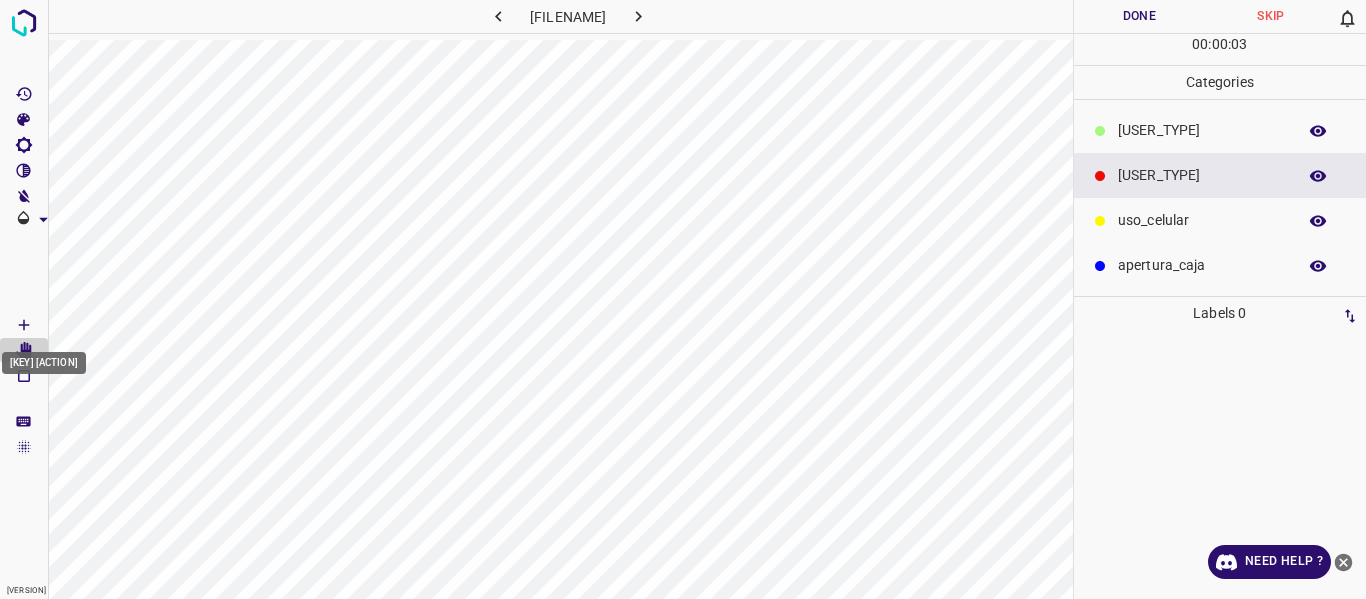 click at bounding box center [24, 325] 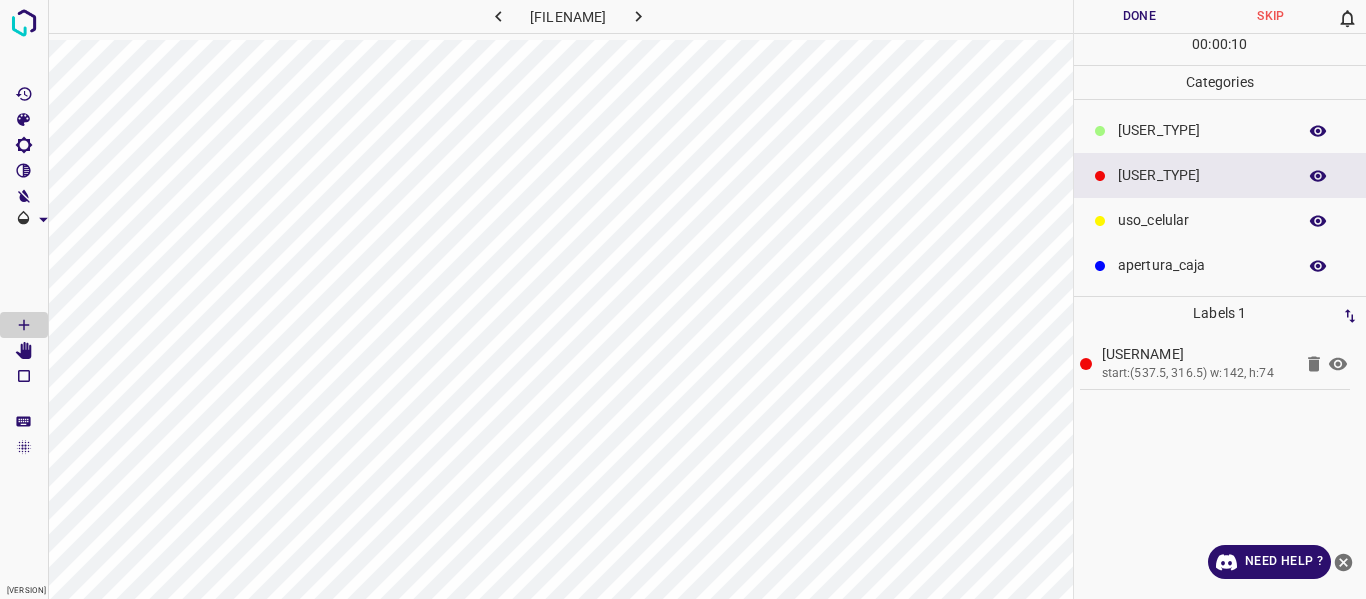 click on "​​cliente" at bounding box center [1202, 130] 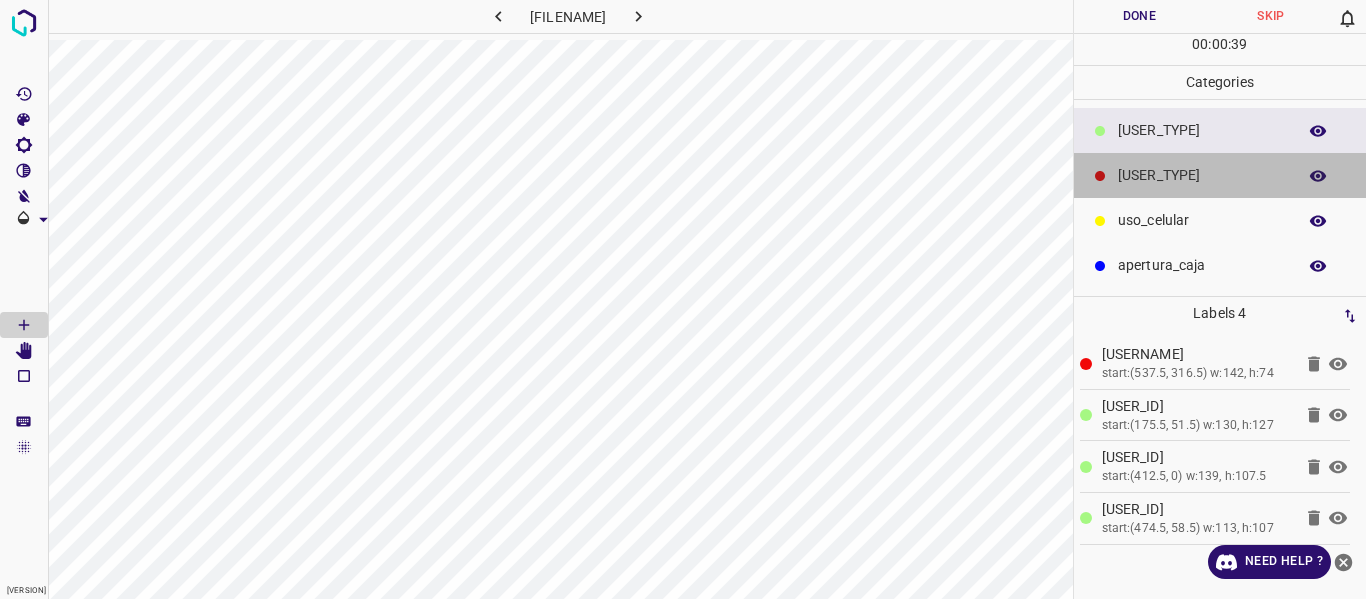 click on "colaborador" at bounding box center (1202, 130) 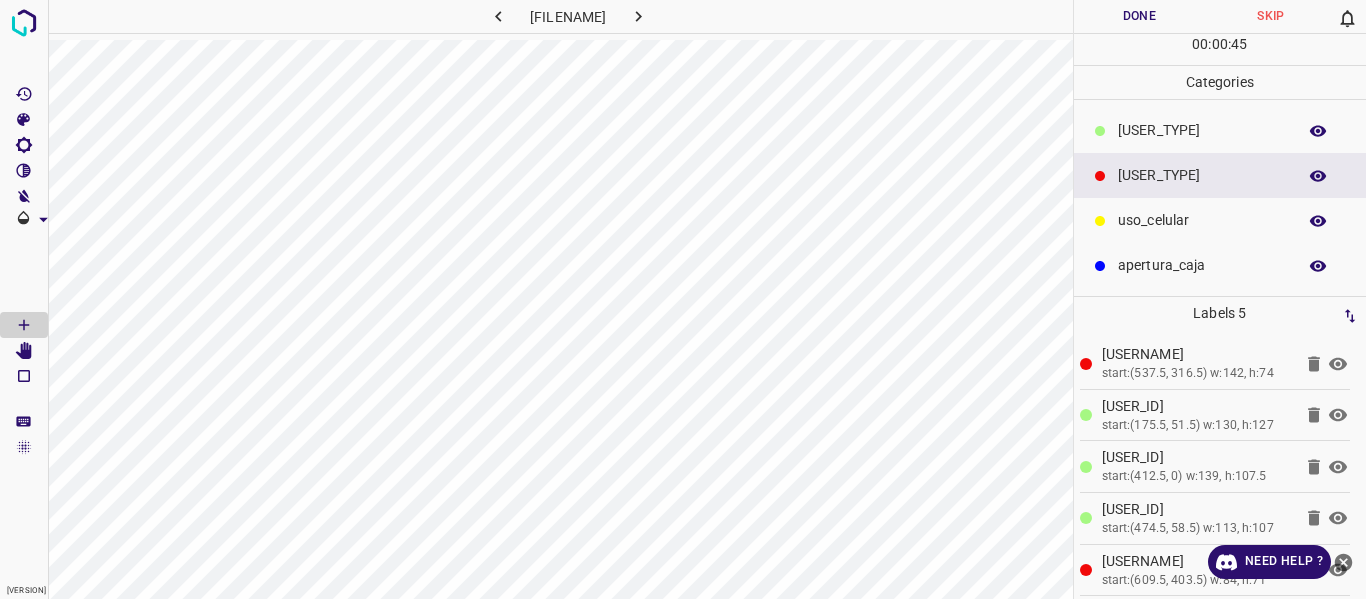 click on "Done" at bounding box center (1140, 16) 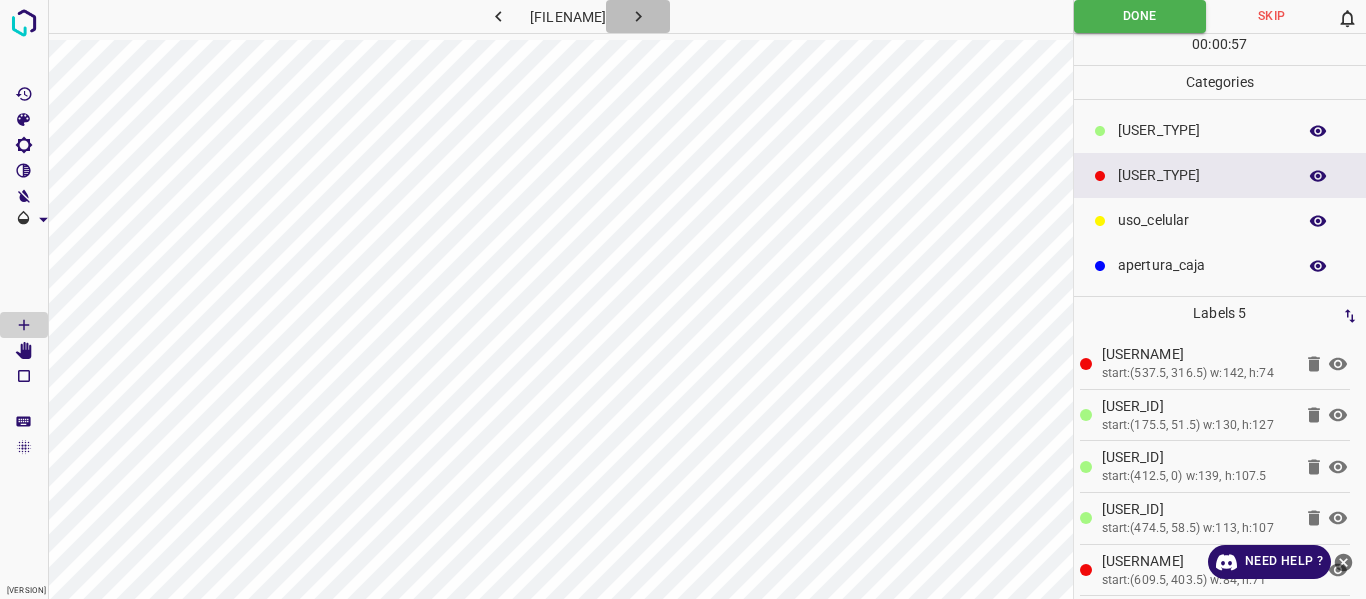 click at bounding box center (735, 16) 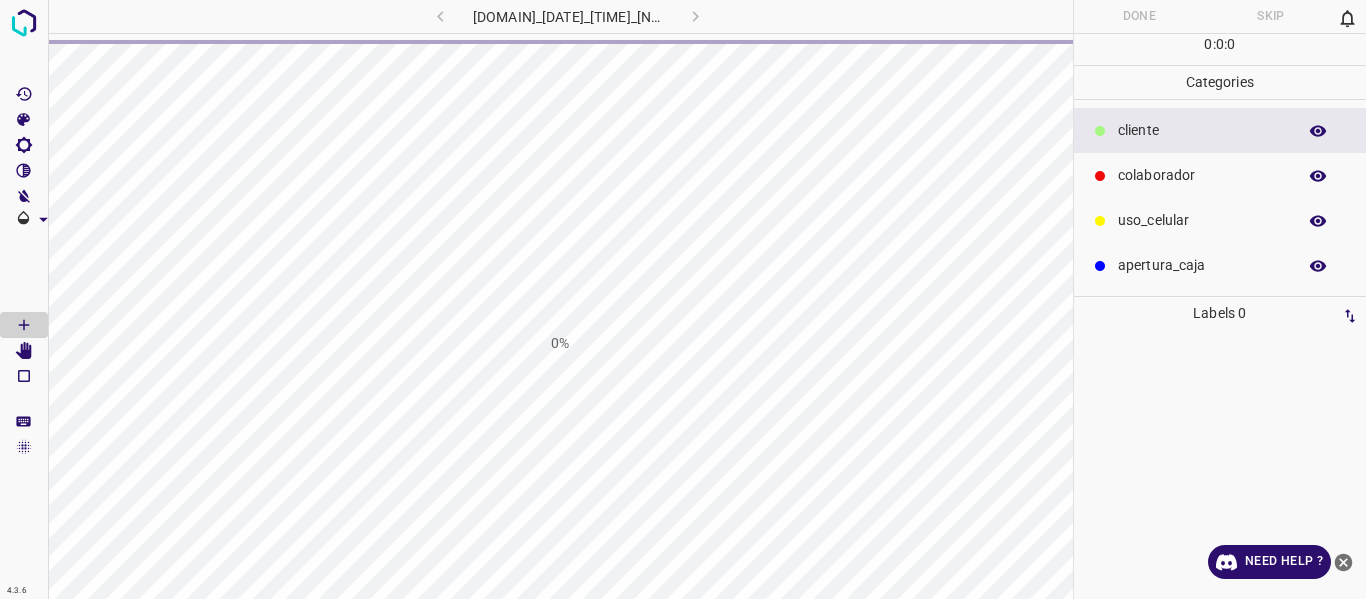 scroll, scrollTop: 0, scrollLeft: 0, axis: both 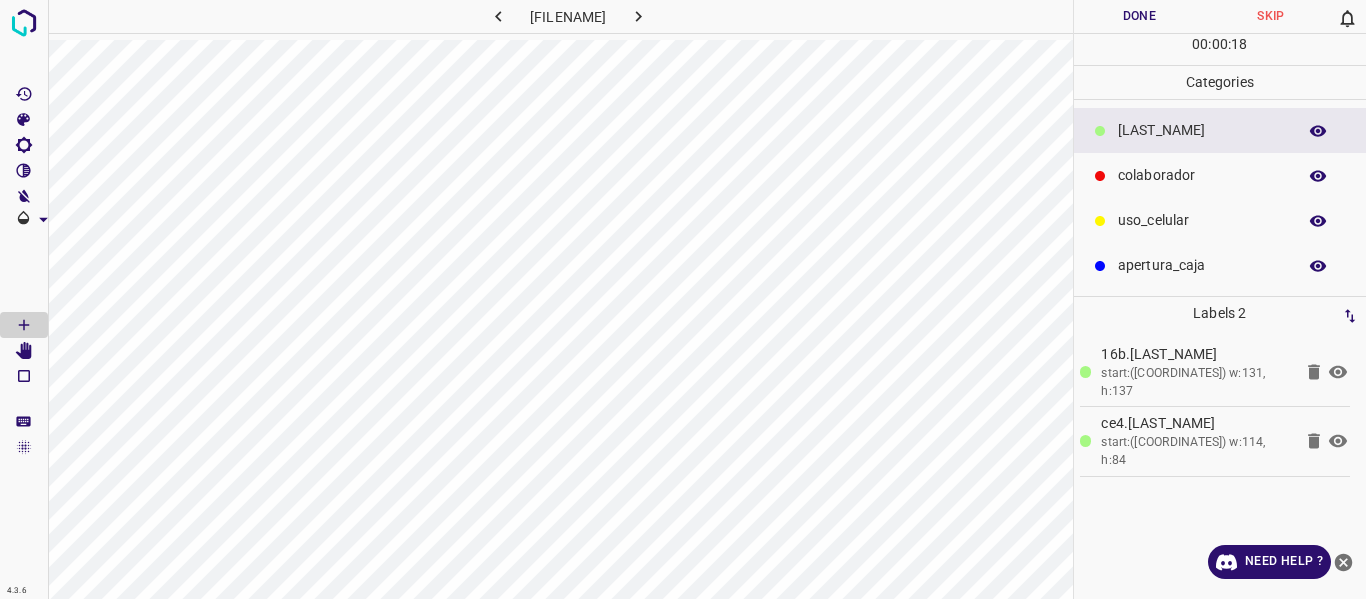 click on "colaborador" at bounding box center [1202, 130] 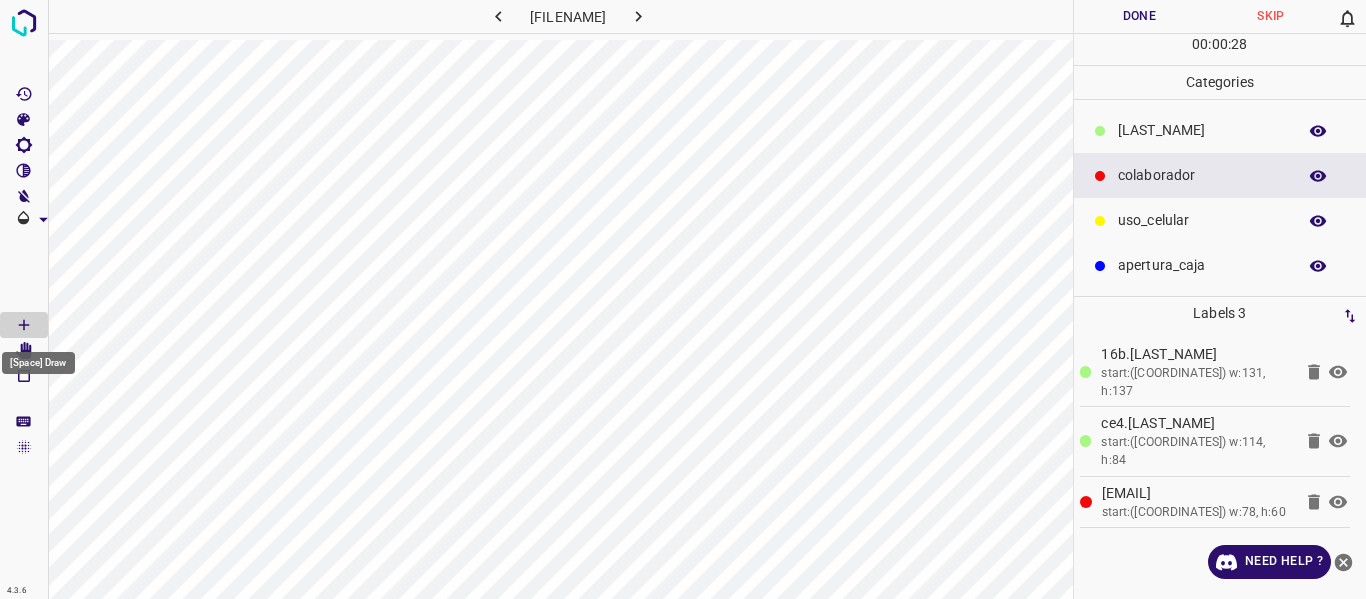 click on "[Space] Draw" at bounding box center (38, 357) 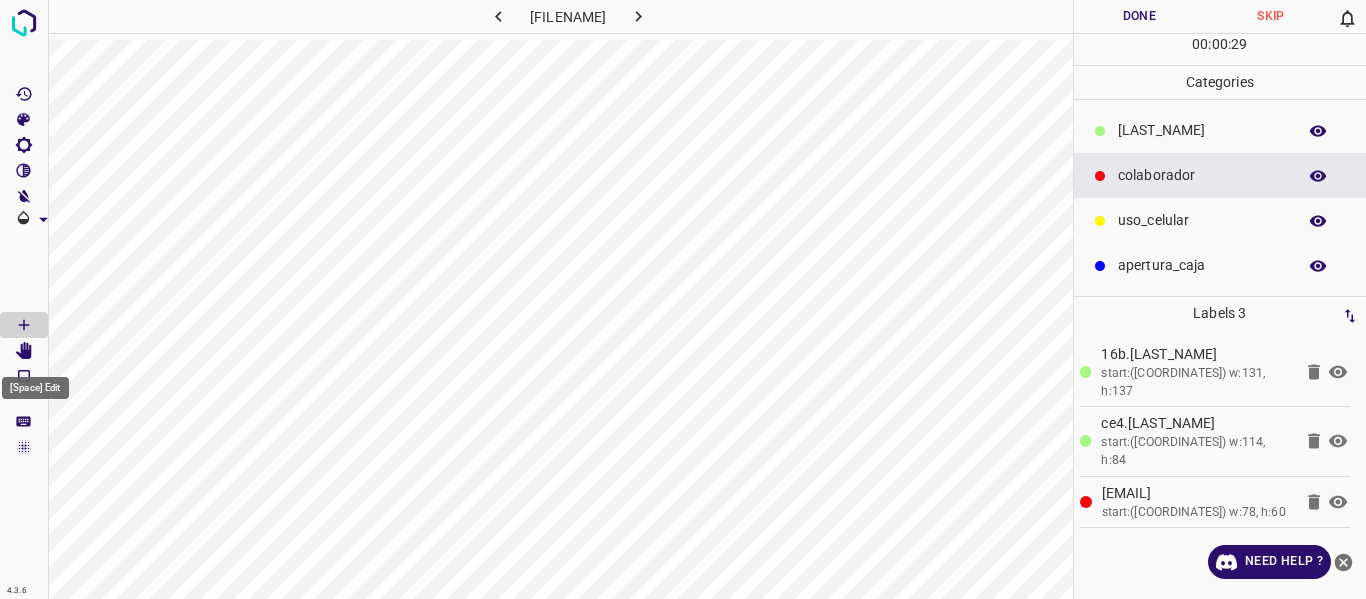 click at bounding box center (24, 351) 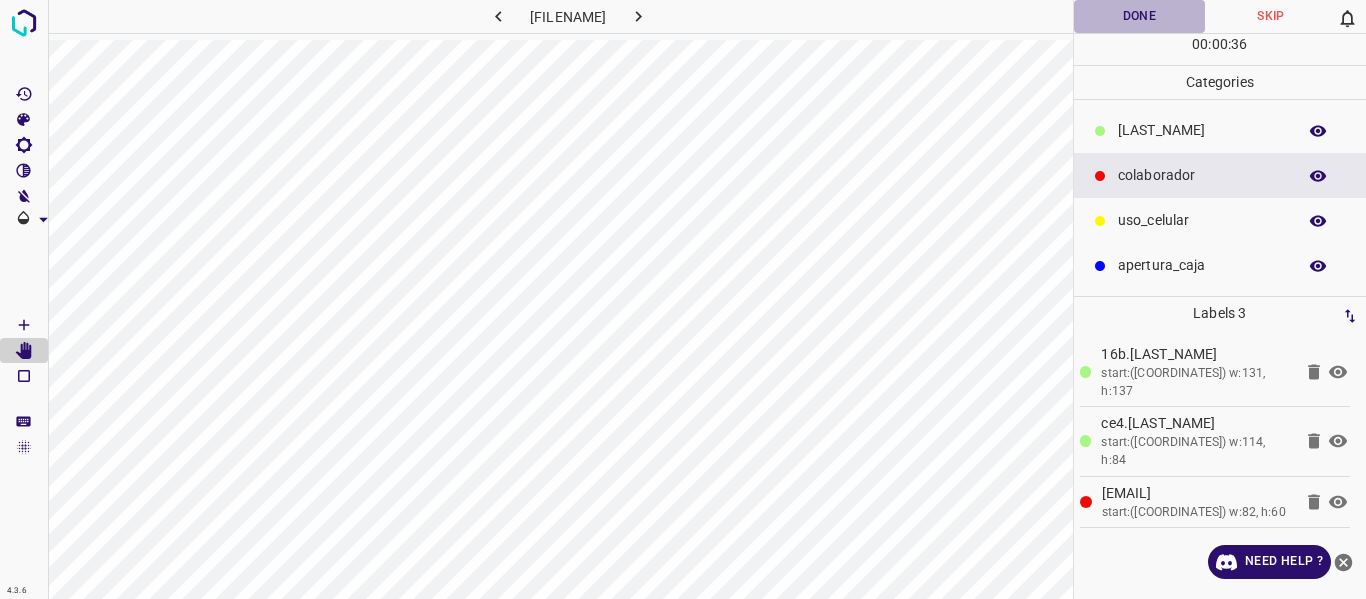 click on "Done" at bounding box center [1140, 16] 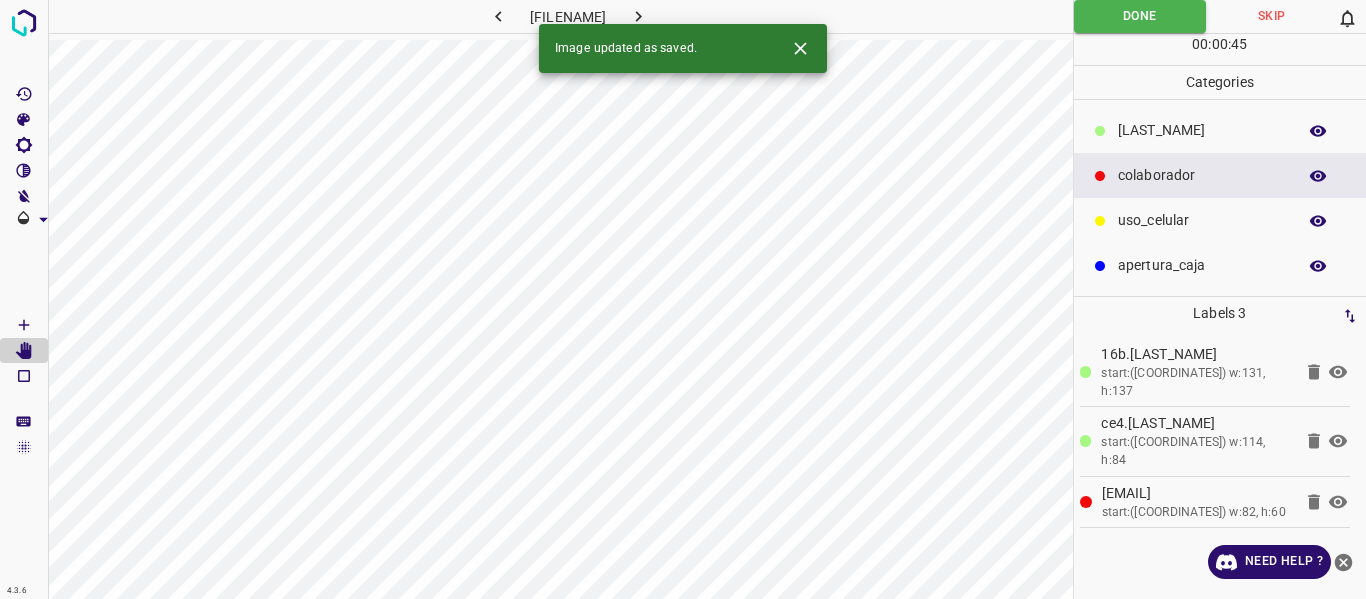 click at bounding box center (722, 16) 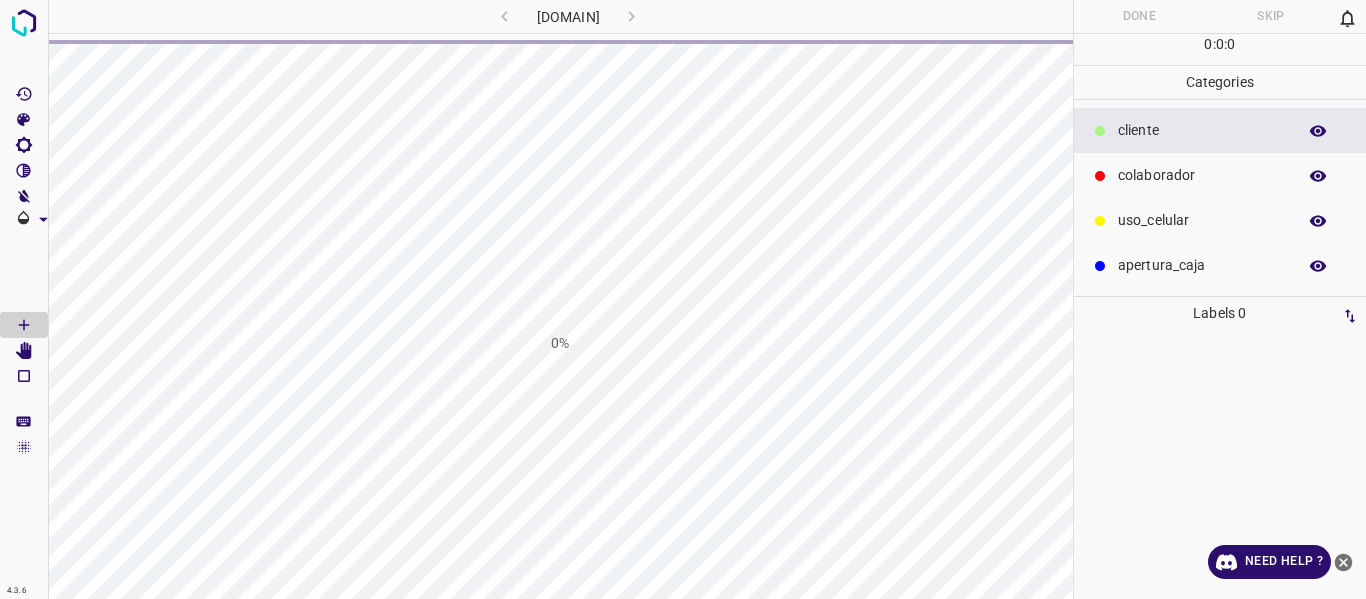 scroll, scrollTop: 0, scrollLeft: 0, axis: both 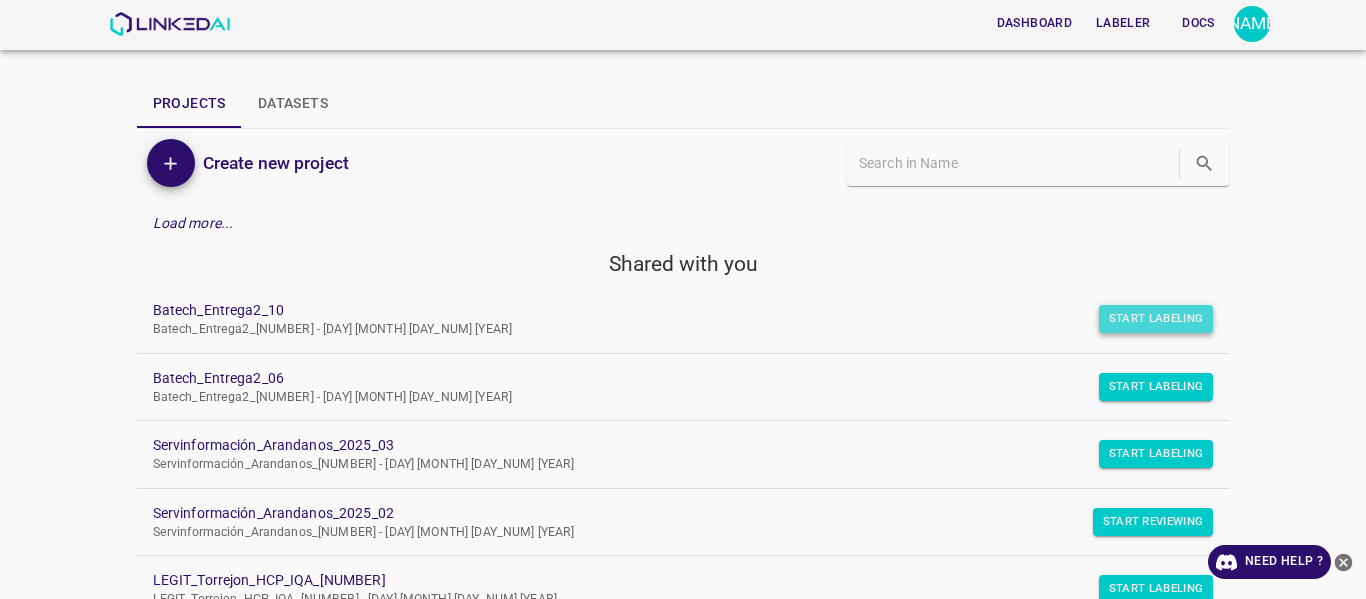 click on "Start Labeling" at bounding box center [1156, 319] 